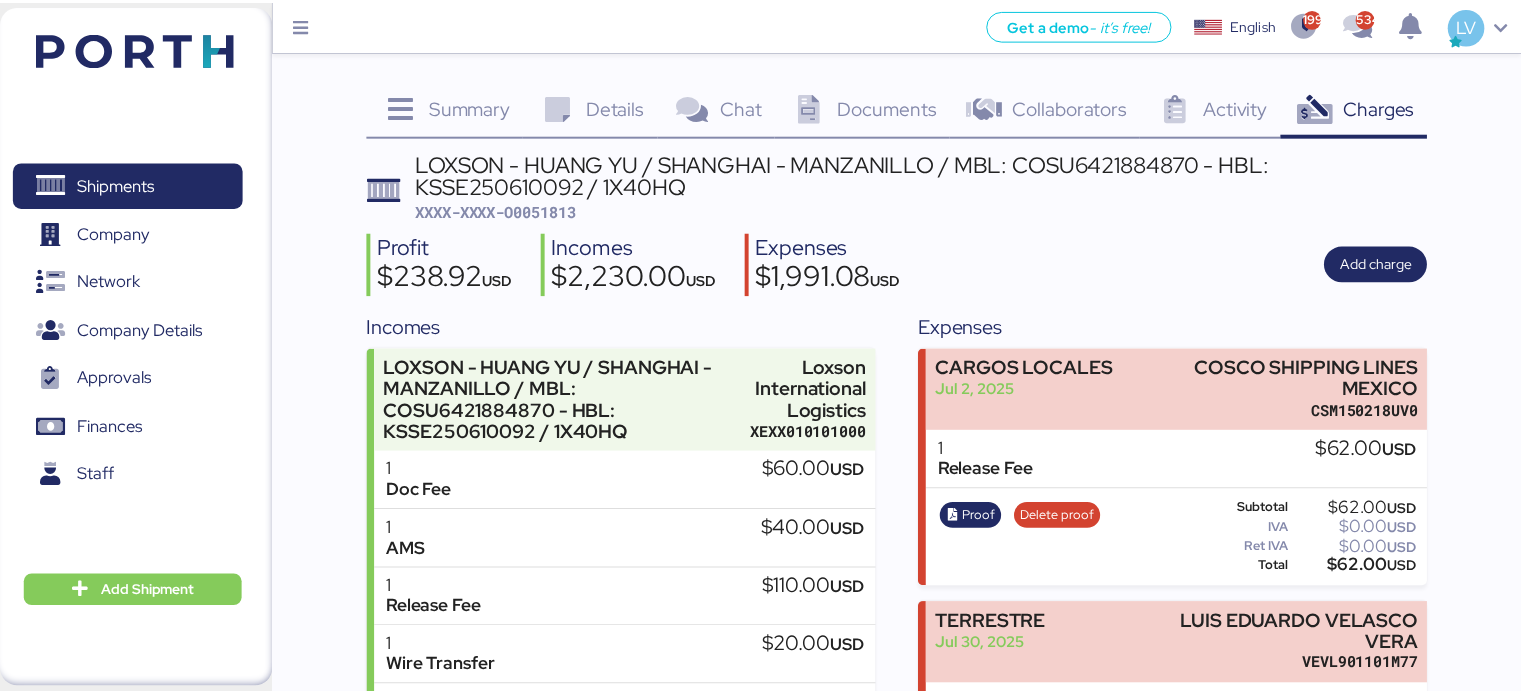 scroll, scrollTop: 0, scrollLeft: 0, axis: both 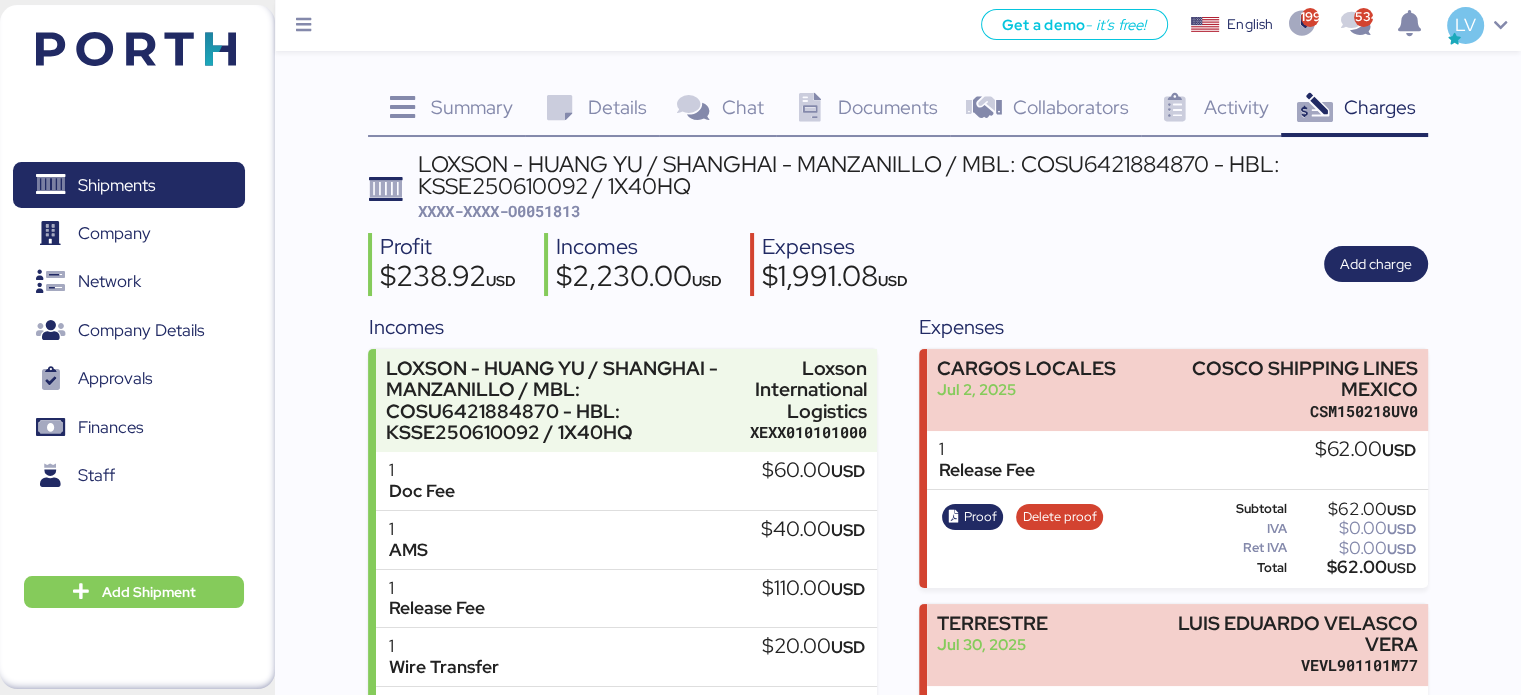 click at bounding box center [136, 49] 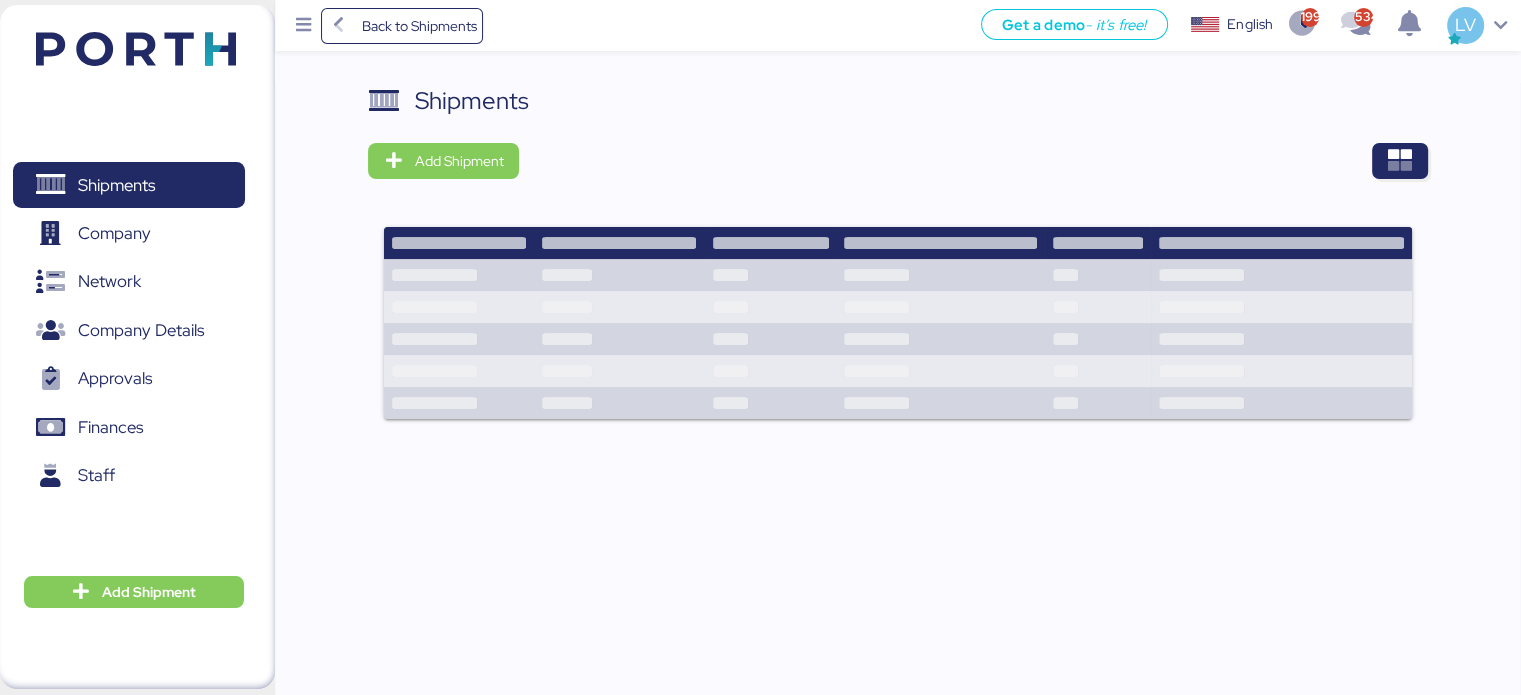 click on "Shipments   Add Shipment" at bounding box center (897, 264) 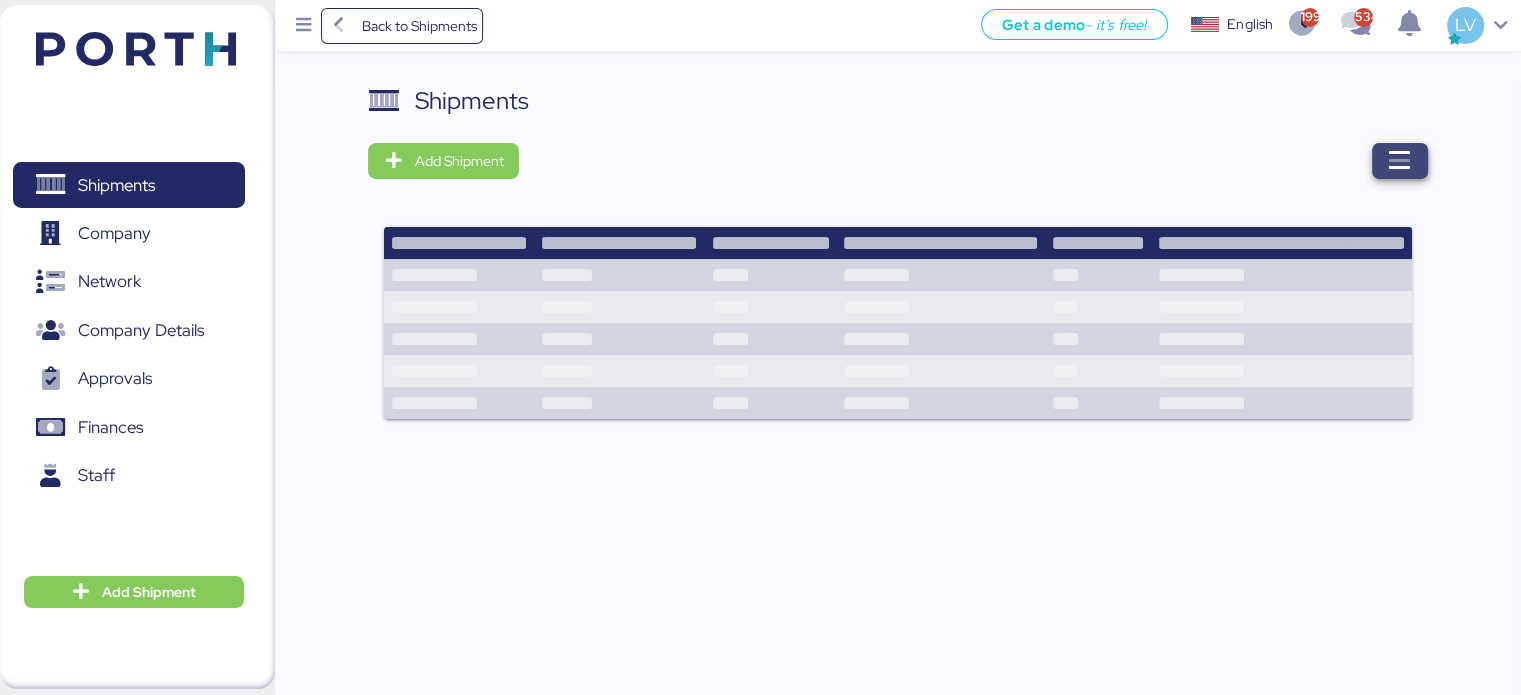 click at bounding box center (1400, 161) 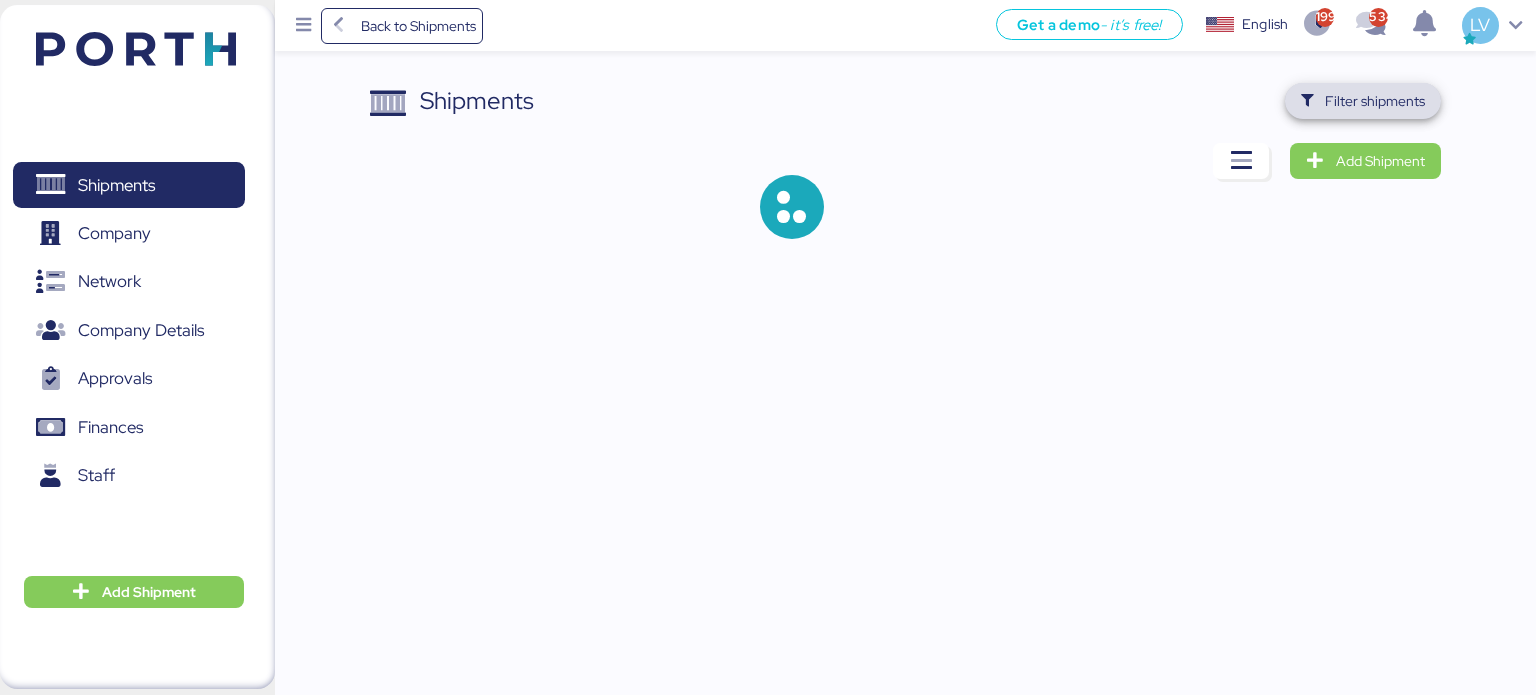 drag, startPoint x: 1400, startPoint y: 98, endPoint x: 1213, endPoint y: 181, distance: 204.59227 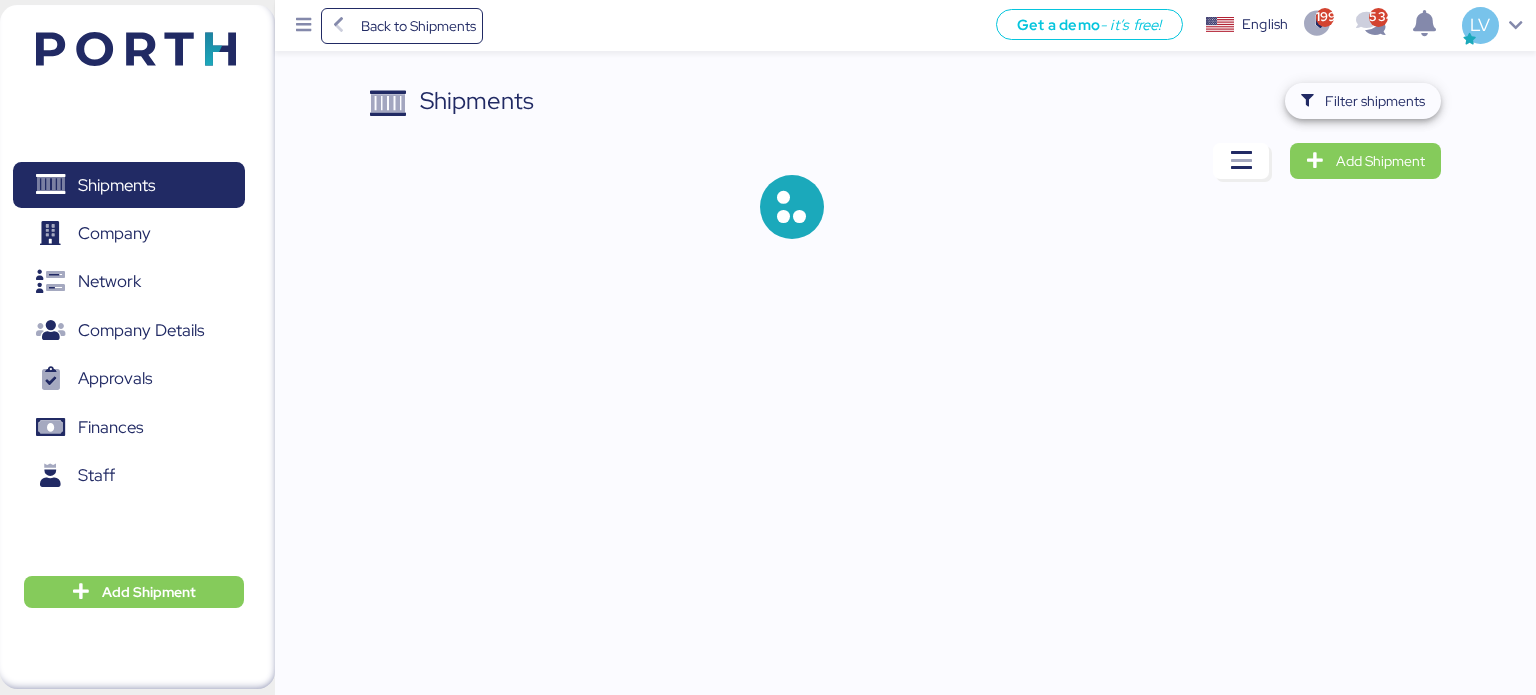 click on "Shipments   Filter shipments     Add Shipment" at bounding box center [906, 177] 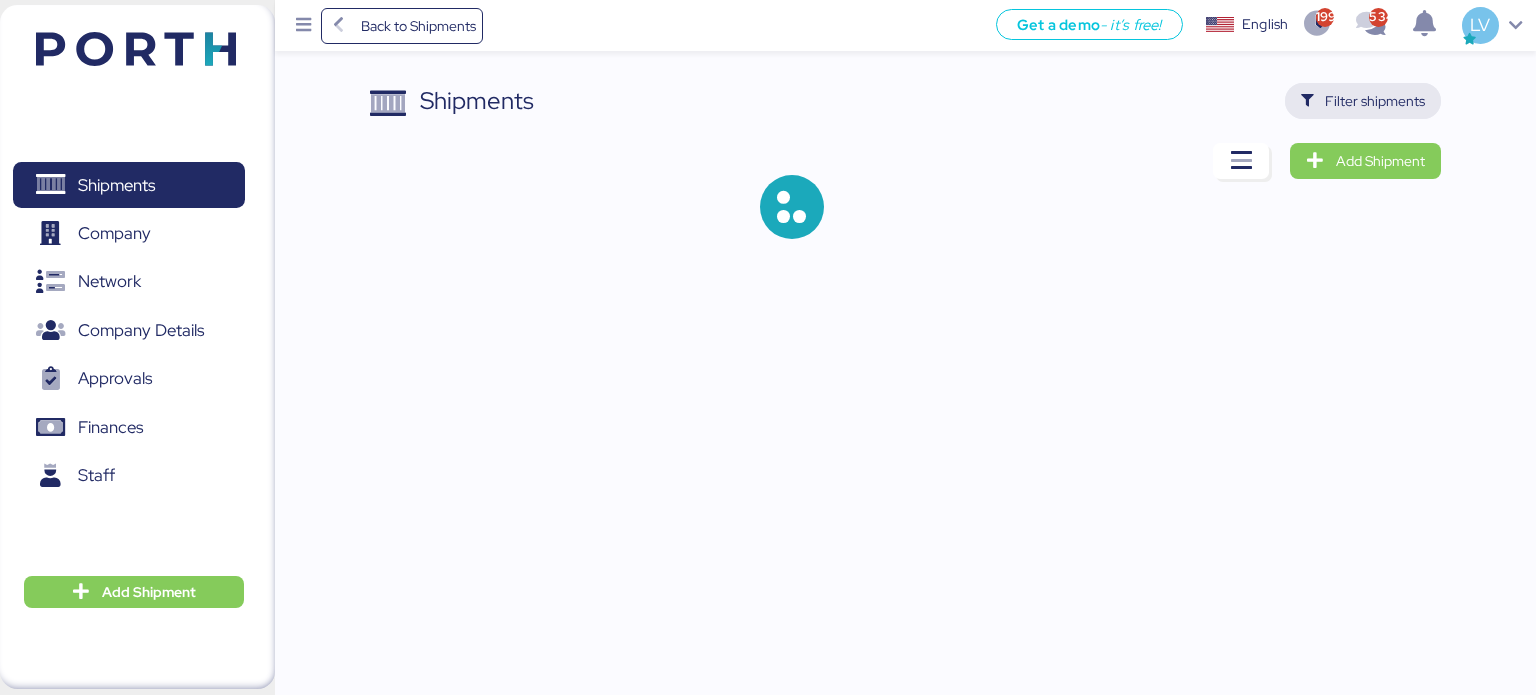 drag, startPoint x: 1213, startPoint y: 181, endPoint x: 1392, endPoint y: 100, distance: 196.47392 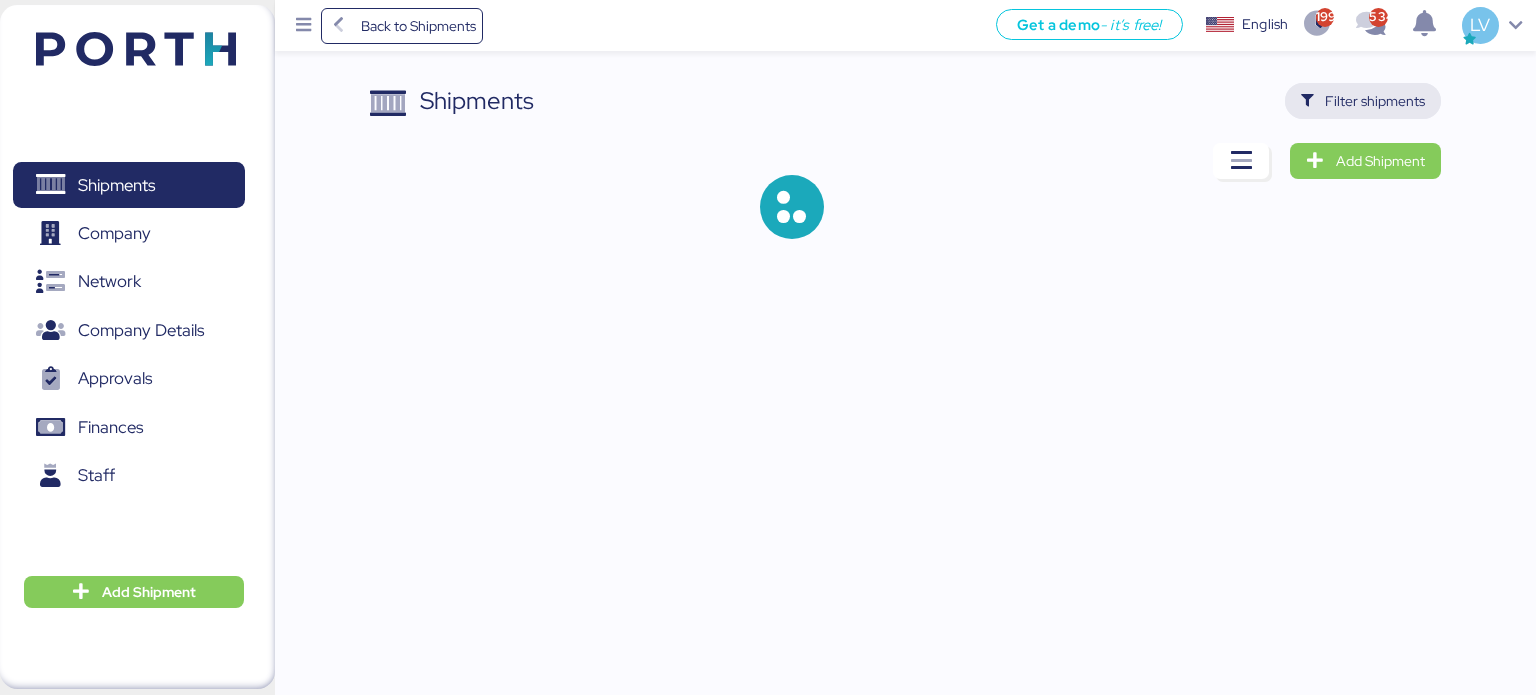 click on "Shipments   Clear Filters   Filter shipments     Add Shipment" at bounding box center (906, 177) 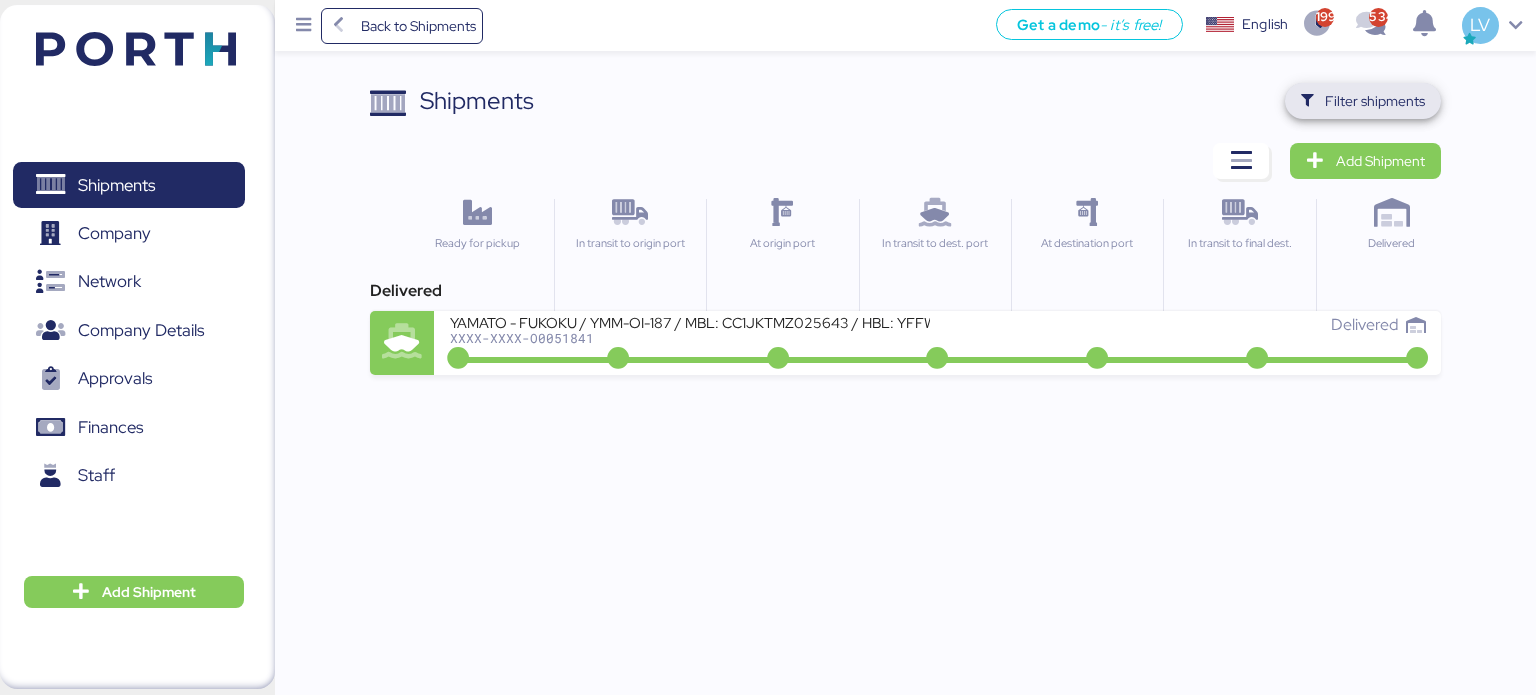 click on "Filter shipments" at bounding box center (1375, 101) 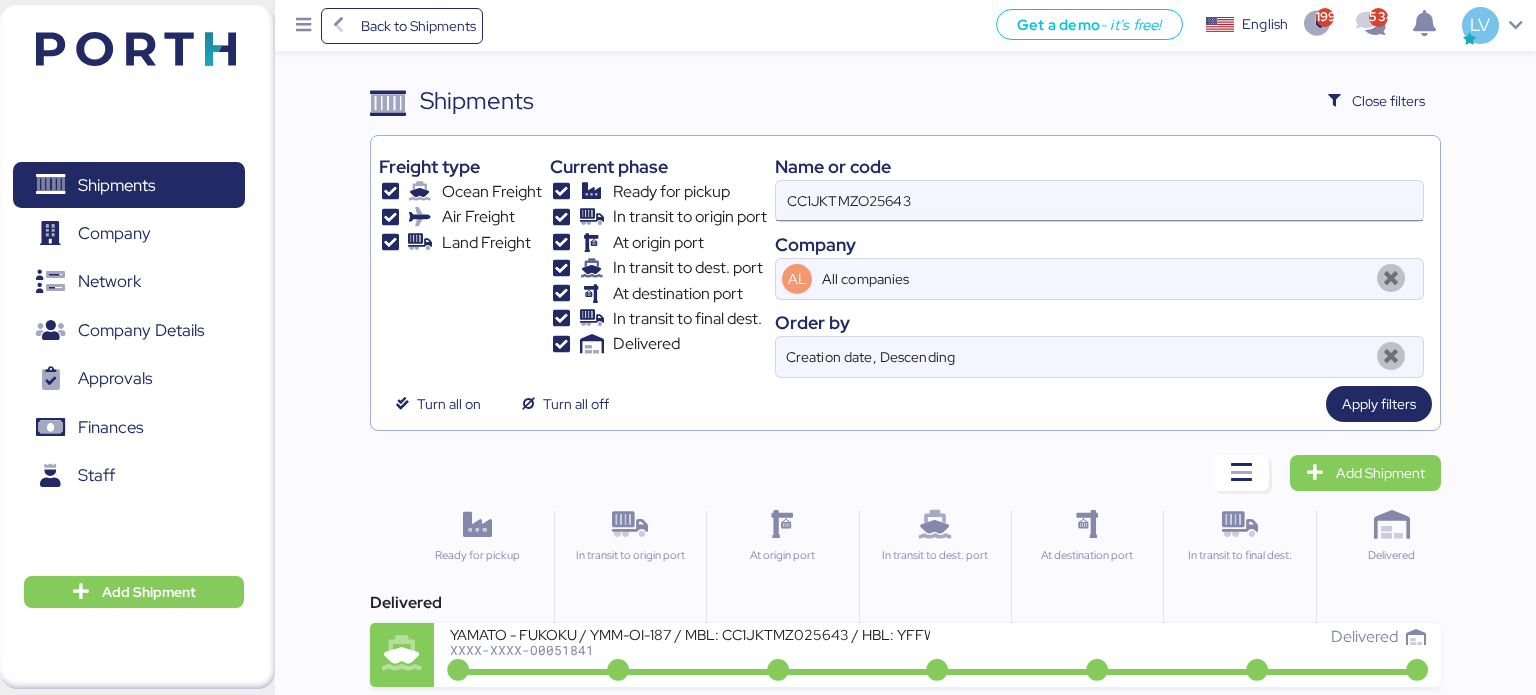click on "CC1JKTMZO25643" at bounding box center [1099, 201] 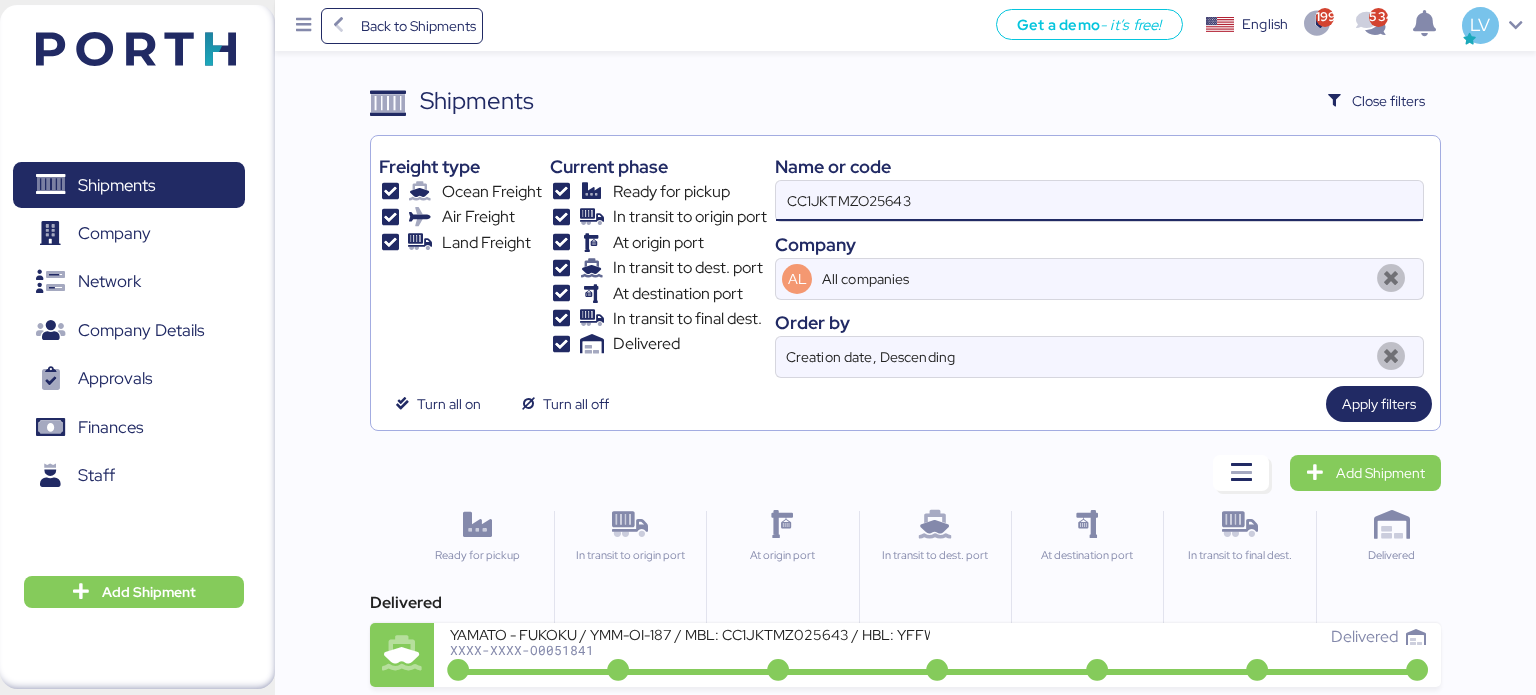 click on "CC1JKTMZO25643" at bounding box center [1099, 201] 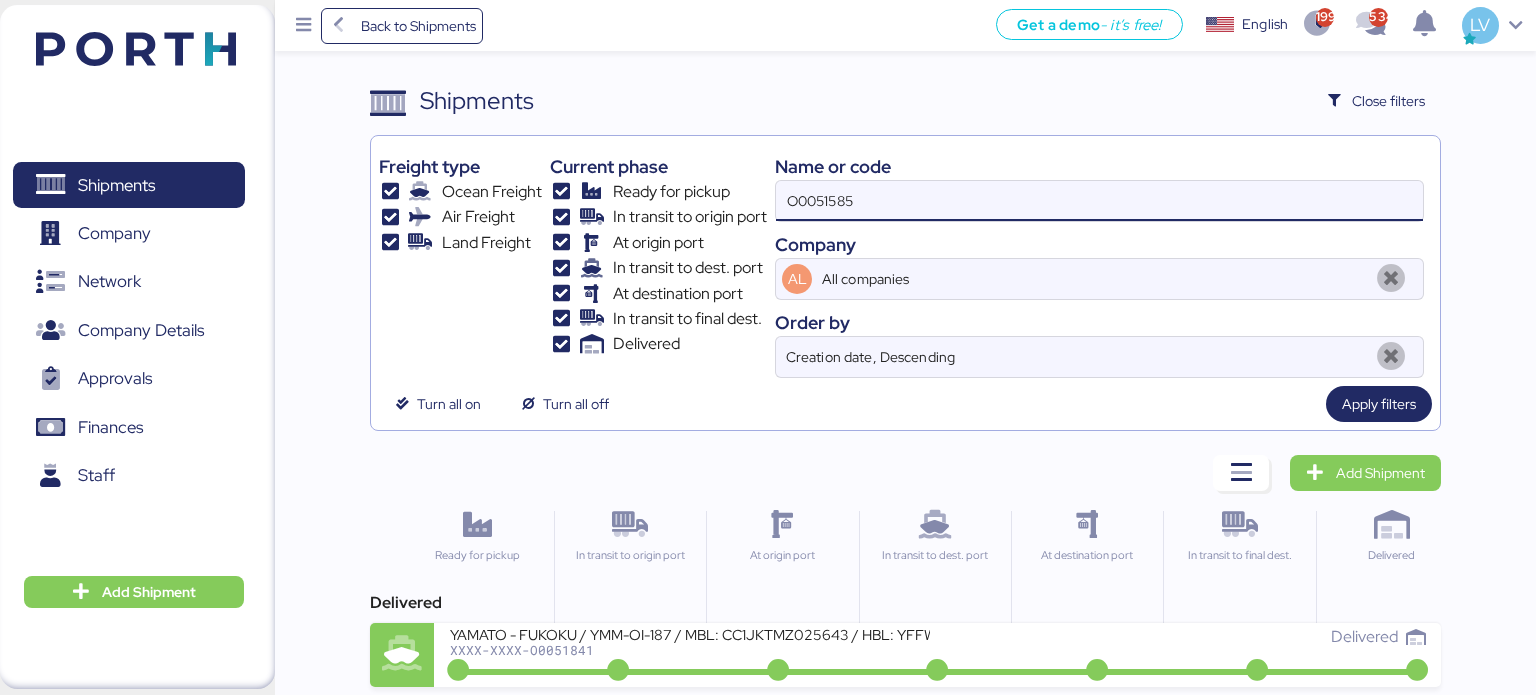 type on "O0051585" 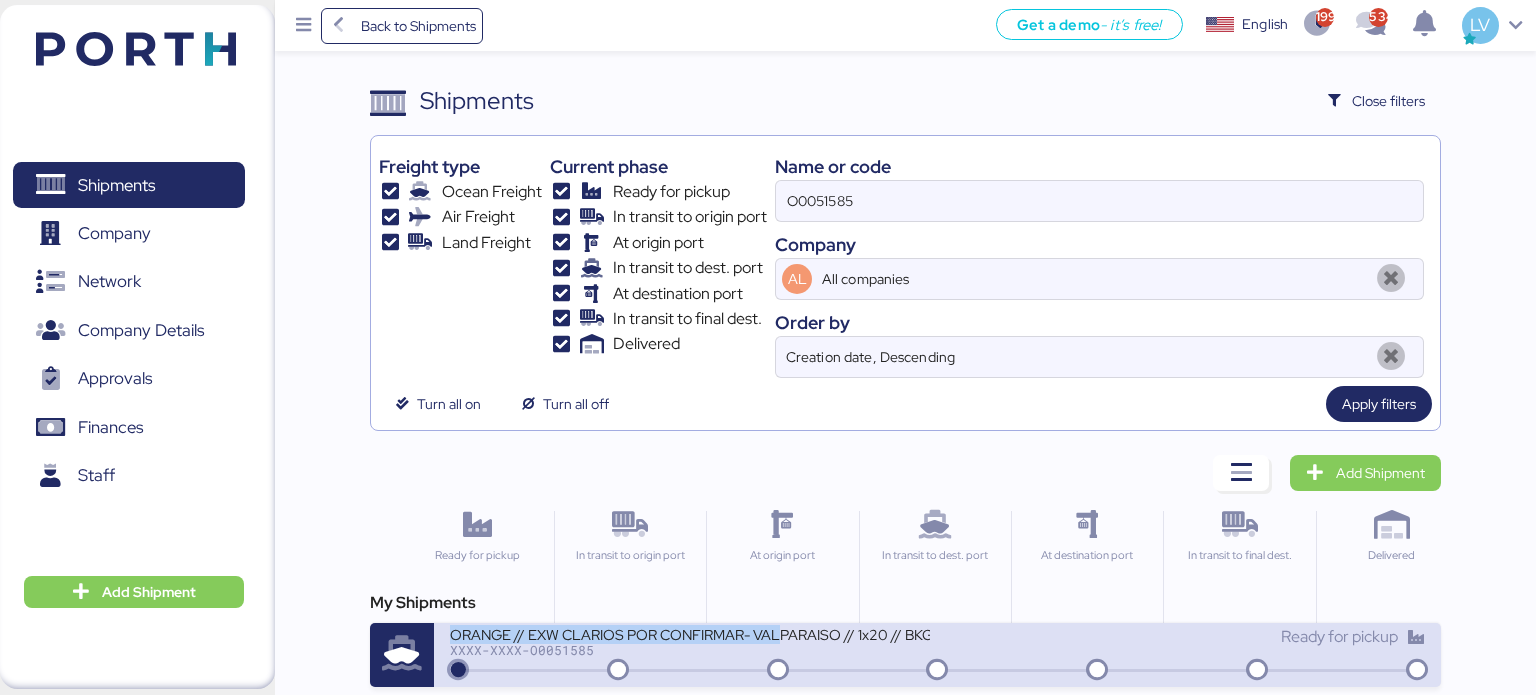 drag, startPoint x: 796, startPoint y: 591, endPoint x: 780, endPoint y: 635, distance: 46.818798 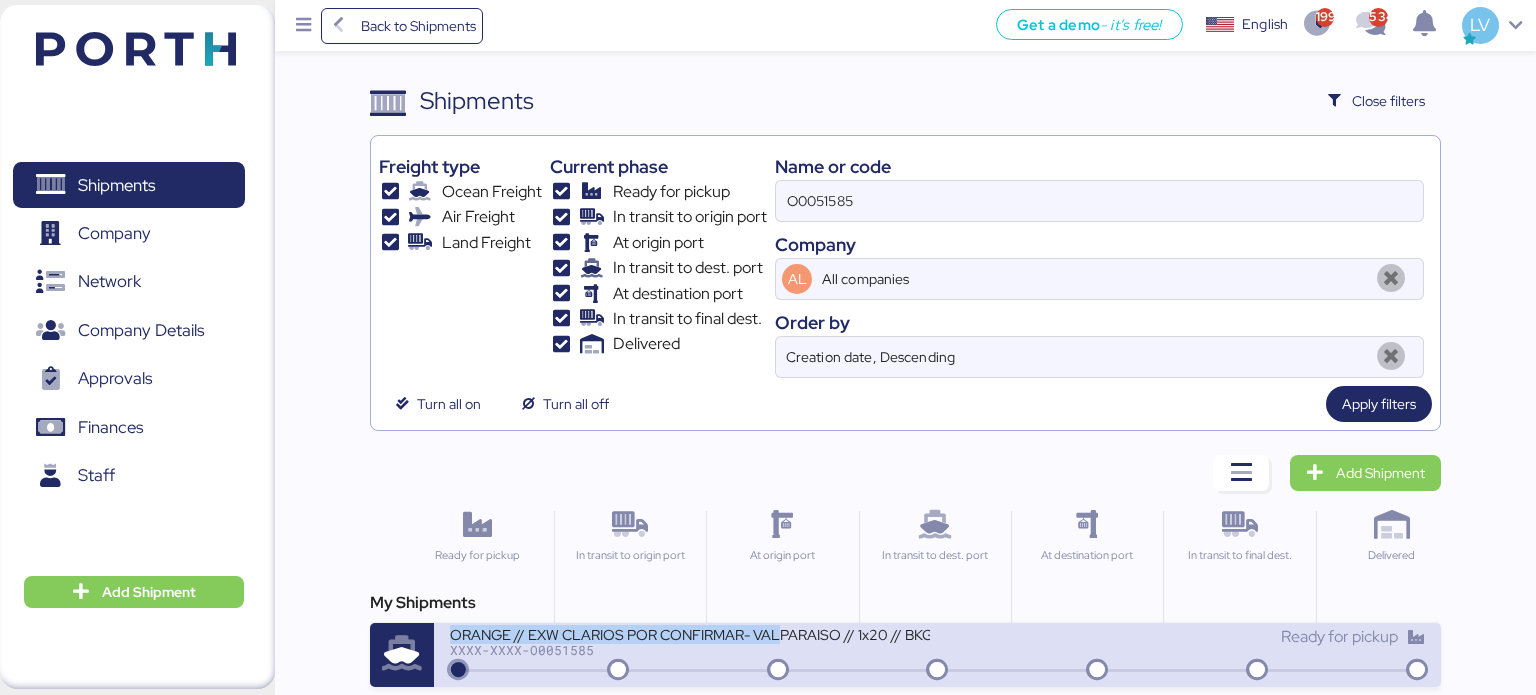 click on "My Shipments ORANGE // EXW CLARIOS POR CONFIRMAR- VALPARAISO // 1x20 // BKG HAPAG 32894753 - maersk 255703625 XXXX-XXXX-O0051585 Ready for pickup" at bounding box center (906, 639) 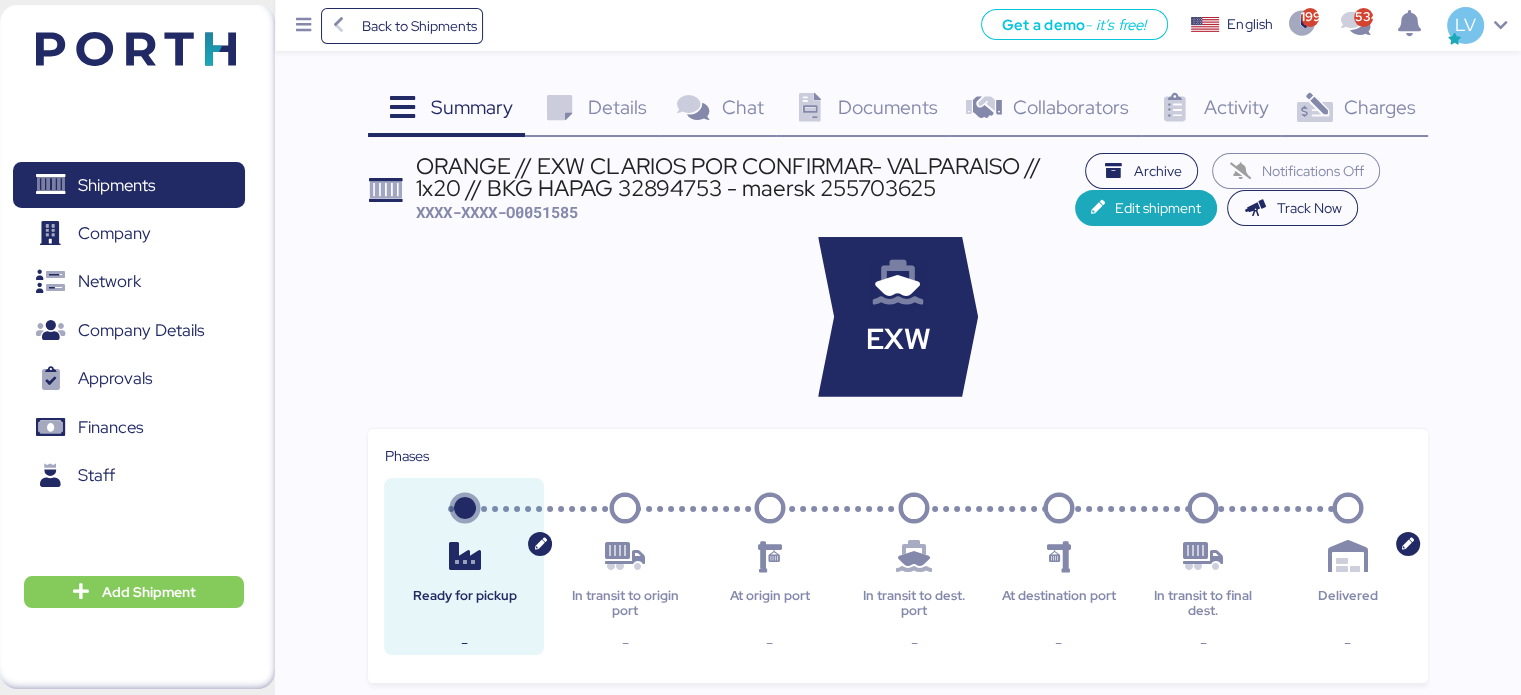 click on "Summary 0   Details 0   Chat 0   Documents 0   Collaborators 0   Activity 0   Charges 0   ORANGE // EXW CLARIOS POR CONFIRMAR- VALPARAISO // 1x20 // BKG HAPAG 32894753 - maersk 255703625 XXXX-XXXX-O0051585   Archive   Notifications Off   Edit shipment   Track Now   EXW Phases     Ready for pickup -   In transit to origin port -   At origin port -   In transit to dest. port -   At destination port -   In transit to final dest. -     Delivered -   Created by Iungo Logistics IUNG Guadalajara   Supplier   Add supplier Client   Add client Customs broker   Add broker Forwarder   Add Forwarder Other   Add other Documents   Name
bkg maersk
private
bkg hapag
private
Activity
The information has not been found
Messages" at bounding box center [760, 841] 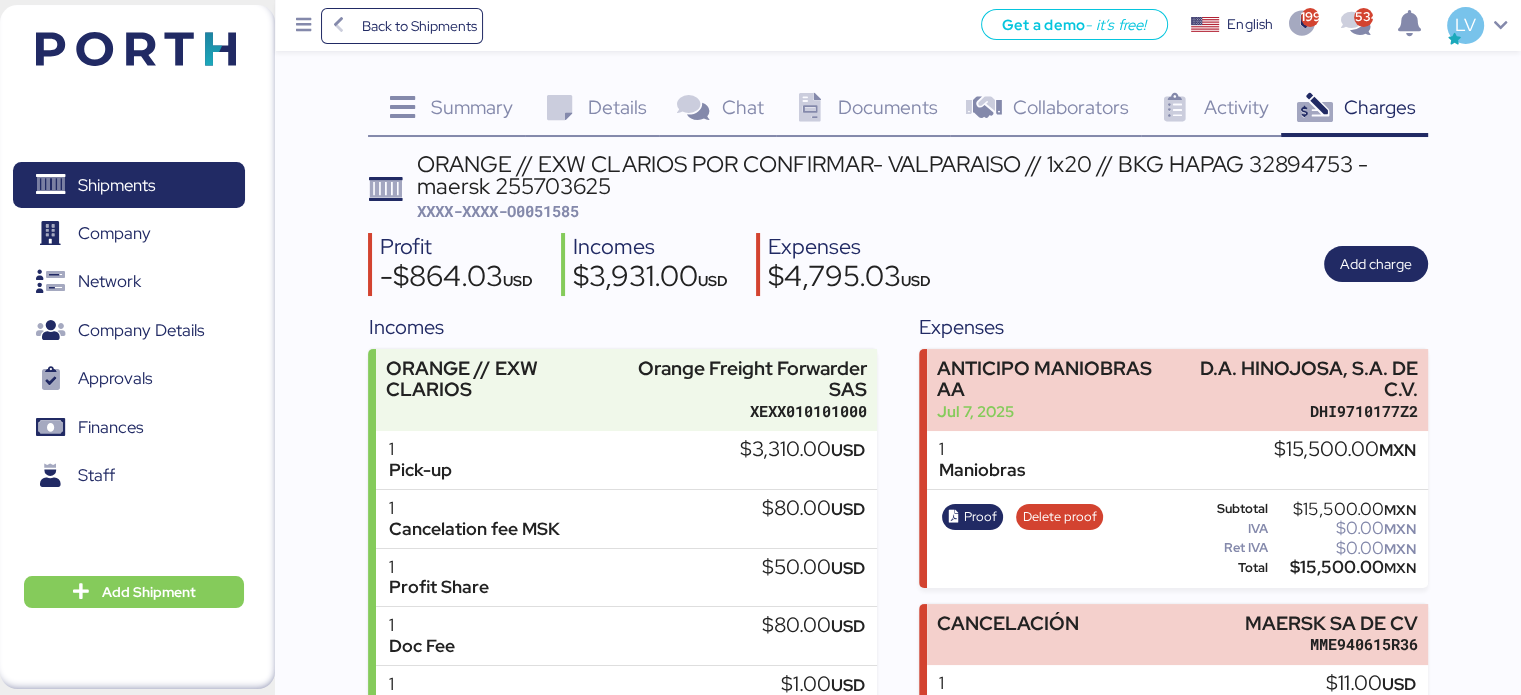 click on "ORANGE // EXW CLARIOS POR CONFIRMAR- VALPARAISO // 1x20 // BKG HAPAG 32894753 - maersk 255703625" at bounding box center [922, 175] 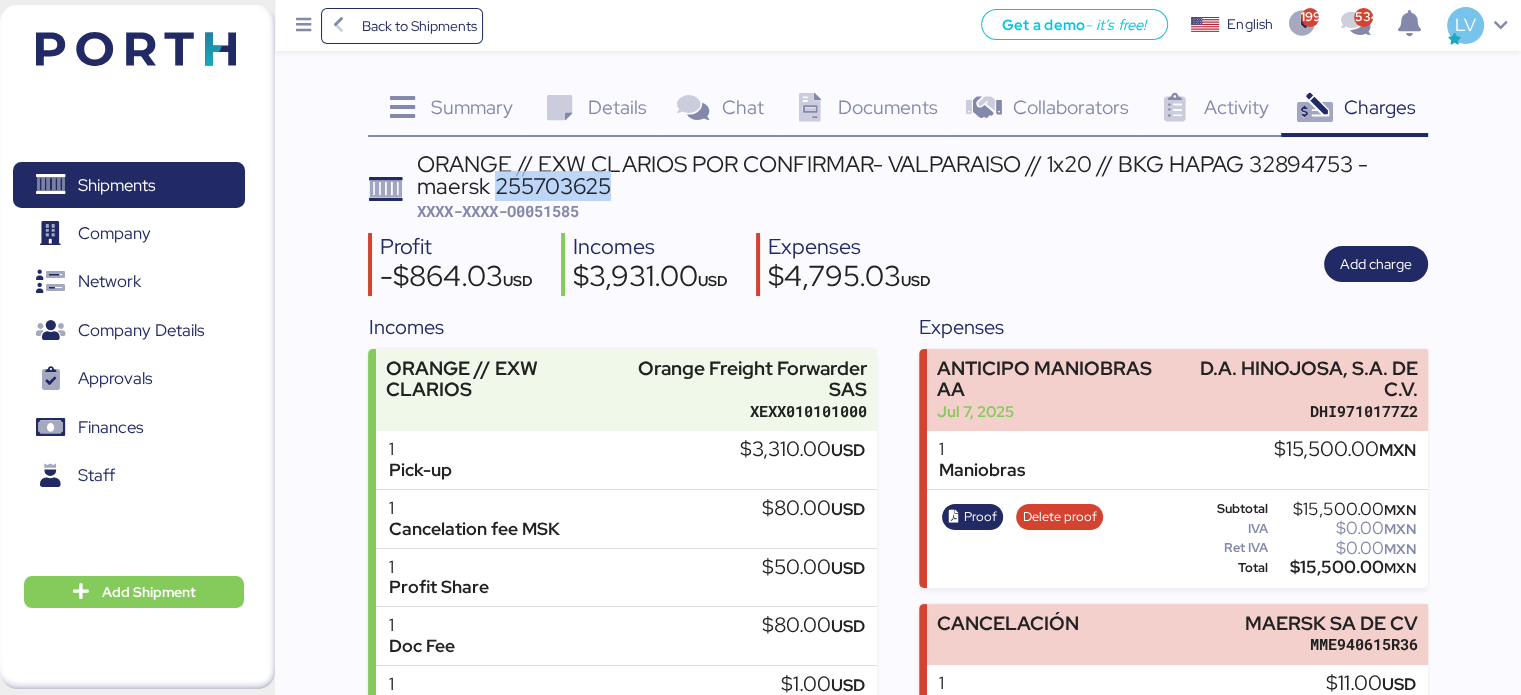 click on "ORANGE // EXW CLARIOS POR CONFIRMAR- VALPARAISO // 1x20 // BKG HAPAG 32894753 - maersk 255703625" at bounding box center [922, 175] 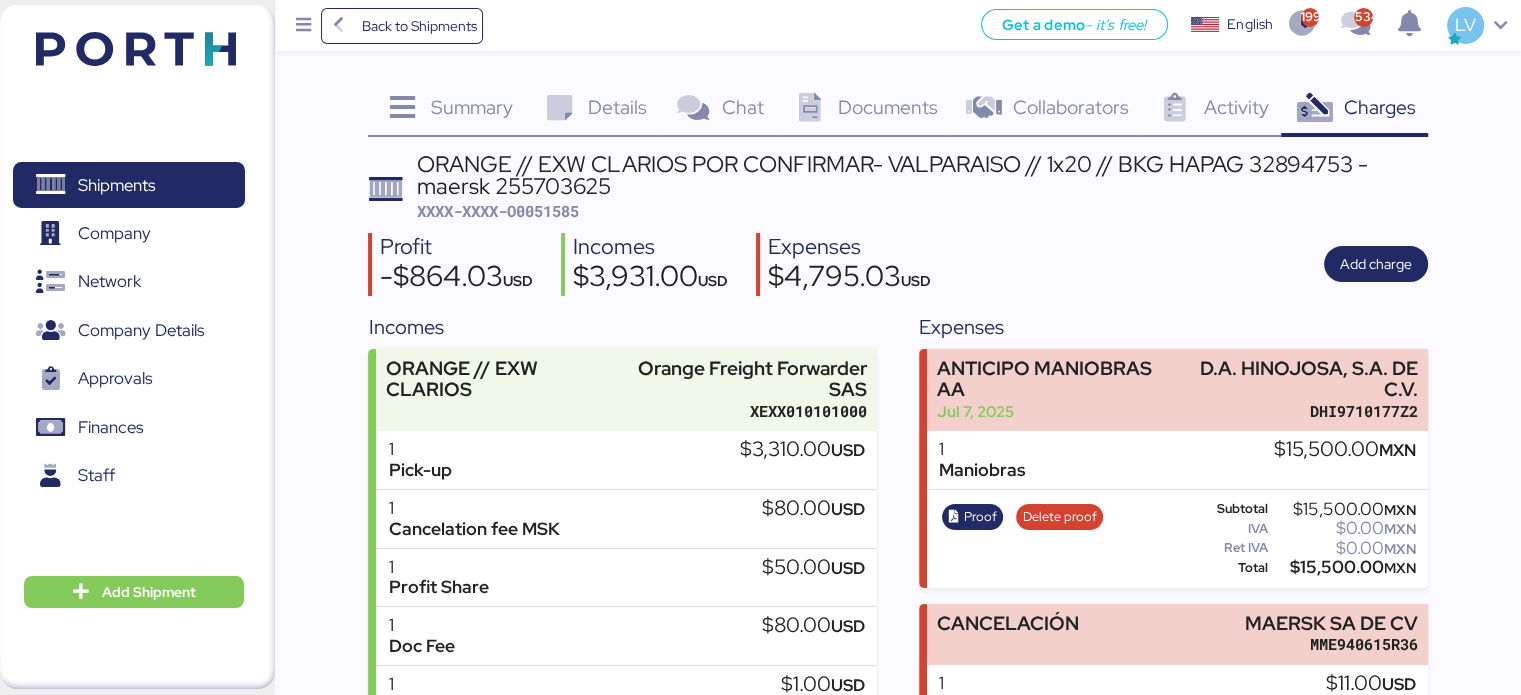 click on "ORANGE // EXW CLARIOS POR CONFIRMAR- VALPARAISO // 1x20 // BKG HAPAG 32894753 - maersk 255703625" at bounding box center (922, 175) 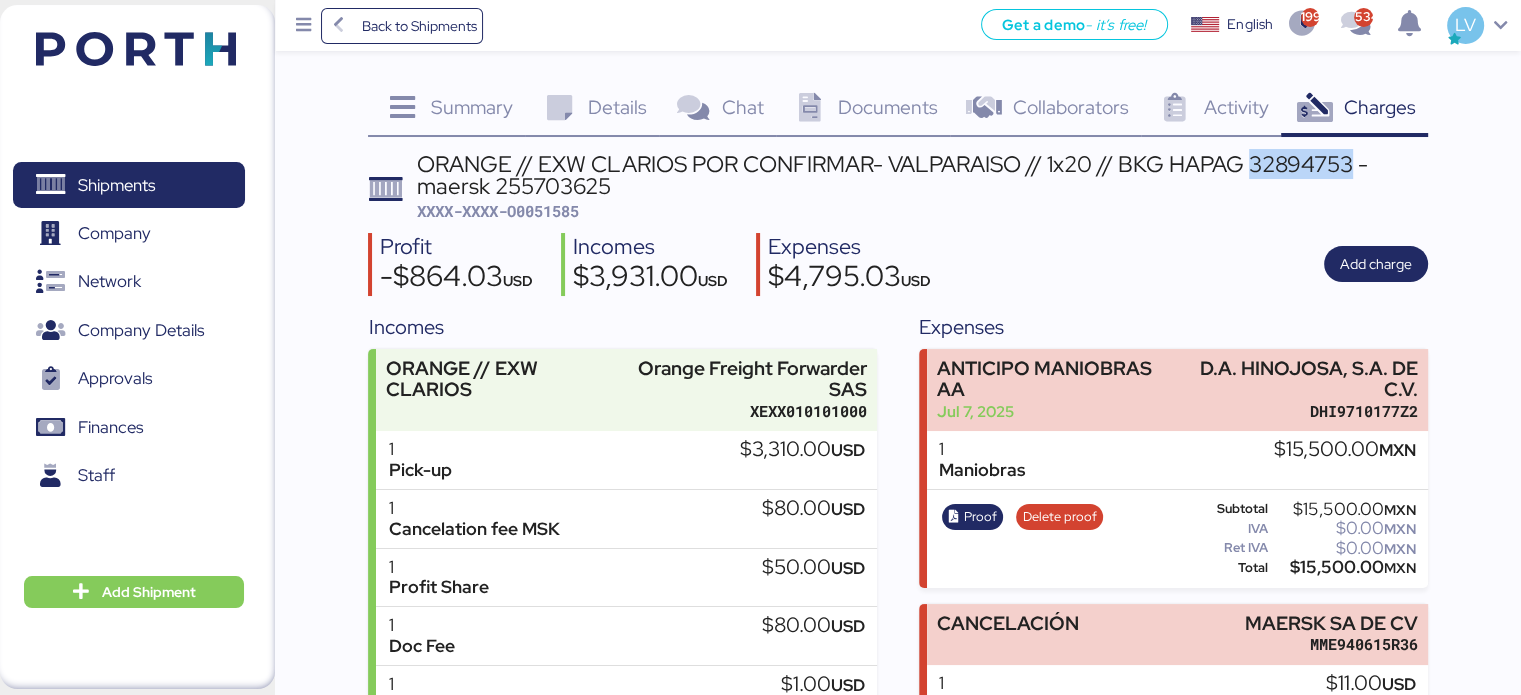 click on "ORANGE // EXW CLARIOS POR CONFIRMAR- VALPARAISO // 1x20 // BKG HAPAG 32894753 - maersk 255703625" at bounding box center [922, 175] 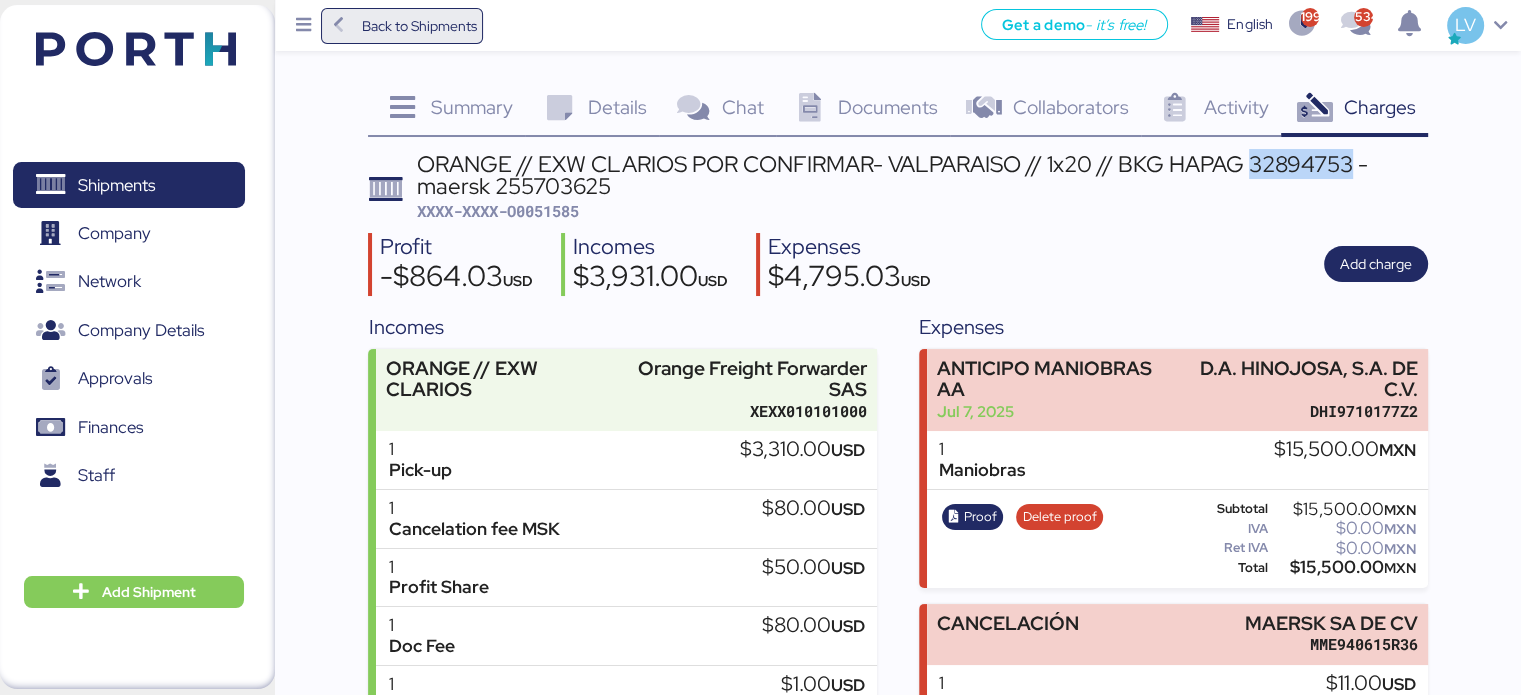 click on "Back to Shipments" at bounding box center (402, 26) 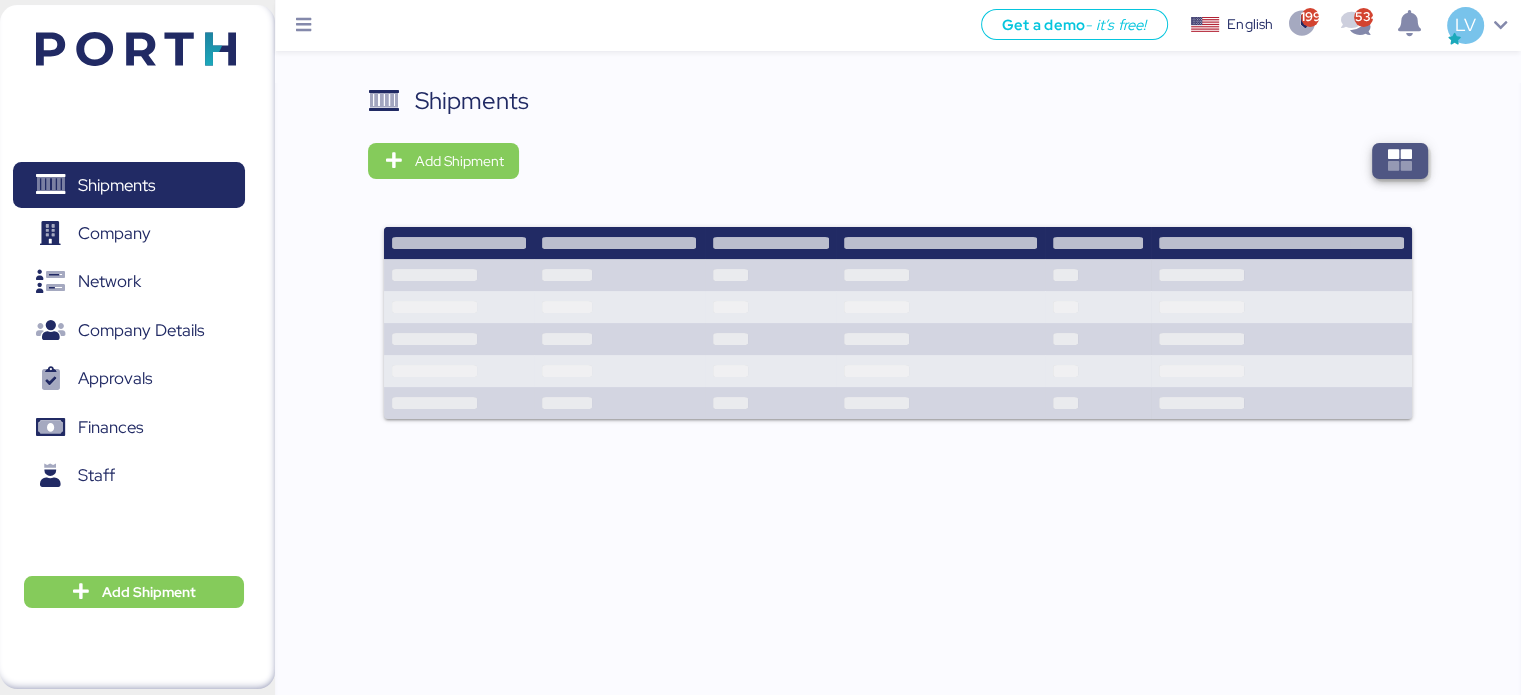 drag, startPoint x: 1390, startPoint y: 143, endPoint x: 1407, endPoint y: 166, distance: 28.600698 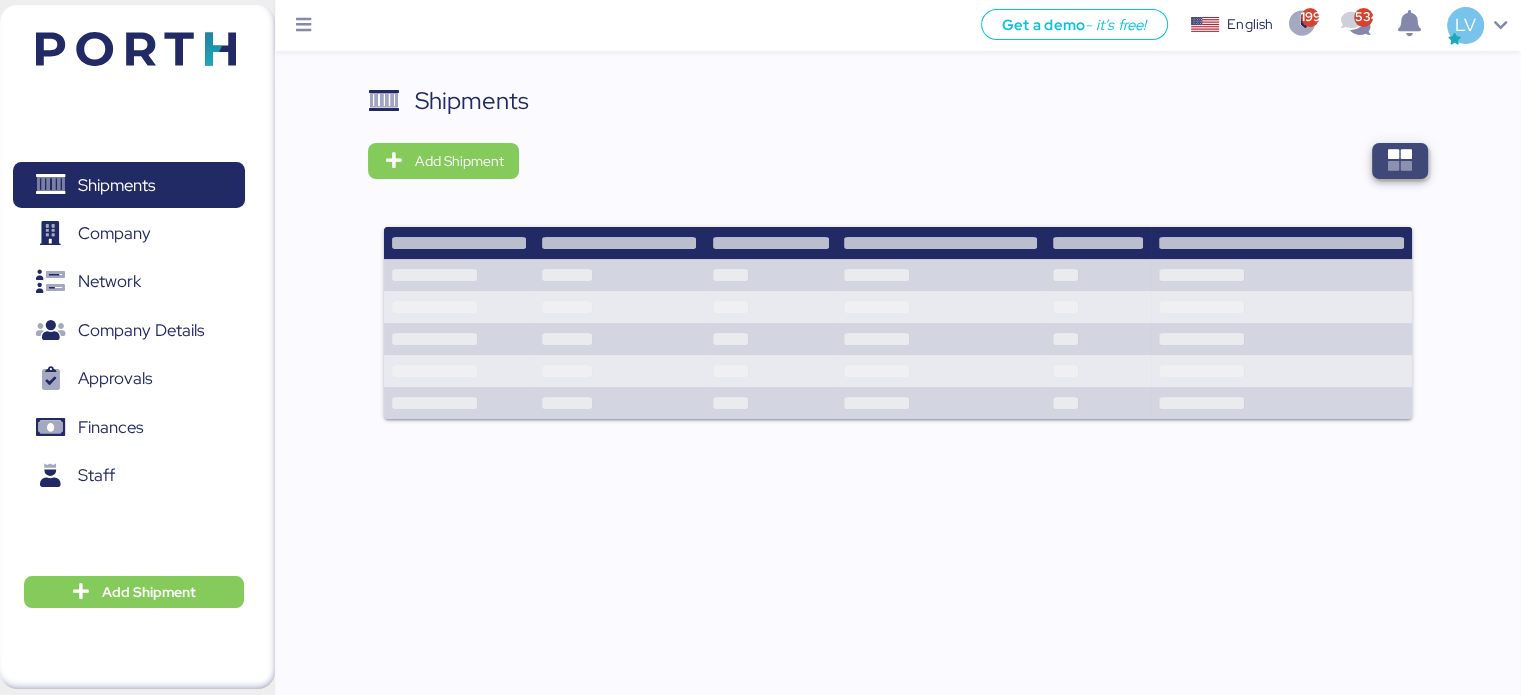 click at bounding box center (1400, 161) 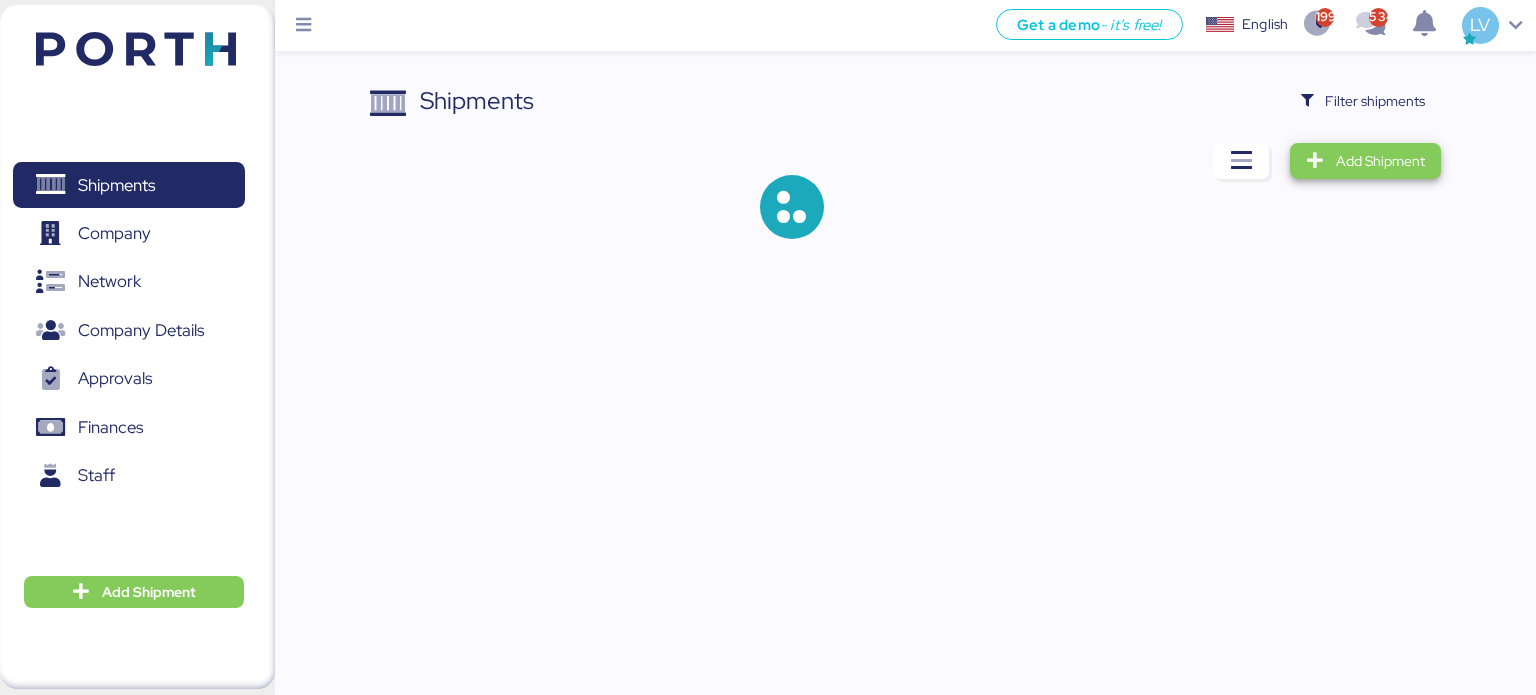click on "Add Shipment" at bounding box center (1380, 161) 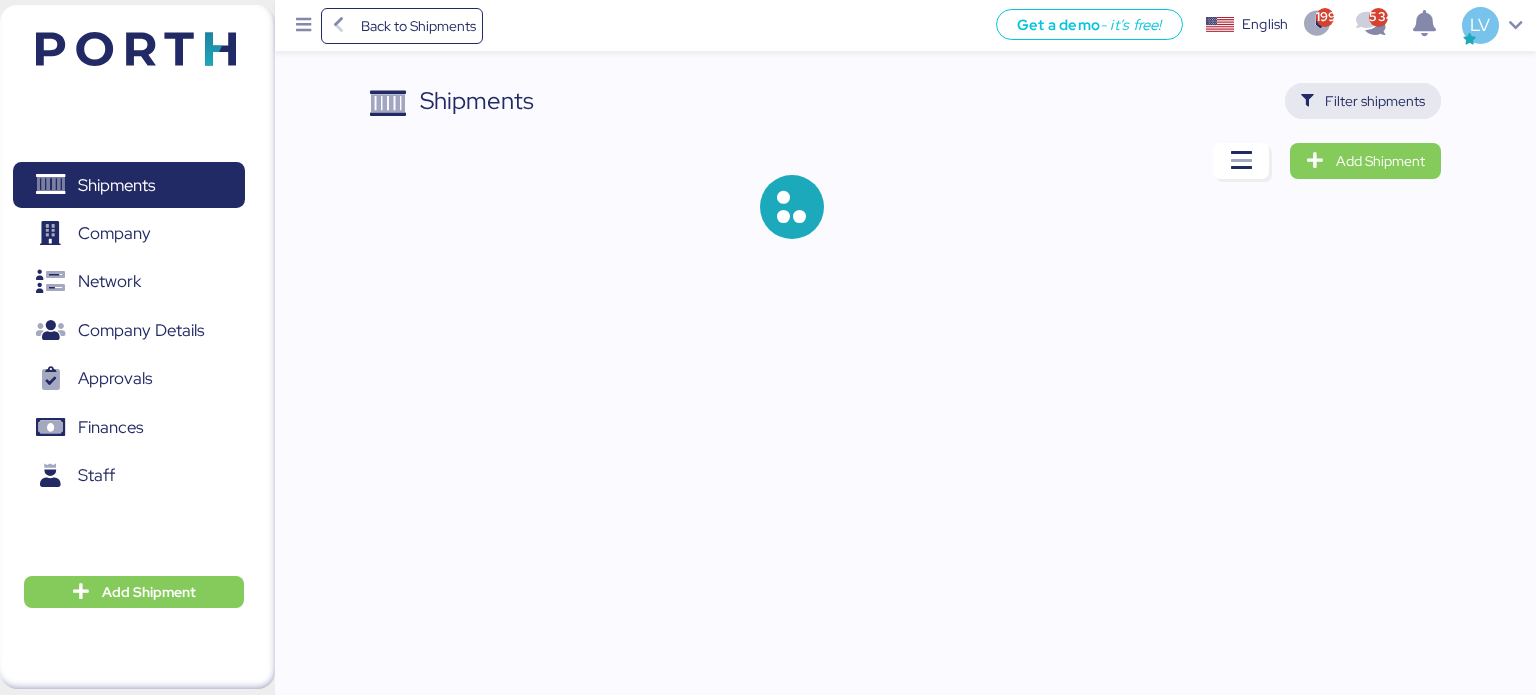 click on "Filter shipments" at bounding box center [1363, 101] 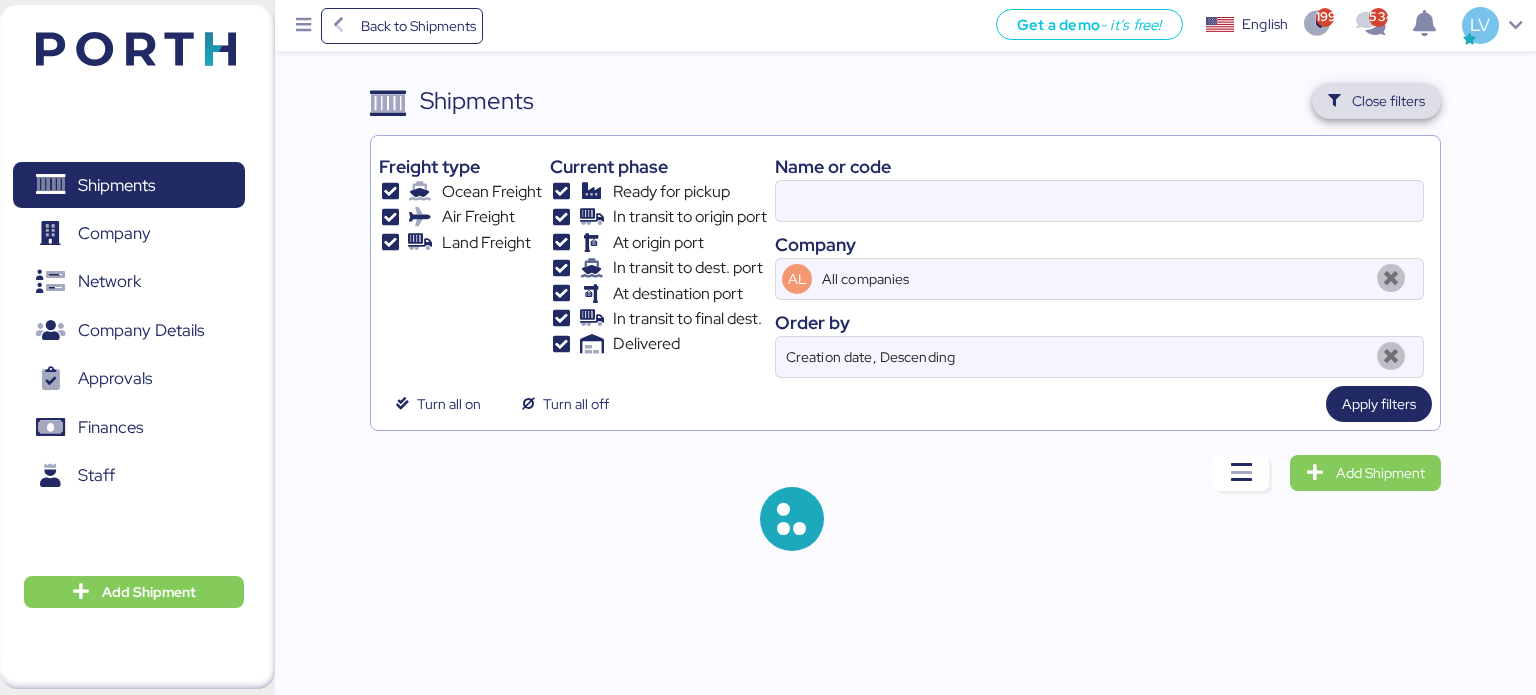 click on "Close filters" at bounding box center (1377, 101) 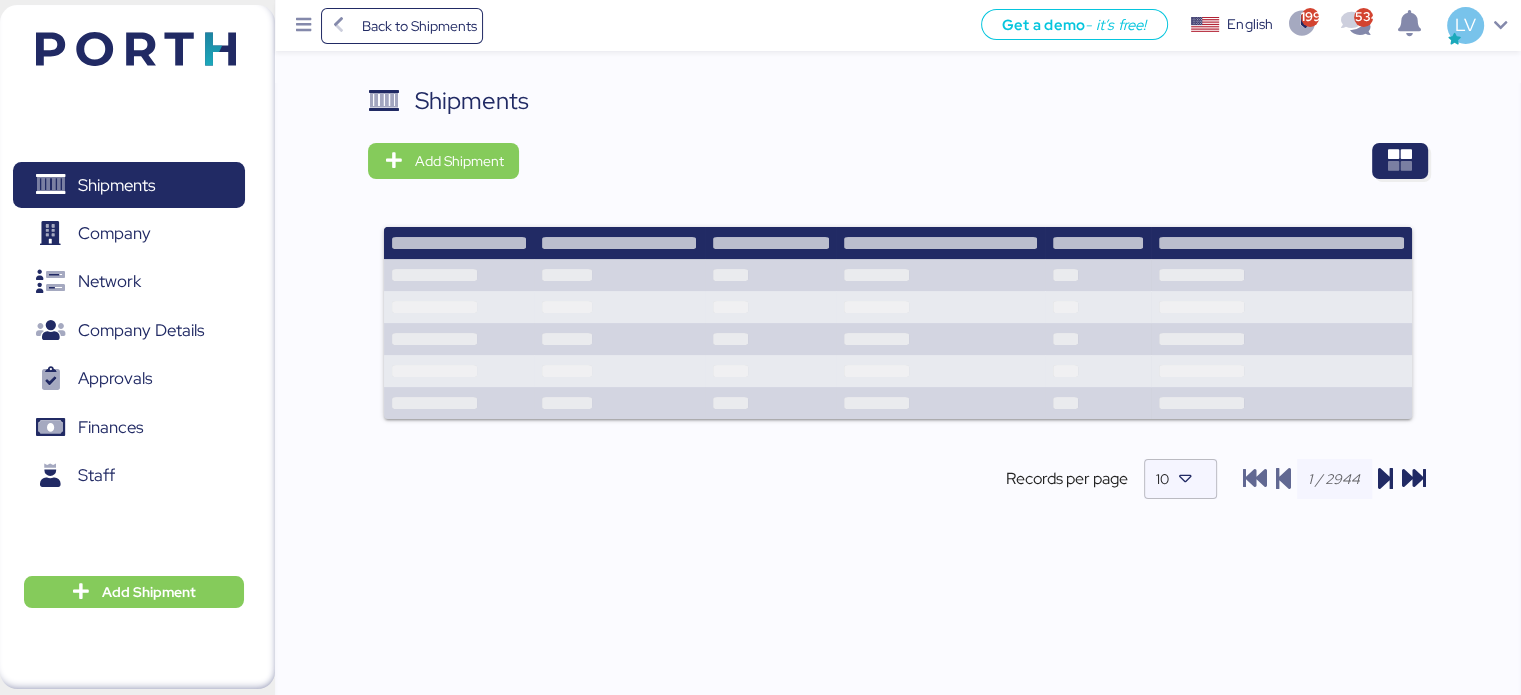 click on "Add Shipment   Shipment Name Ningbo Dingwang // NYX Mexico // 1x20OT // Ningbo - Manzanillo // MBL: 143550599348 - HBL: GYSE2506214 - BKG: 143550599348 Ready for pickup At destination port Delivered Shipment Name JIANGSU XIN BURNASIA - ADUALINK VMI // 1x40HQ // SHANGHAI - MANZANILLO / HBL: BYKS25073366SE / MBL: 142502374694 / BKG: 142502374694 Ready for pickup At destination port Delivered Shipment Name JIANGSU XIN BURNASIA - ADUALINK VMI // 1x40HQ // SHANGHAI - MANZANILLO / HBL: BYKS25073043SE / MBL: 142502277397 / BKG: 142502277397 Ready for pickup At destination port Delivered Shipment Name JIANGSU XIN BURNASIA - ADUALINK VMI // 1x40HQ // SHANGHAI - MANZANILLO / HBL: BYKS25073042SE / MBL: 142502277389 / BKG: 142502277389 Ready for pickup At destination port Delivered Shipment Name YAMATO - PLASESS / NRT - GDL / YMM-AI-175 Ready for pickup At destination Airport Delivered Shipment Name LOXSON - ERICSSON / SHANGHAI - MANZANILLO / MBL: SHMZL25155750 - HBL: YQSE250719322 / LCL Ready for pickup 10" at bounding box center (897, 308) 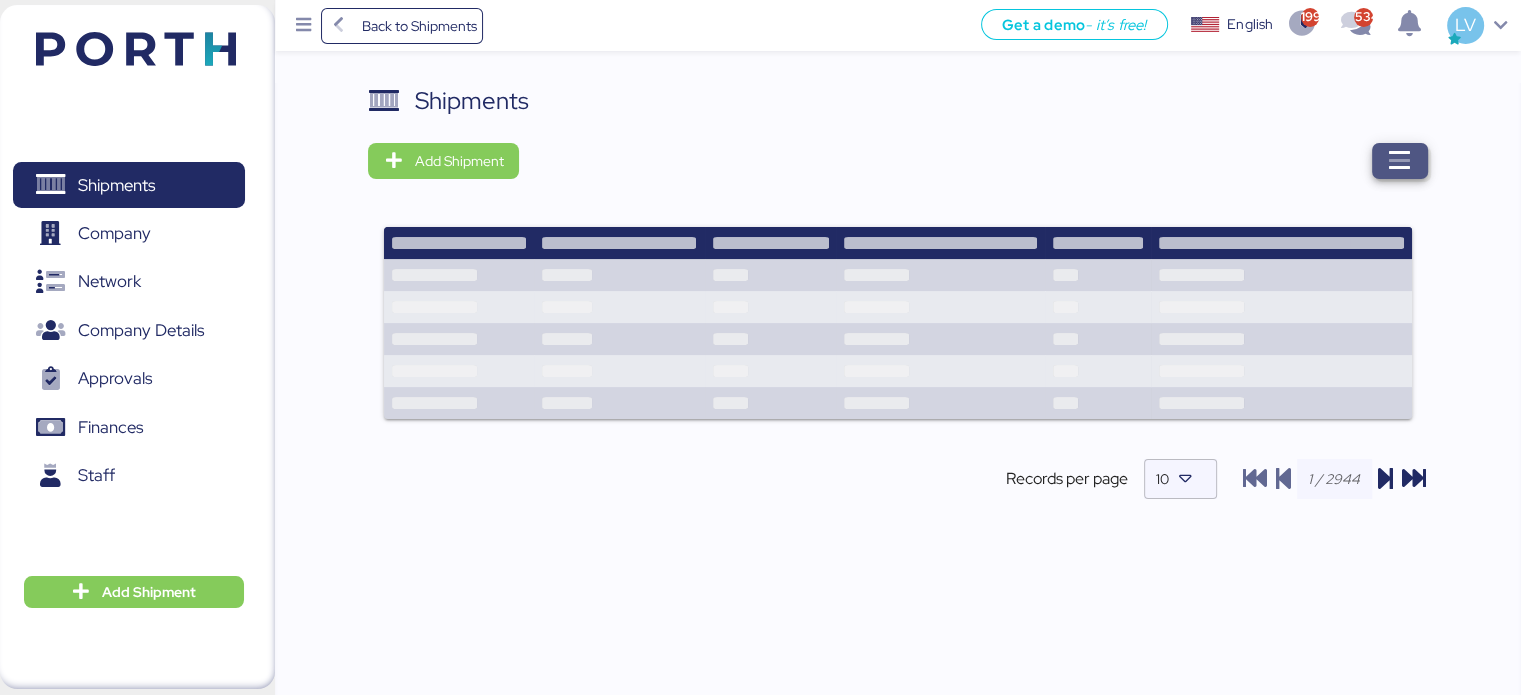 click at bounding box center (1400, 161) 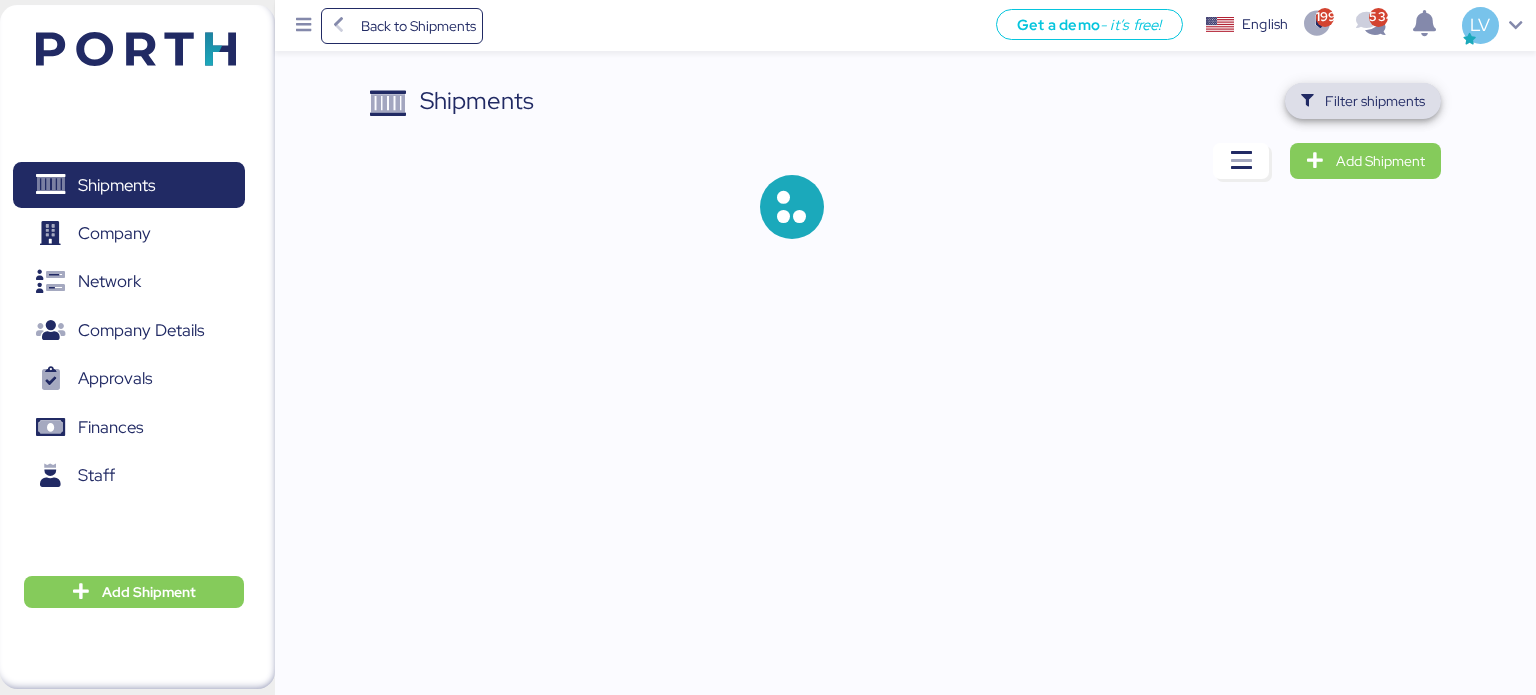 drag, startPoint x: 1404, startPoint y: 92, endPoint x: 1149, endPoint y: 134, distance: 258.43567 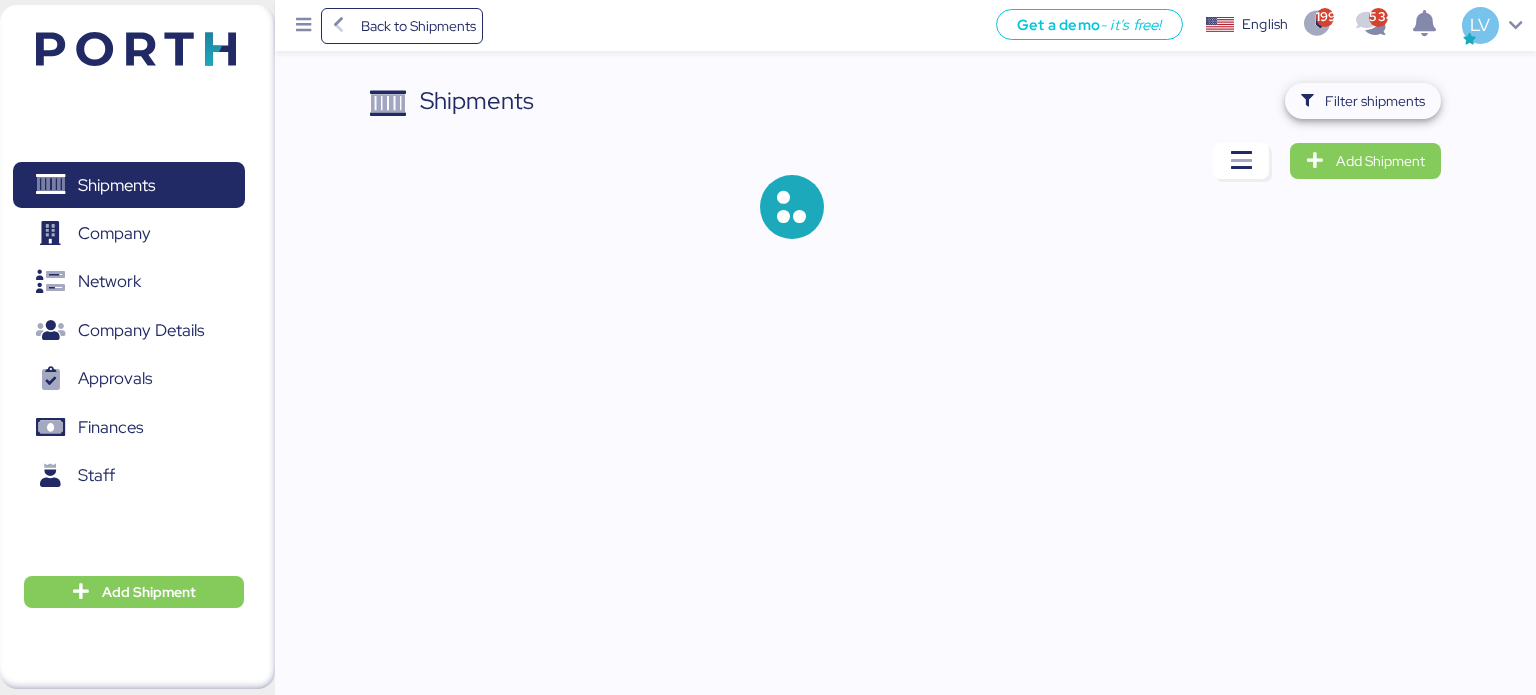 click on "Shipments   Filter shipments     Add Shipment" at bounding box center [906, 177] 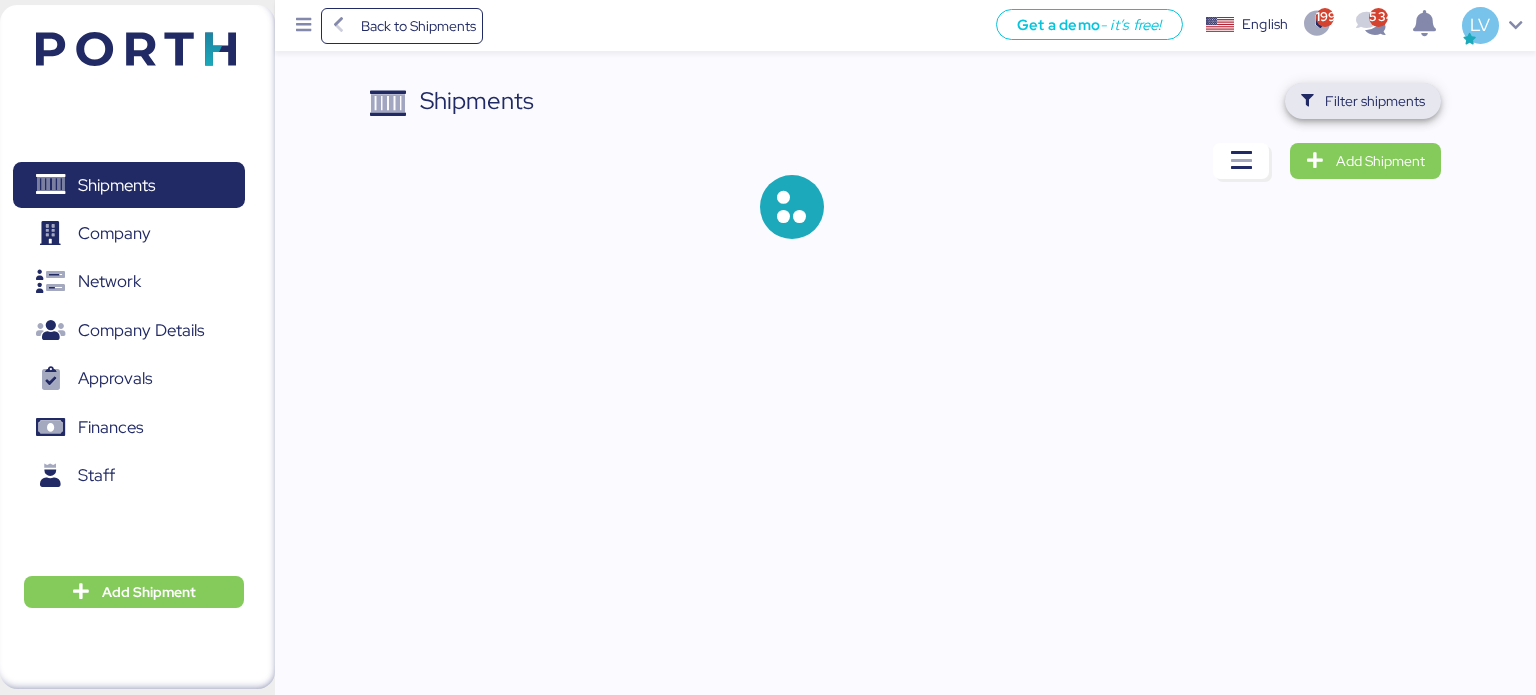 click on "Filter shipments" at bounding box center (1375, 101) 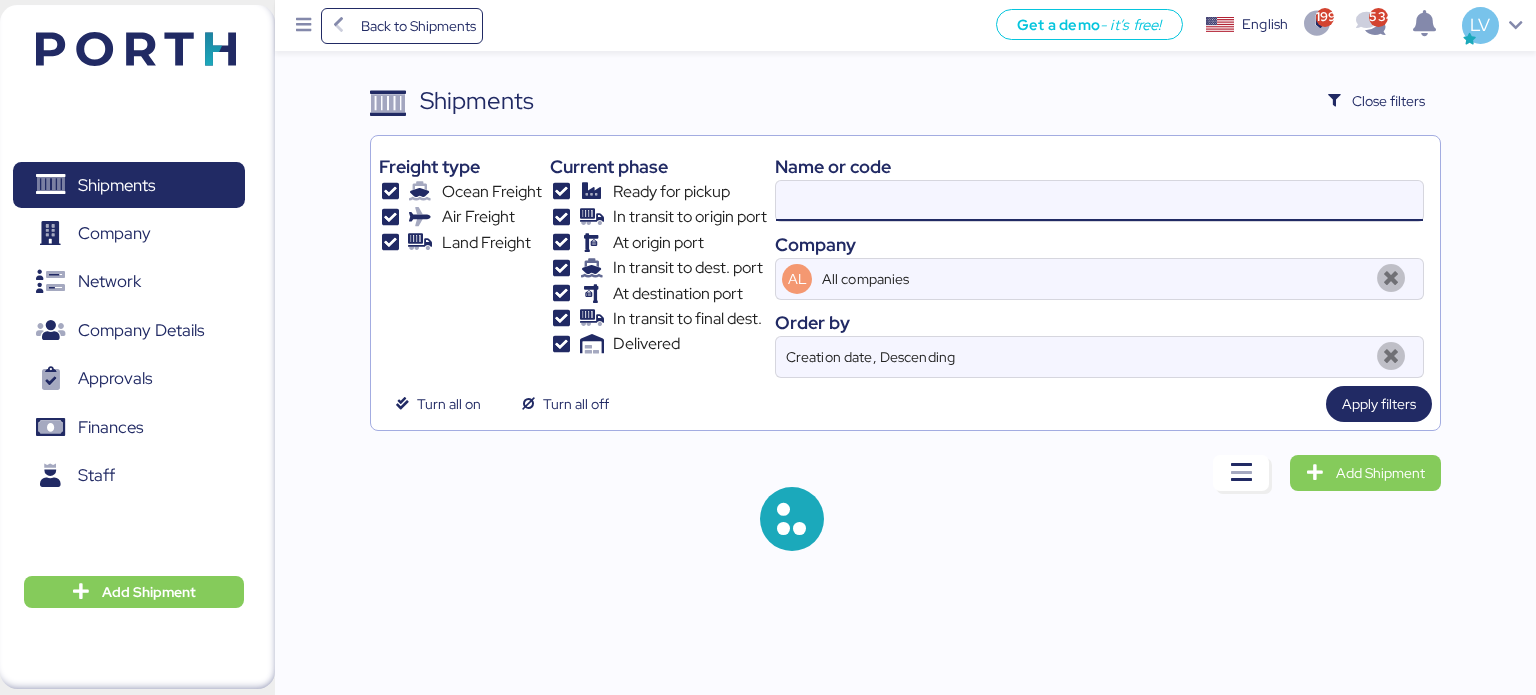 click at bounding box center (1099, 201) 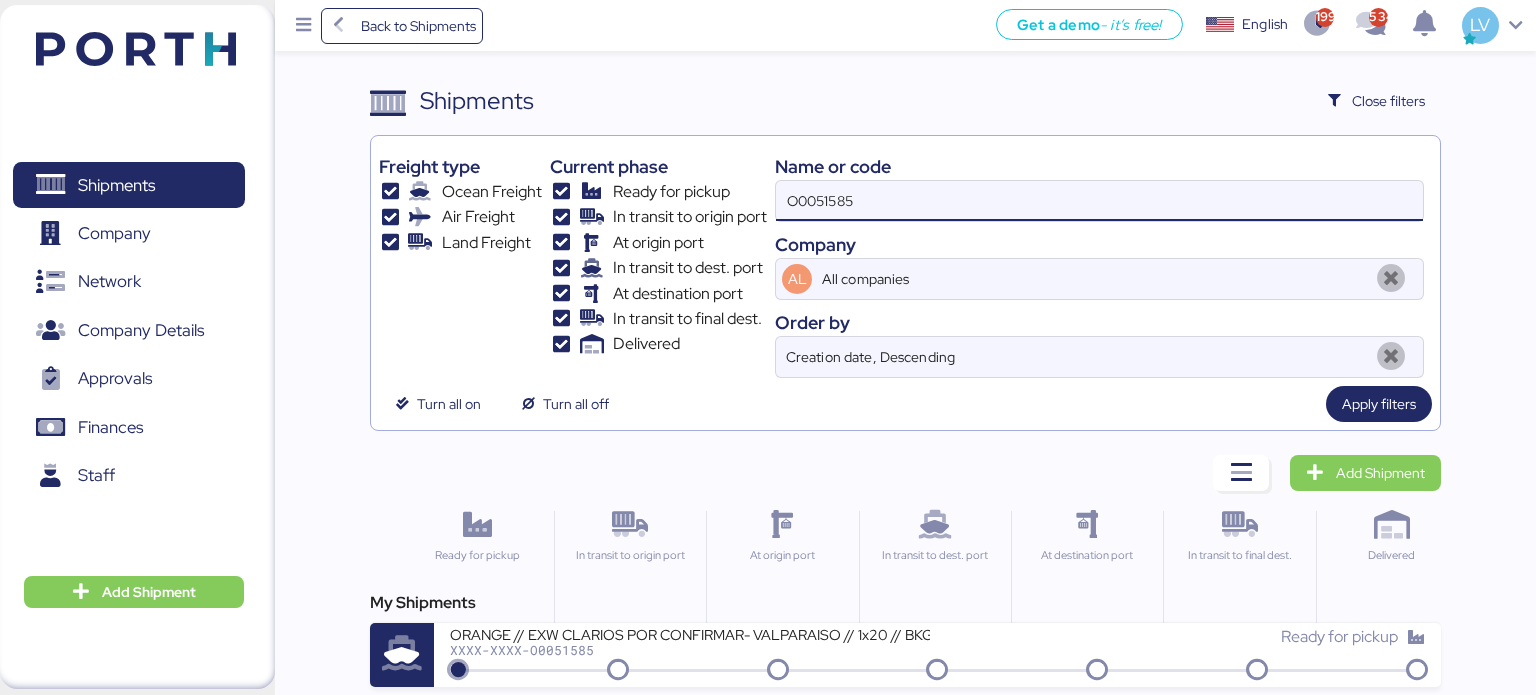 click on "O0051585" at bounding box center [1099, 201] 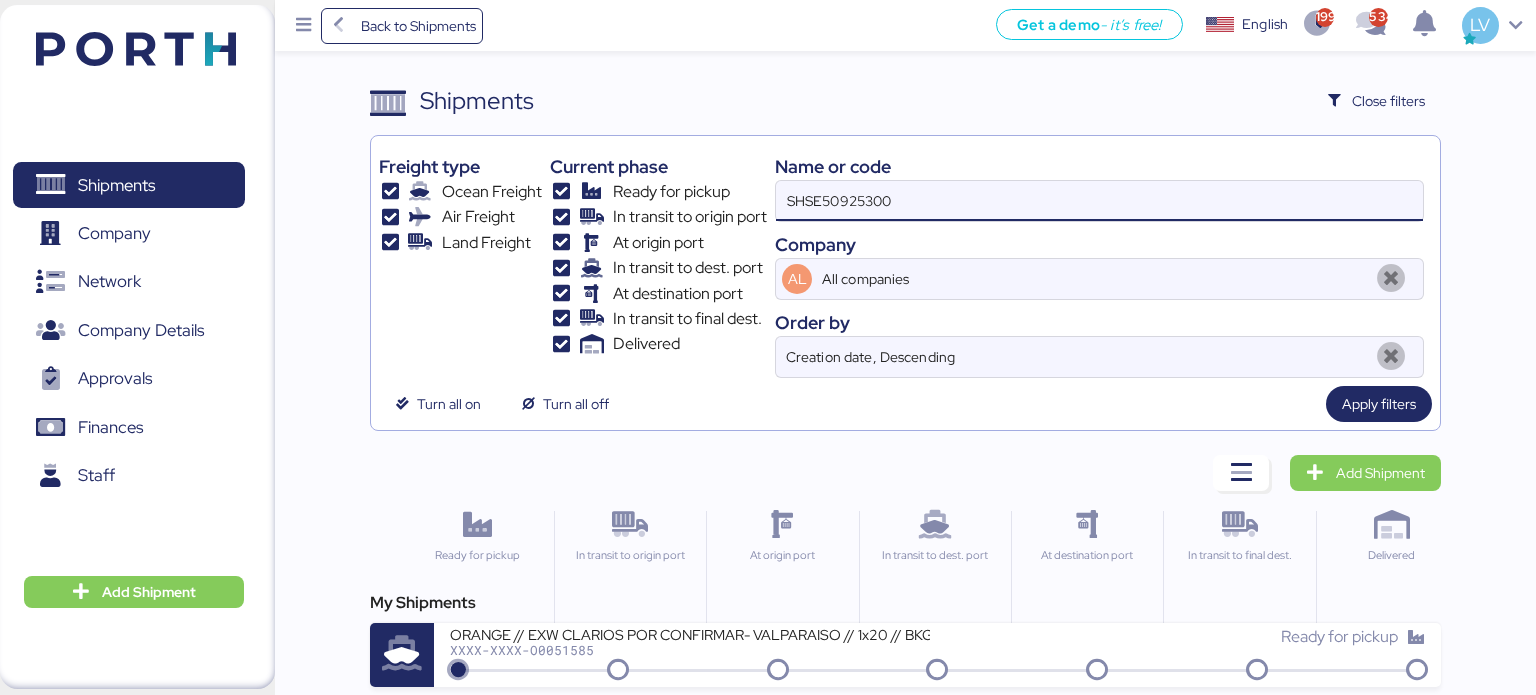 type on "SHSE50925300" 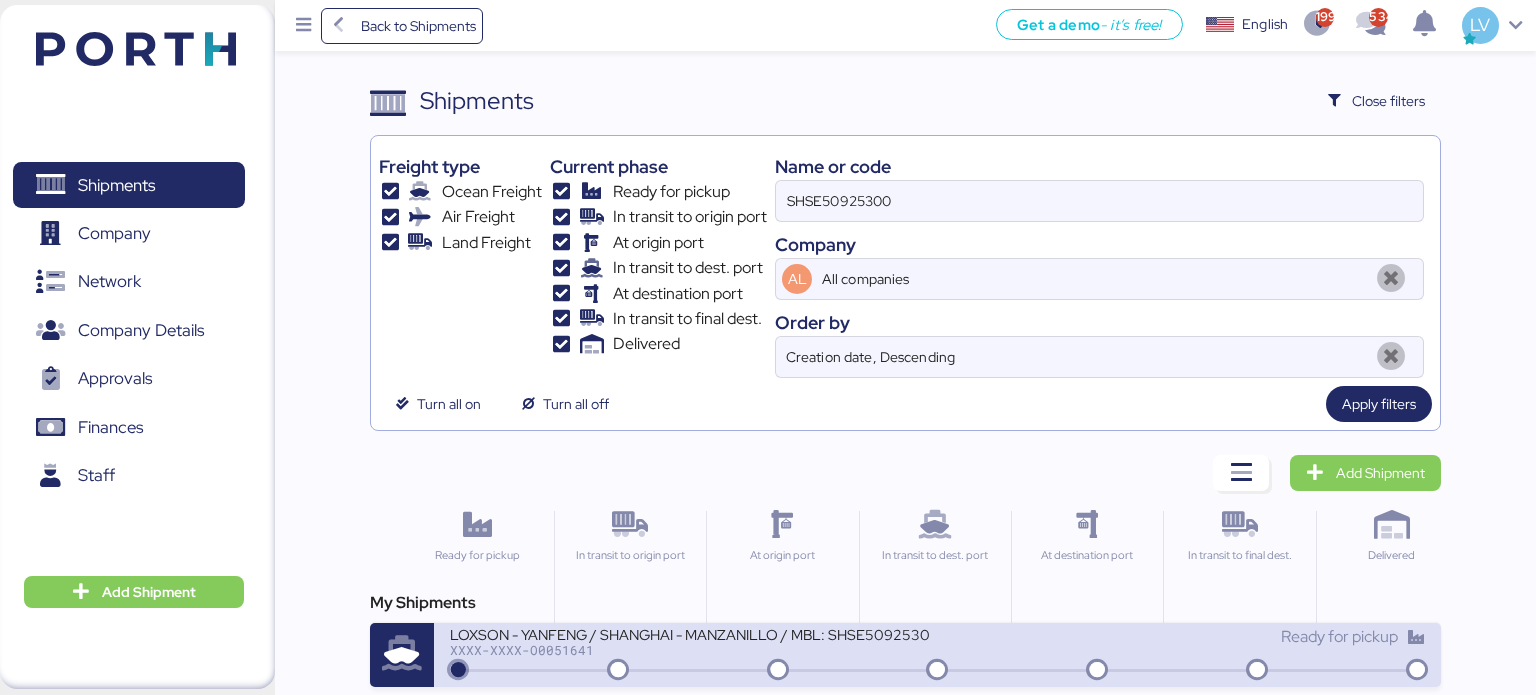 click on "XXXX-XXXX-O0051641" at bounding box center [690, 650] 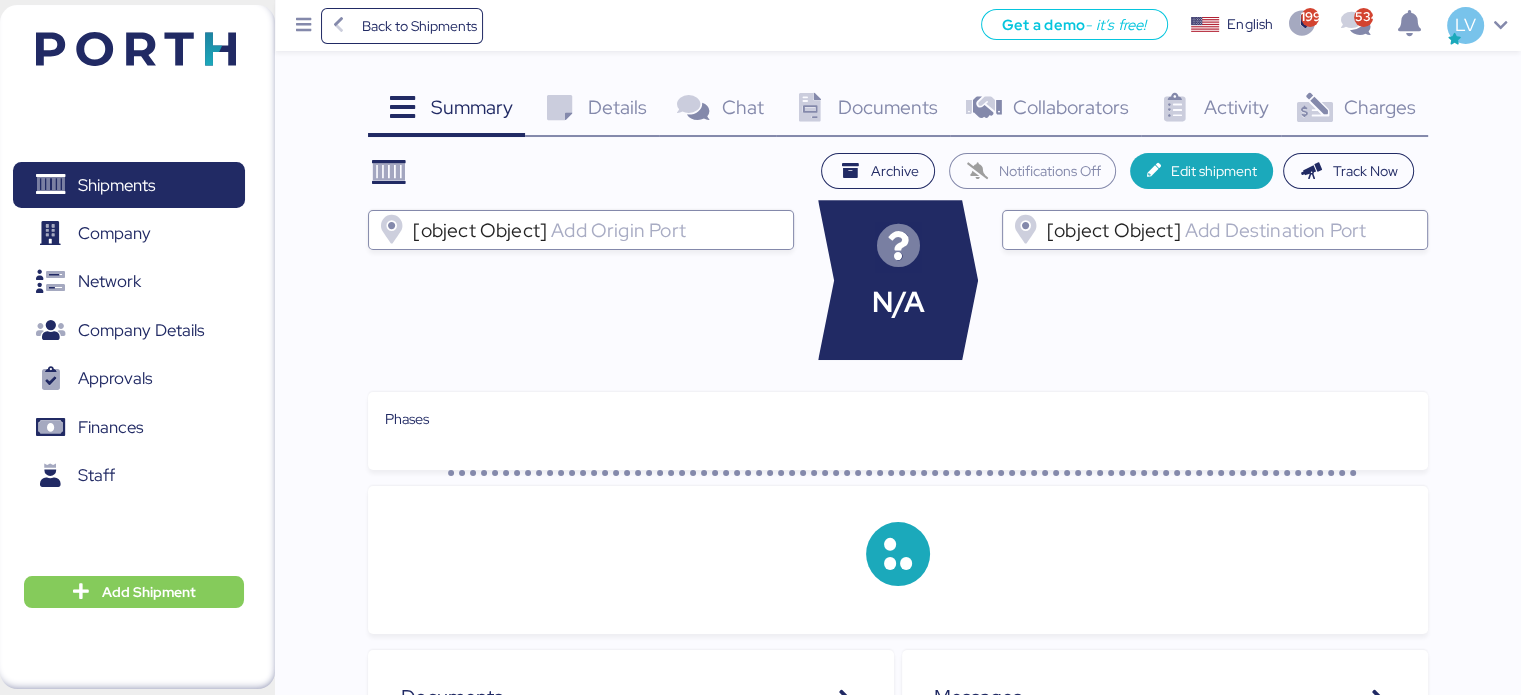 click on "Charges 0" at bounding box center (1354, 110) 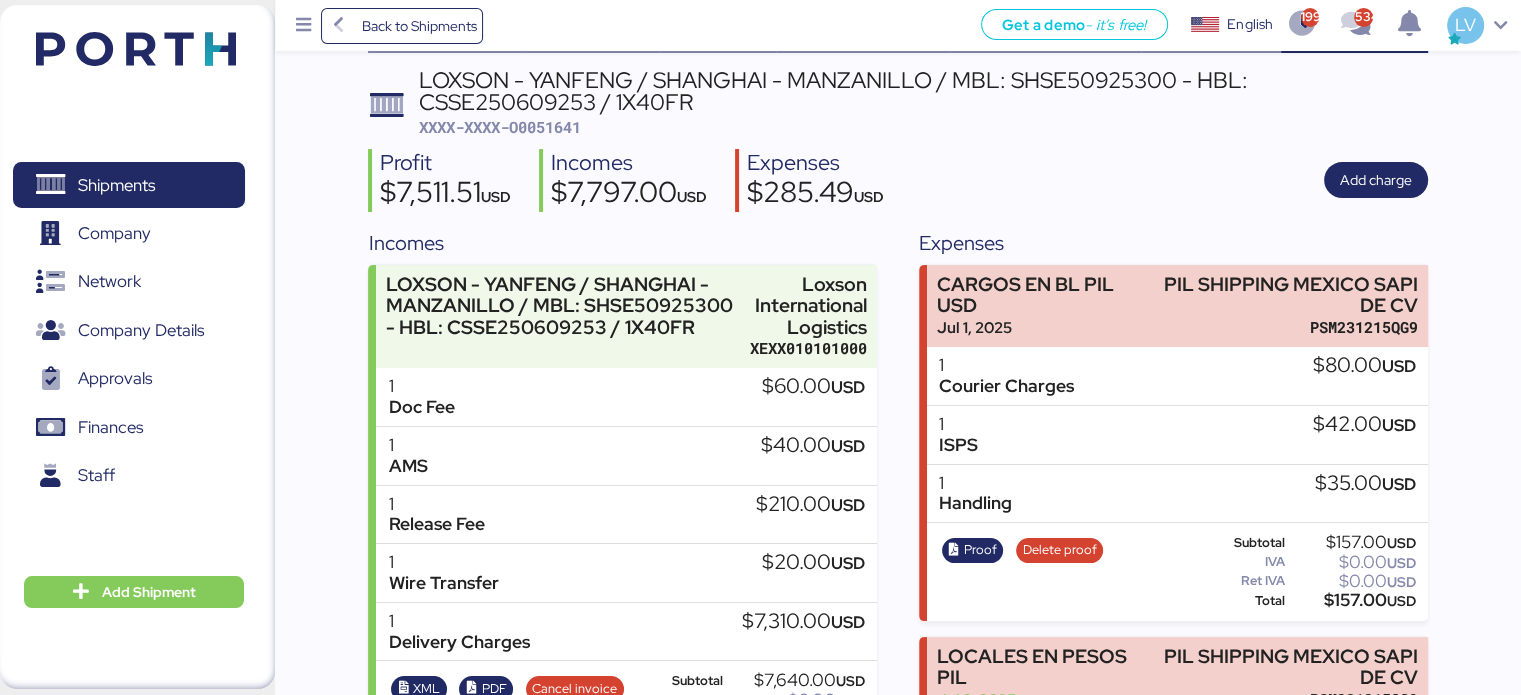 scroll, scrollTop: 0, scrollLeft: 0, axis: both 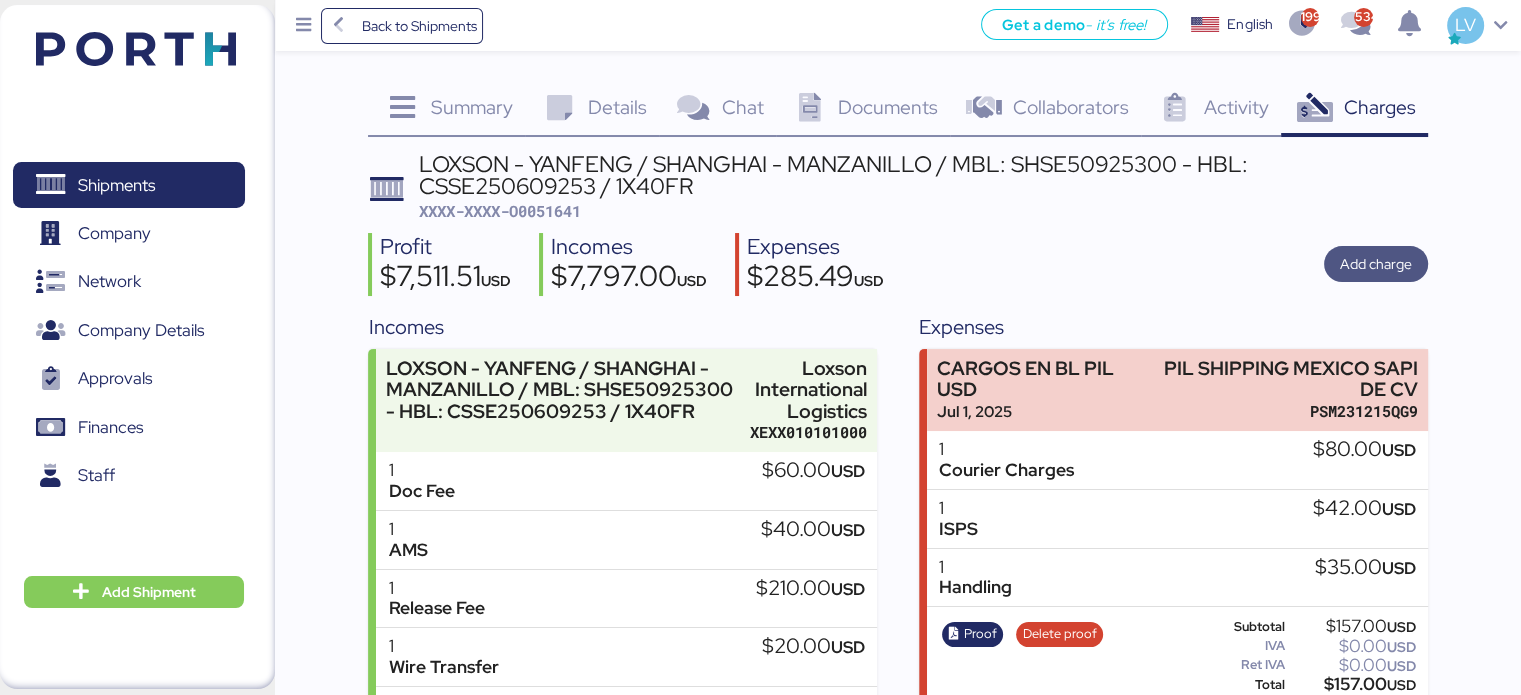 click on "Add charge" at bounding box center (1376, 264) 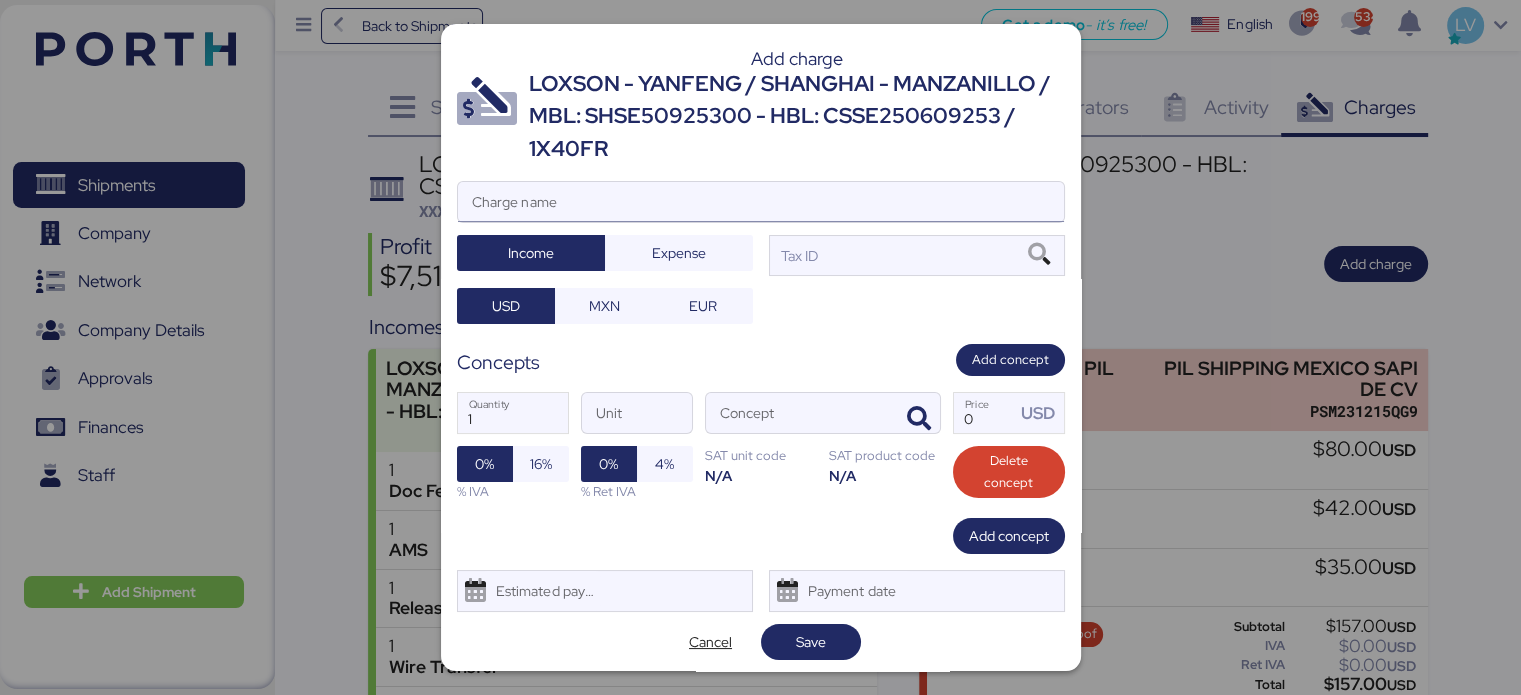click on "Charge name" at bounding box center [761, 202] 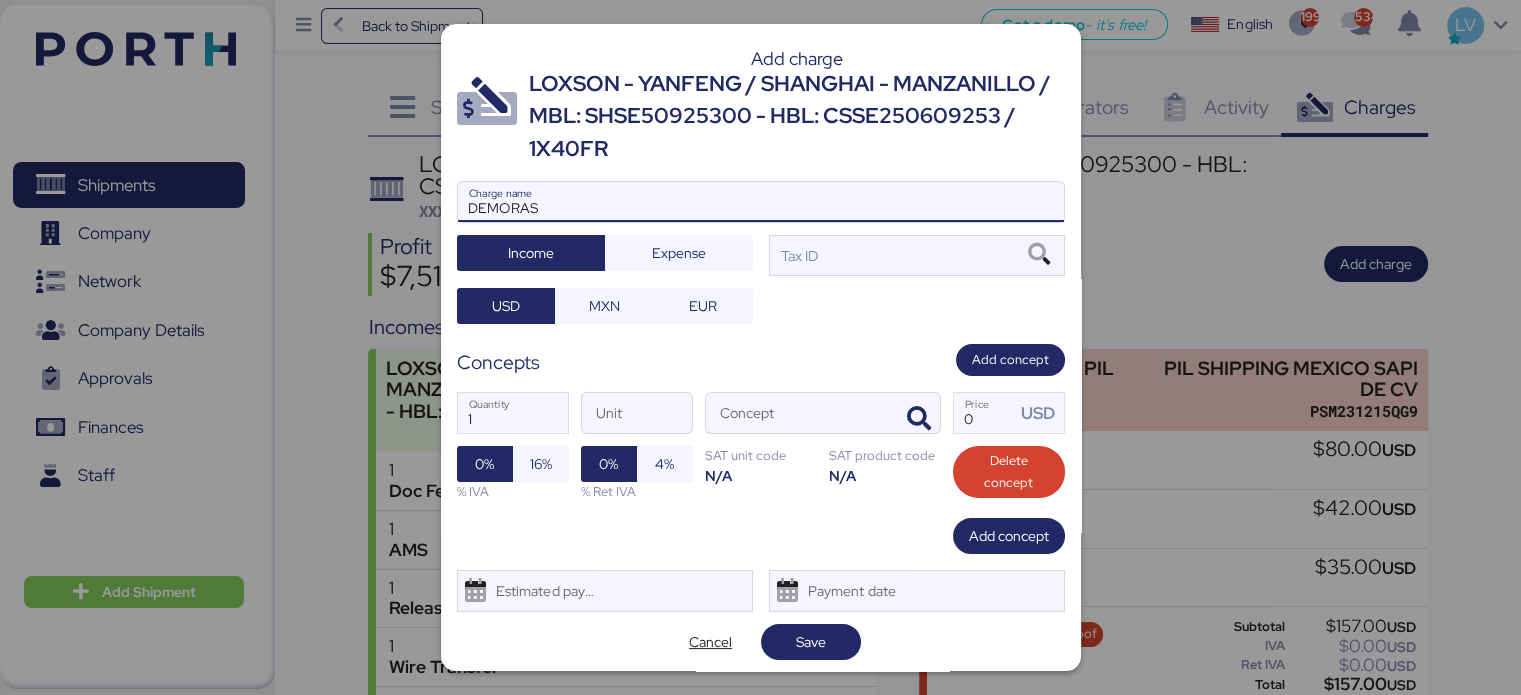 type on "DEMORAS" 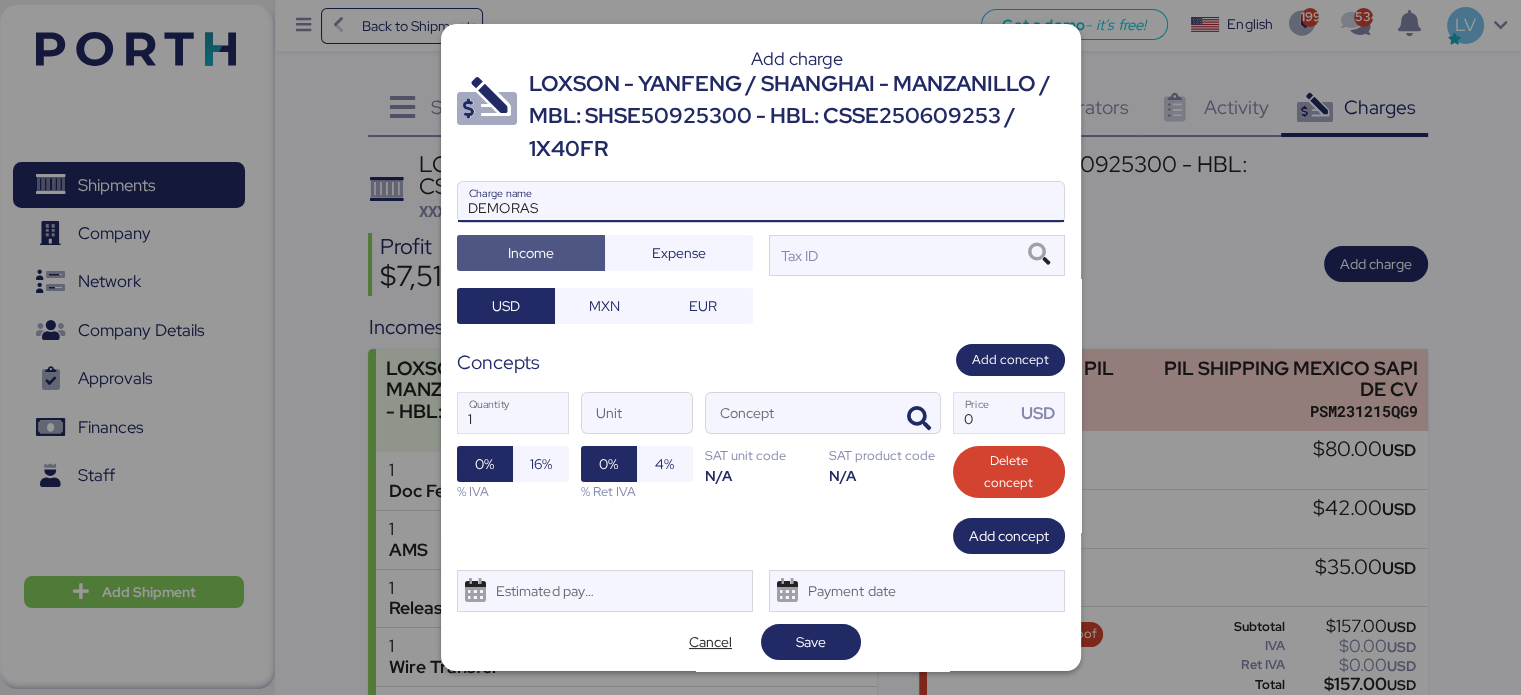 type 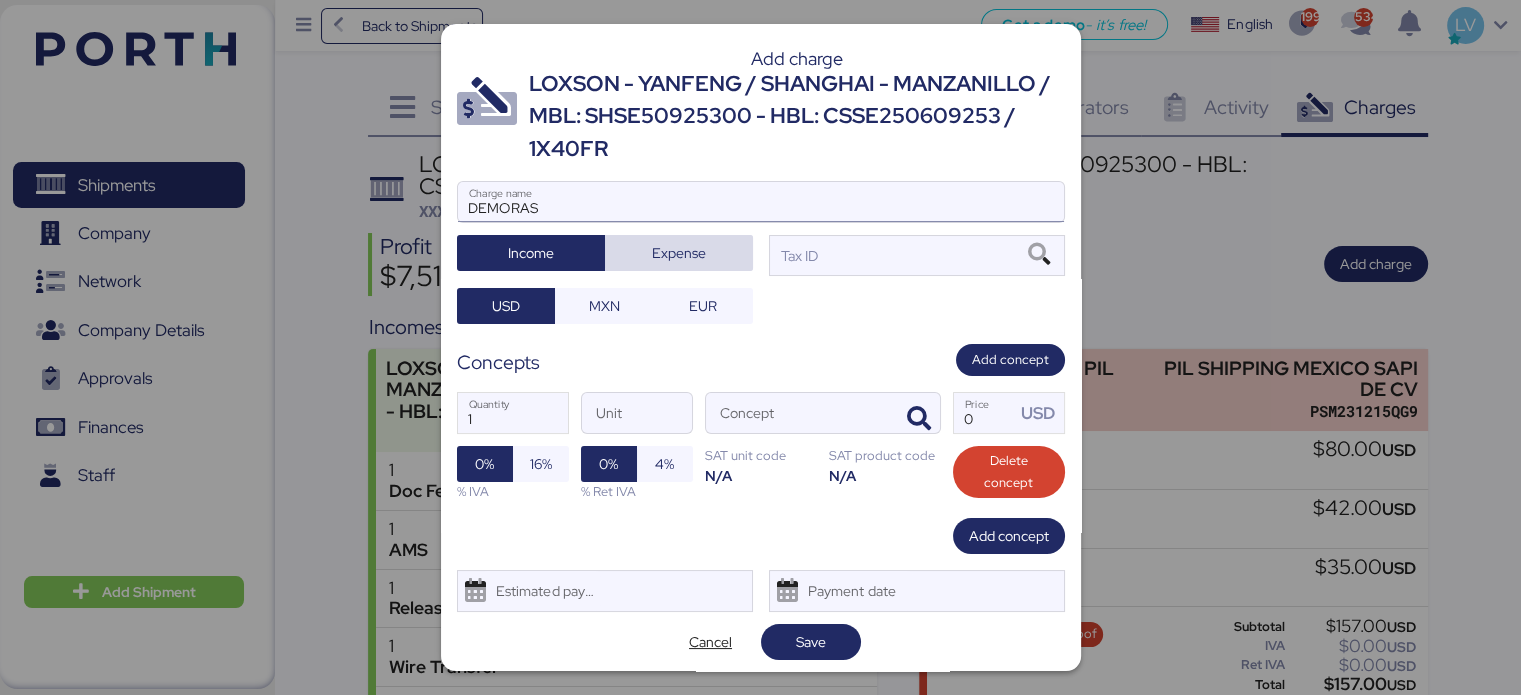 type 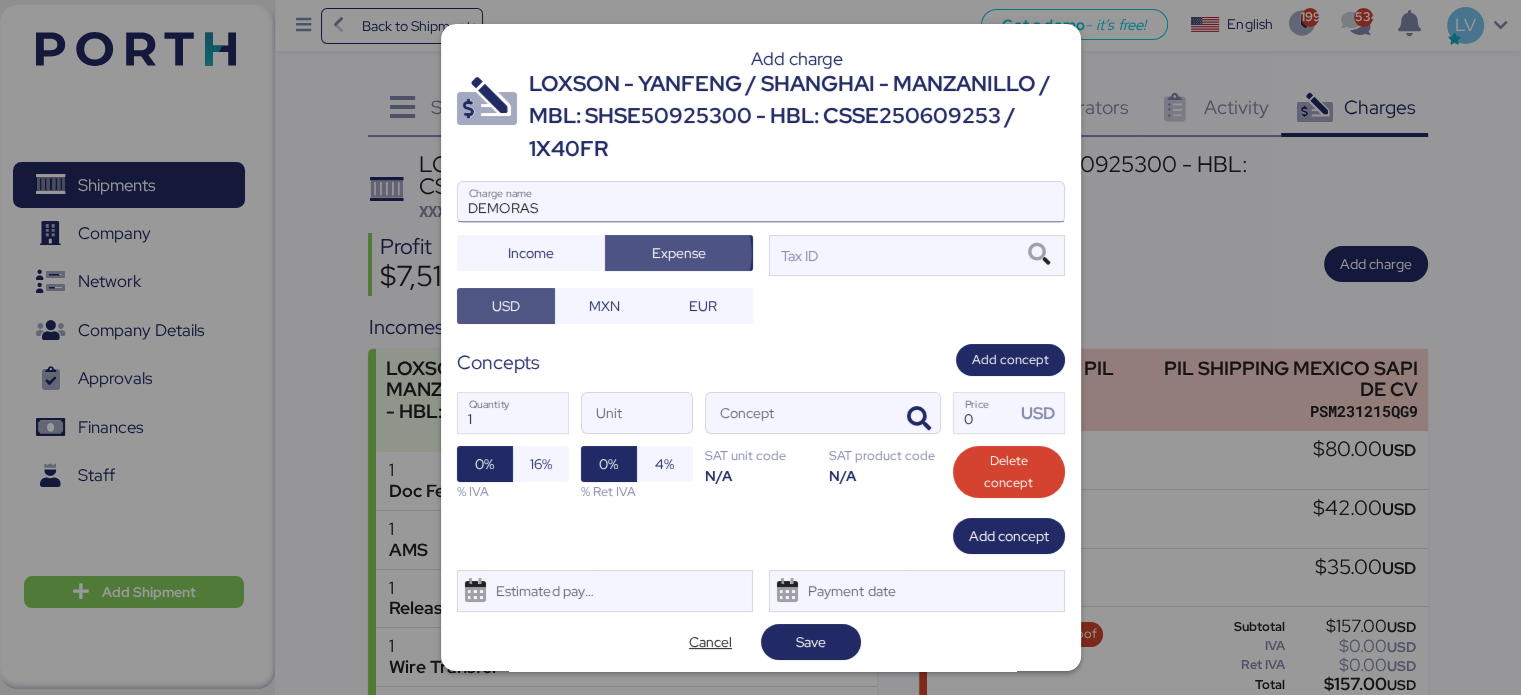 type 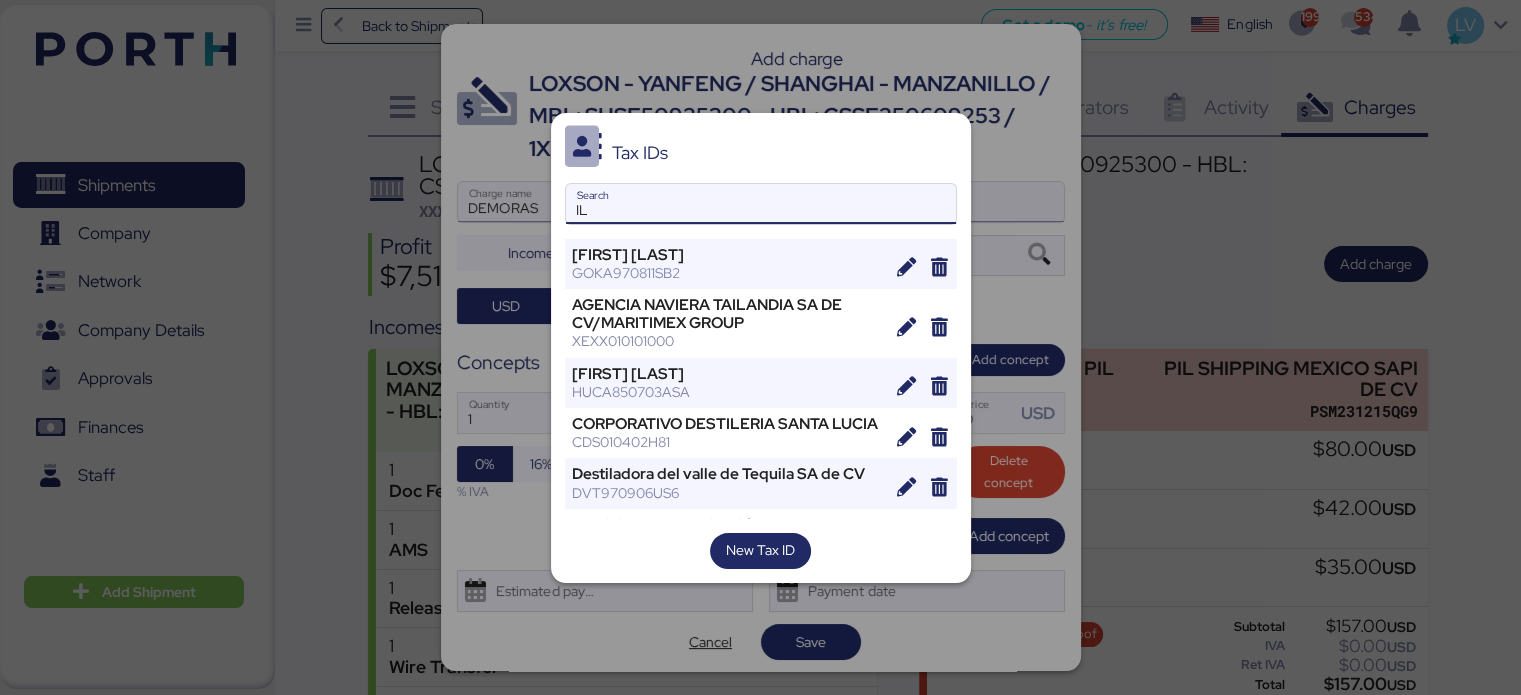 type on "I" 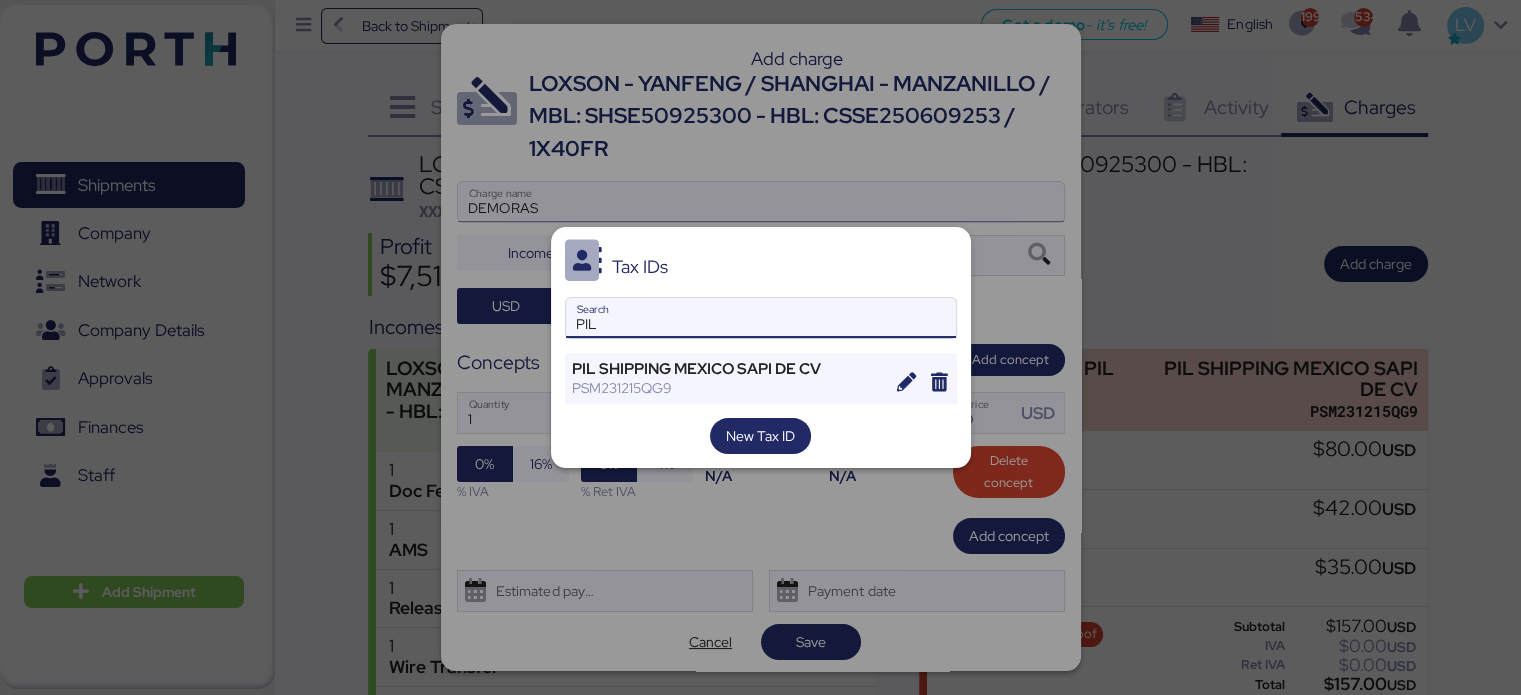 type on "PIL" 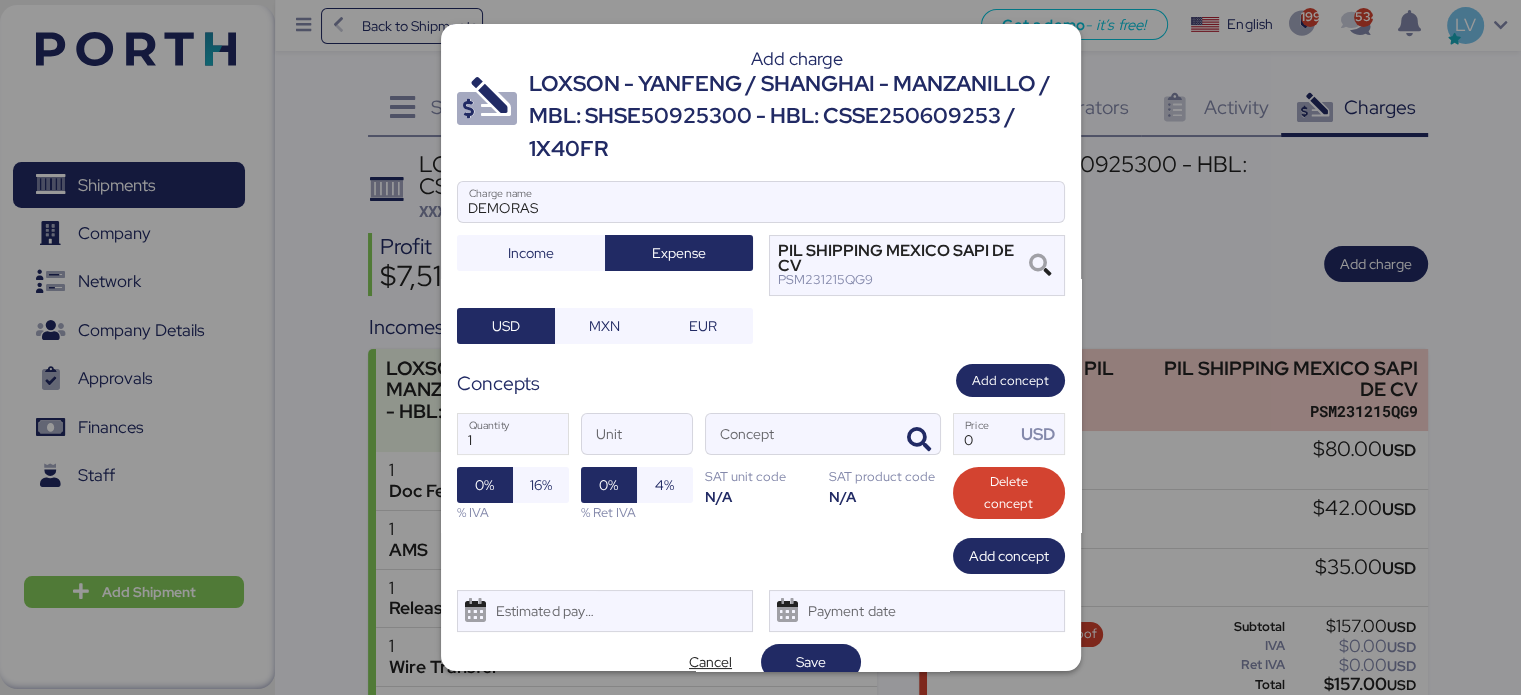 click on "SAT product code" at bounding box center [885, 476] 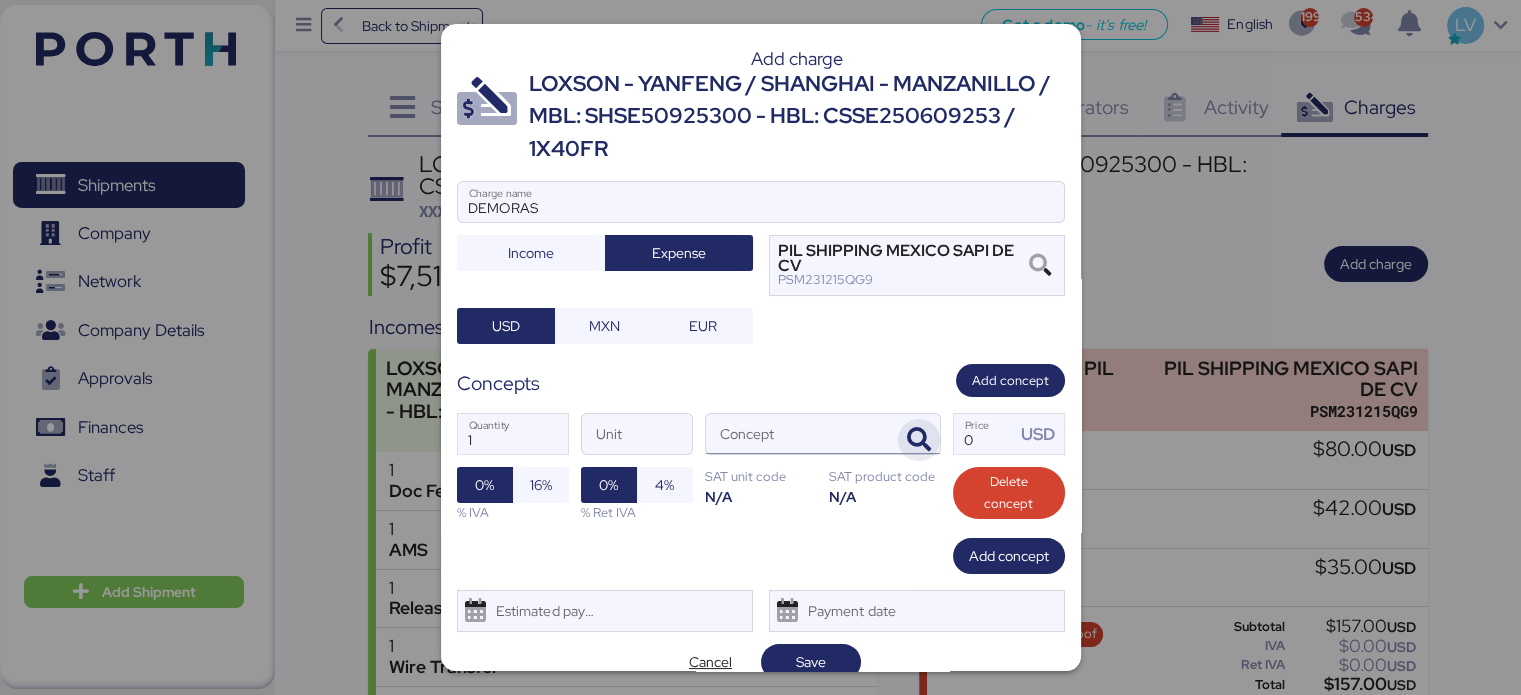 click at bounding box center [919, 440] 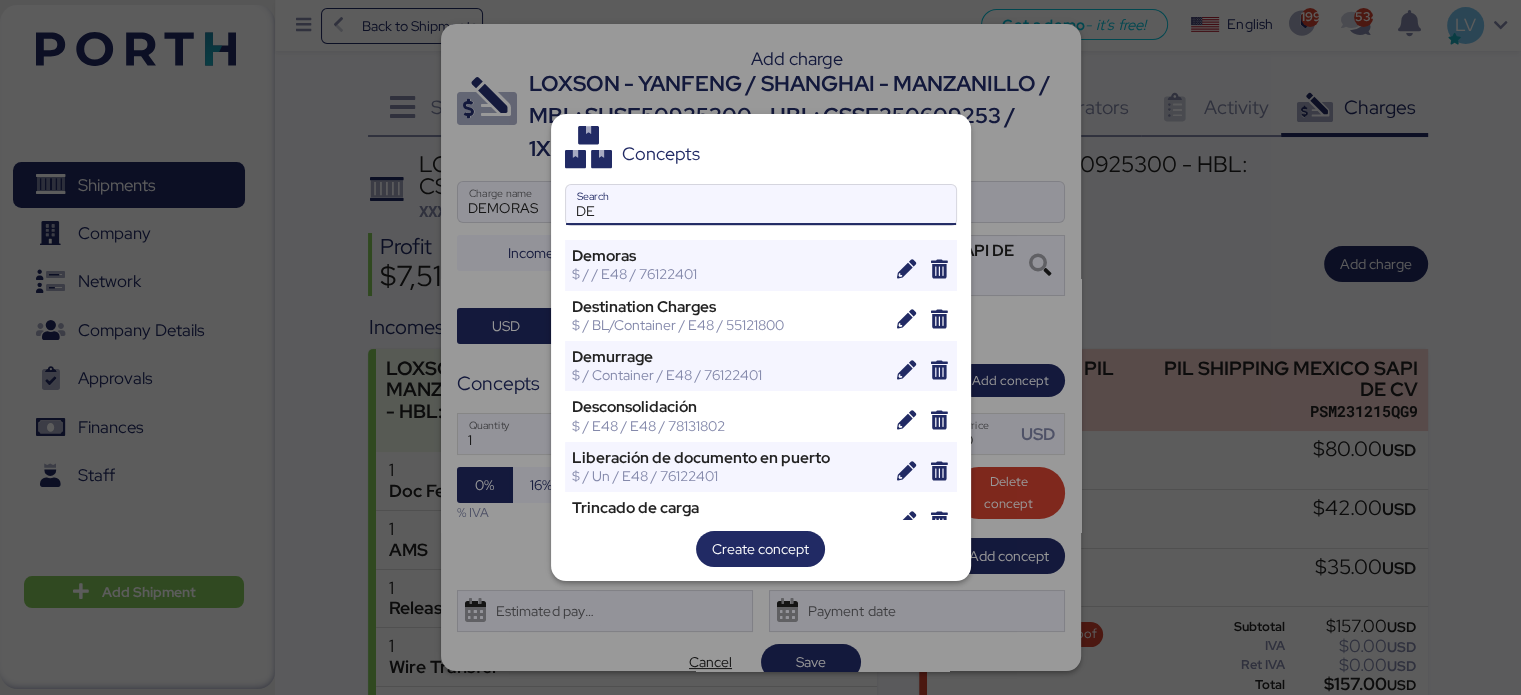 type on "DE" 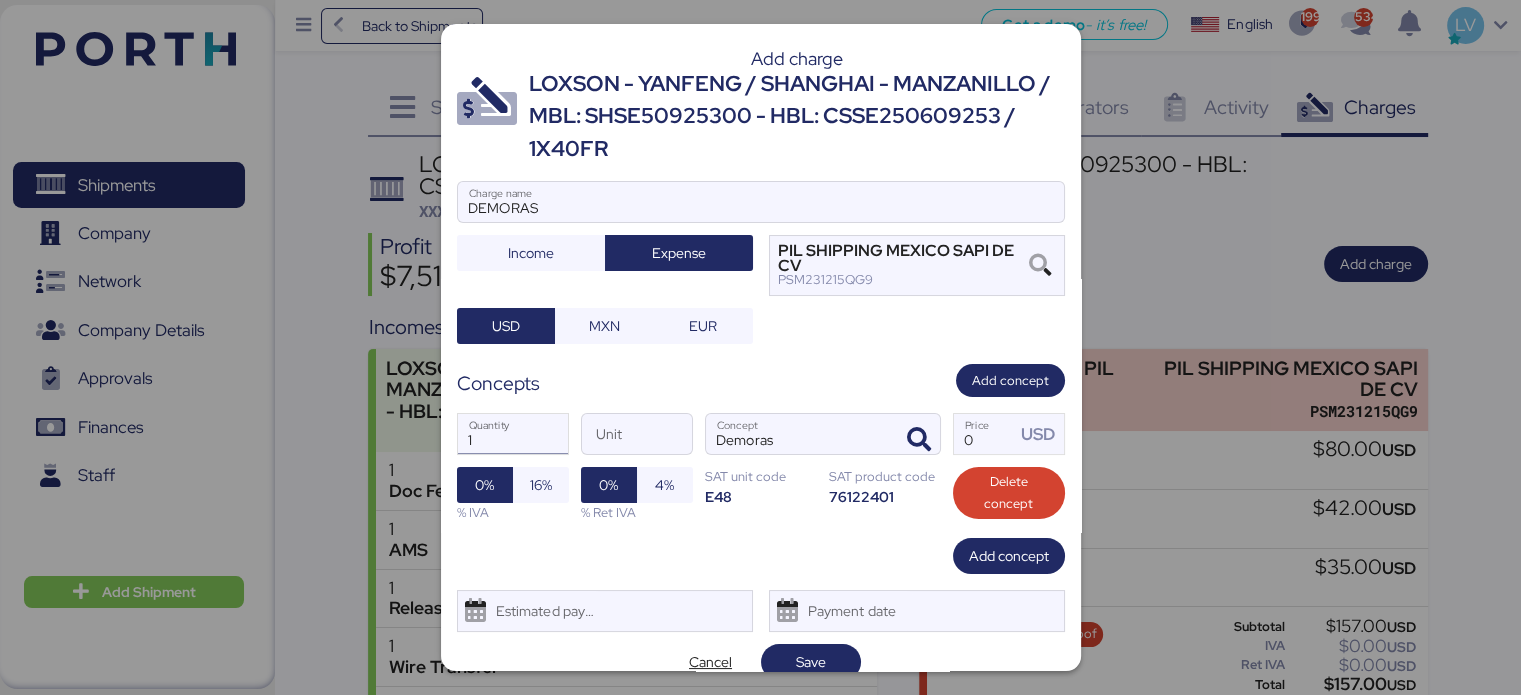 click on "1" at bounding box center [513, 434] 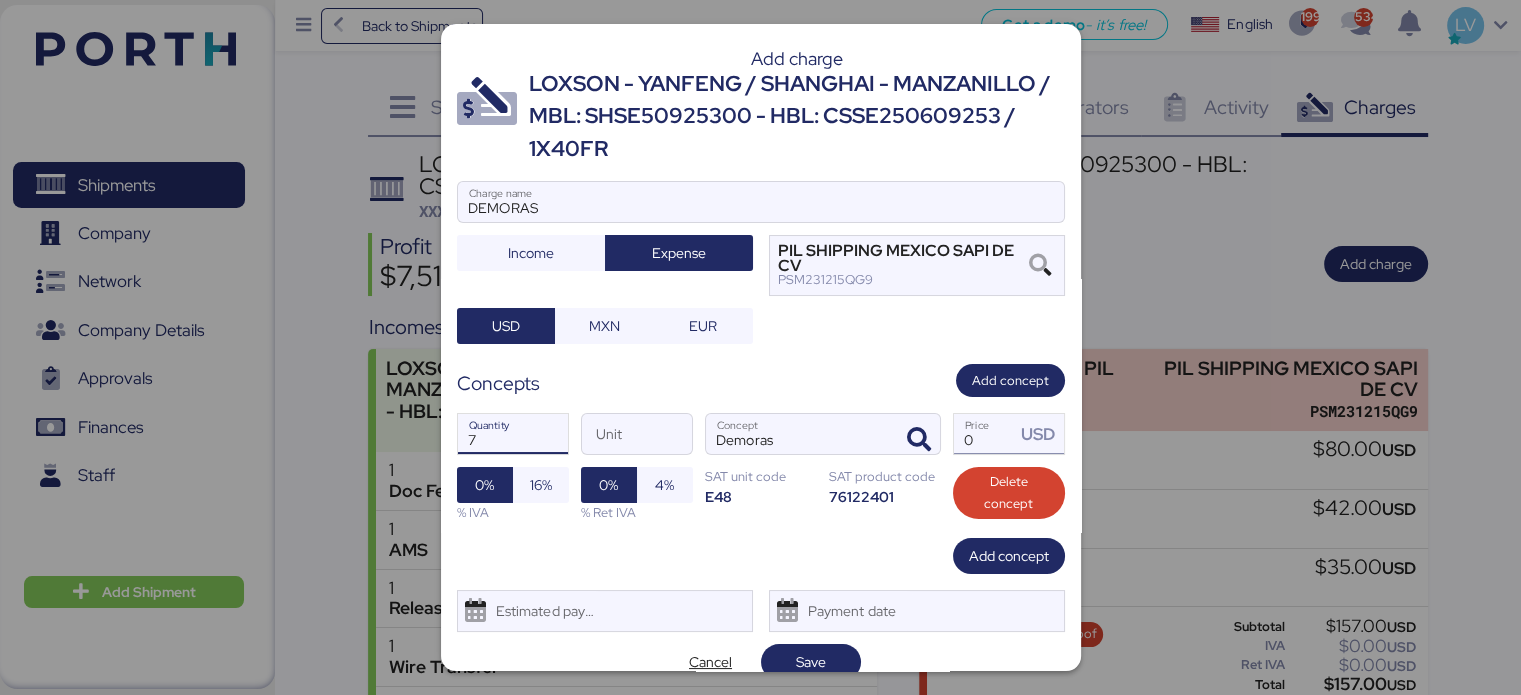 type on "7" 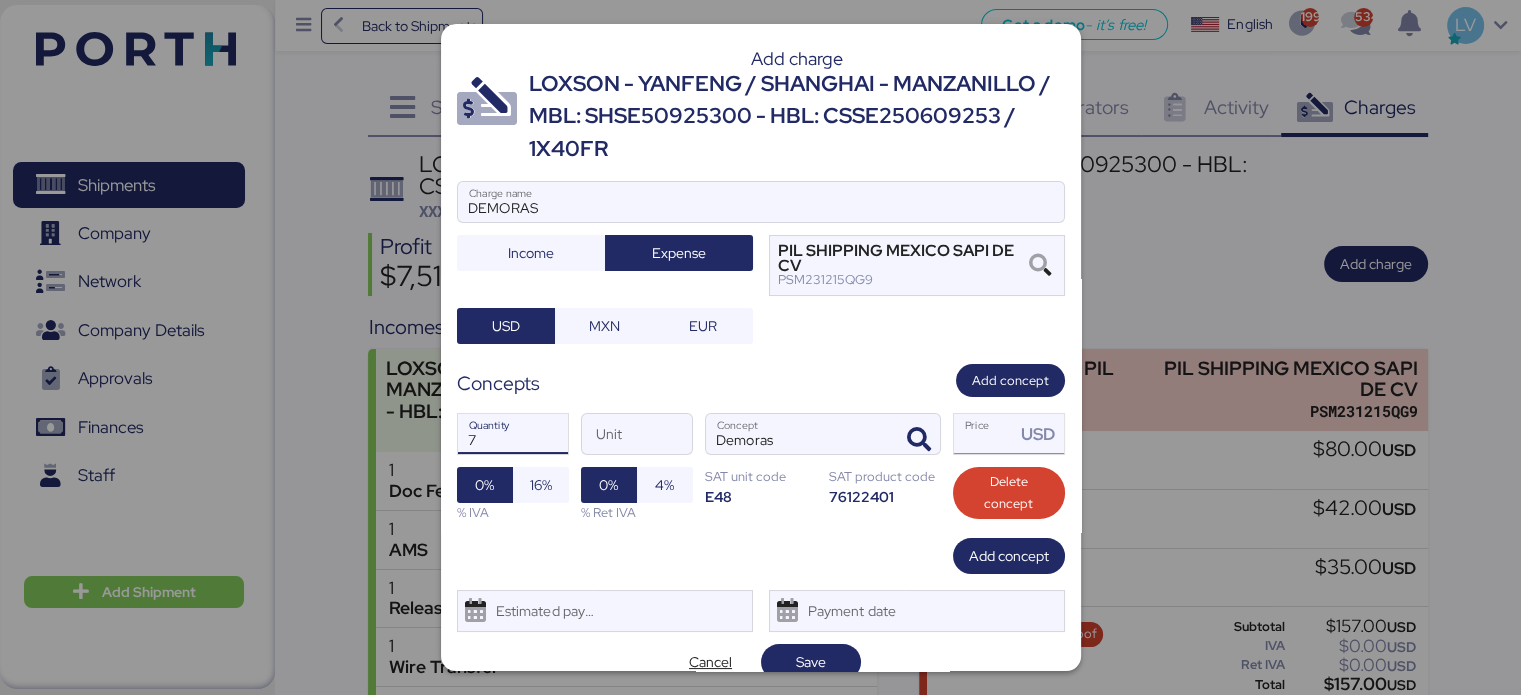click on "Price USD" at bounding box center (985, 434) 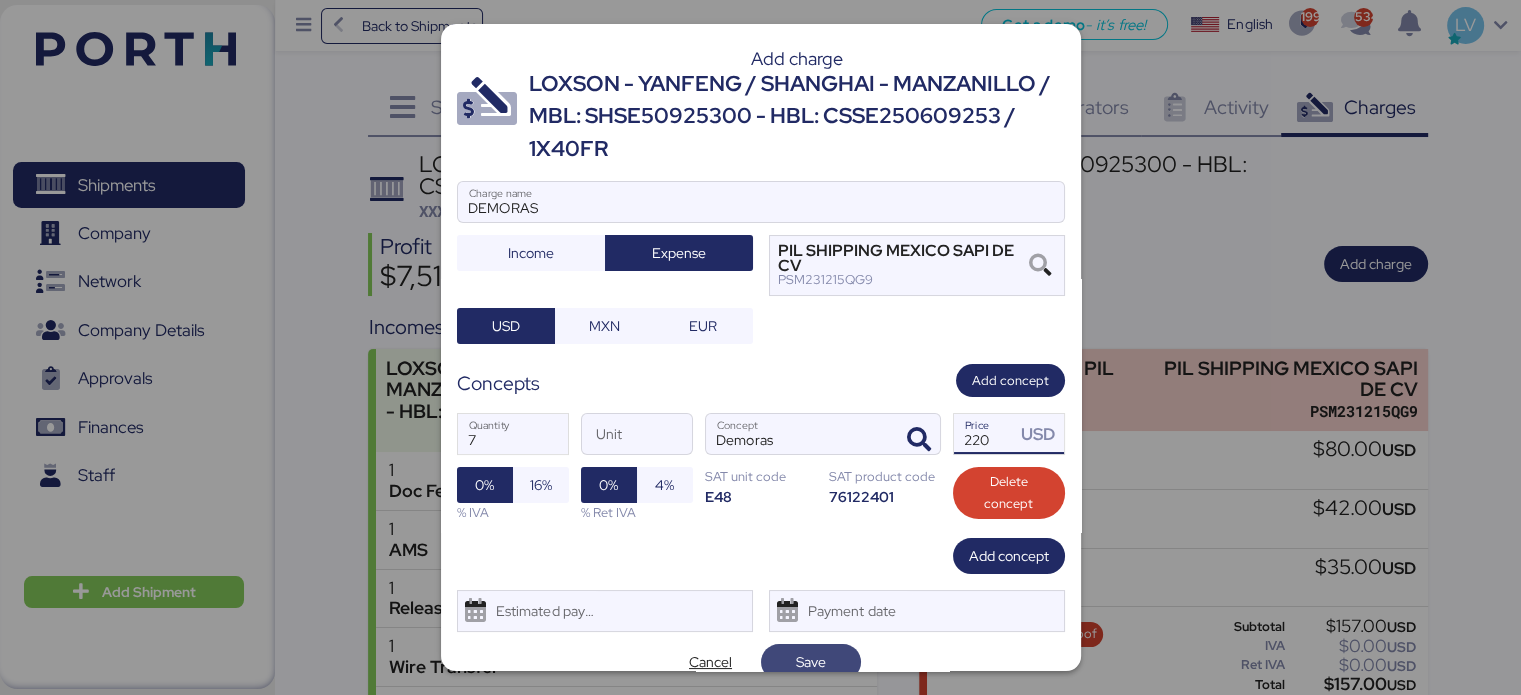 type on "220" 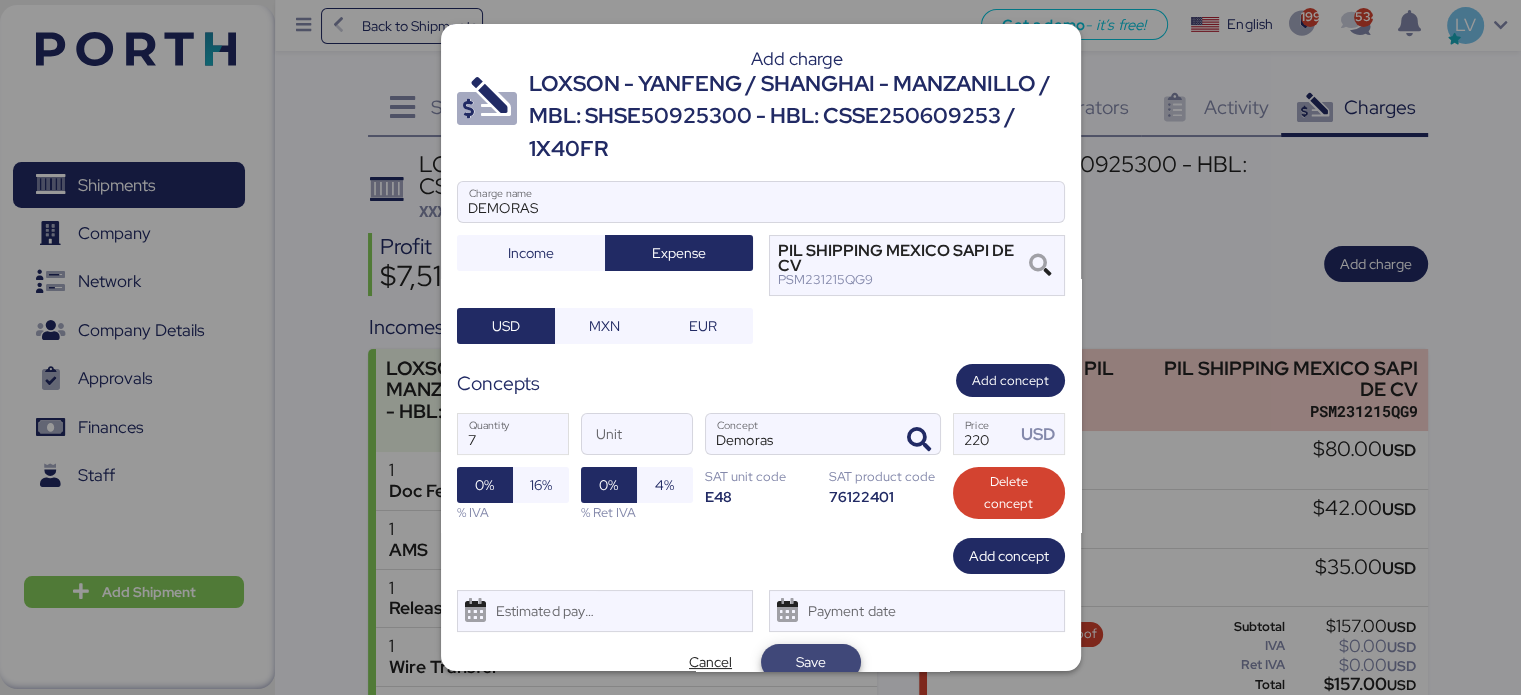 click on "Save" at bounding box center [811, 662] 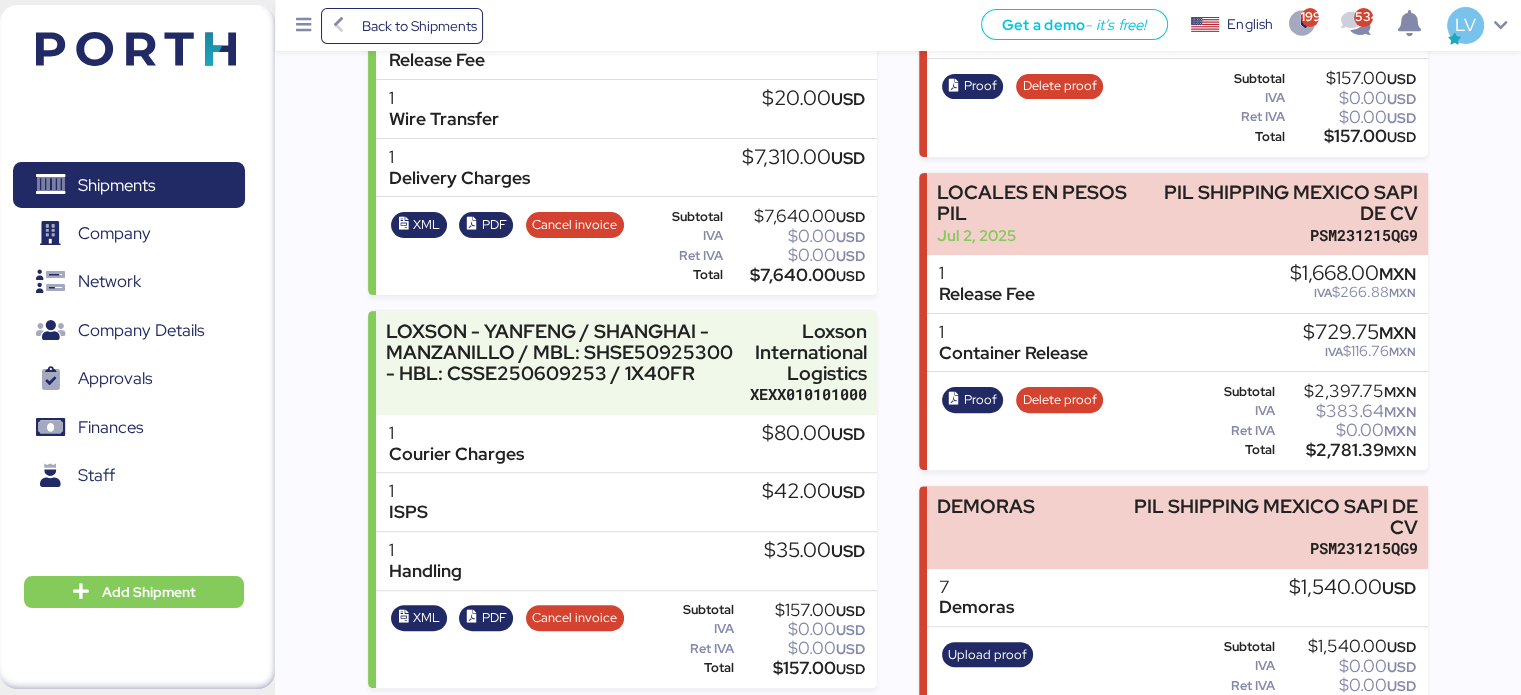 scroll, scrollTop: 590, scrollLeft: 0, axis: vertical 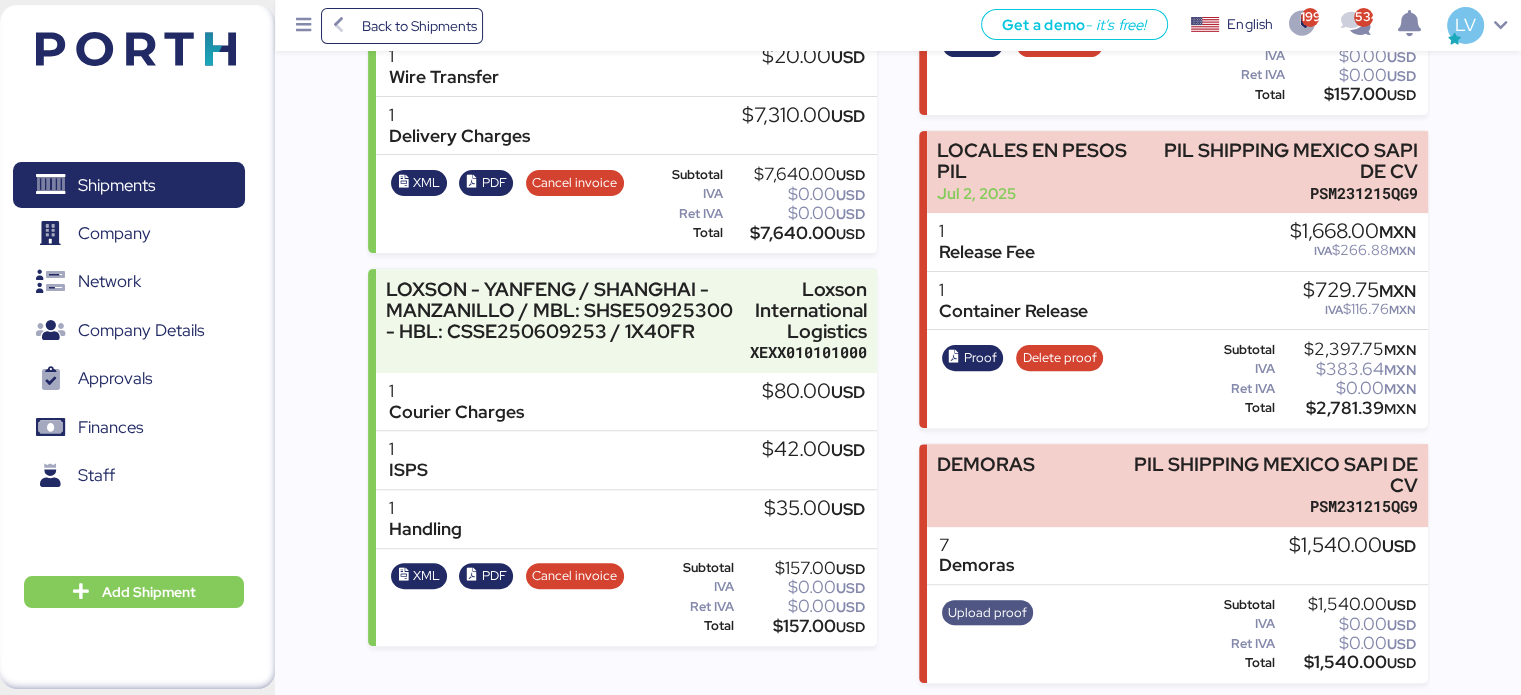 click on "Upload proof" at bounding box center (987, 613) 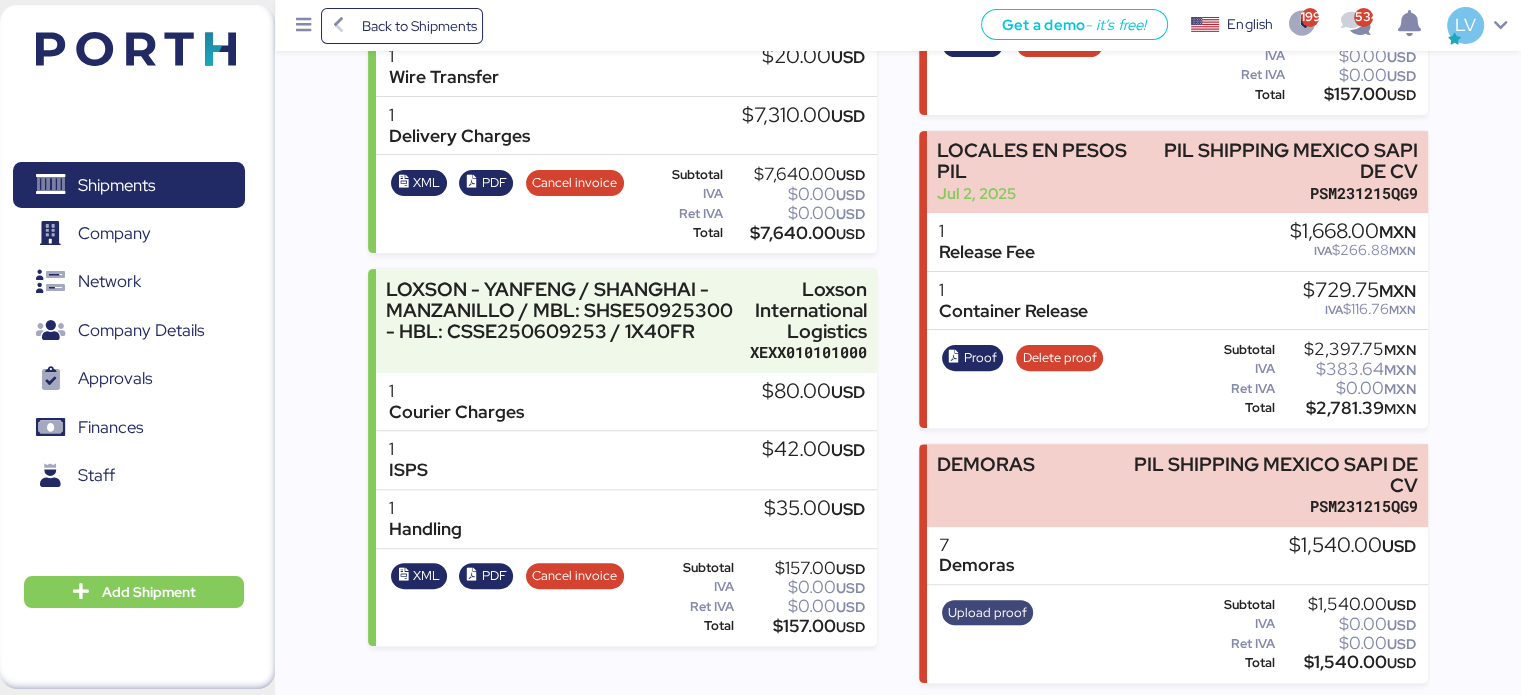 scroll, scrollTop: 0, scrollLeft: 0, axis: both 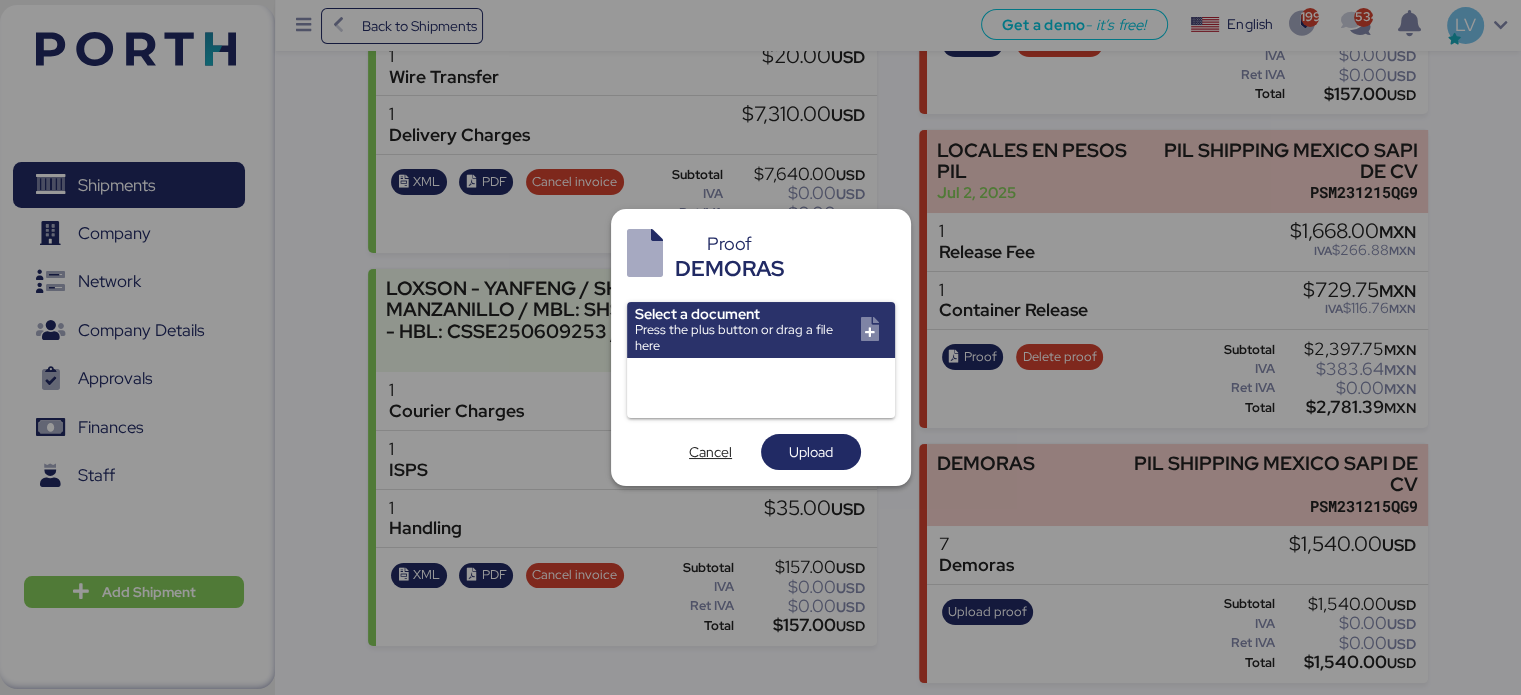 click at bounding box center [761, 330] 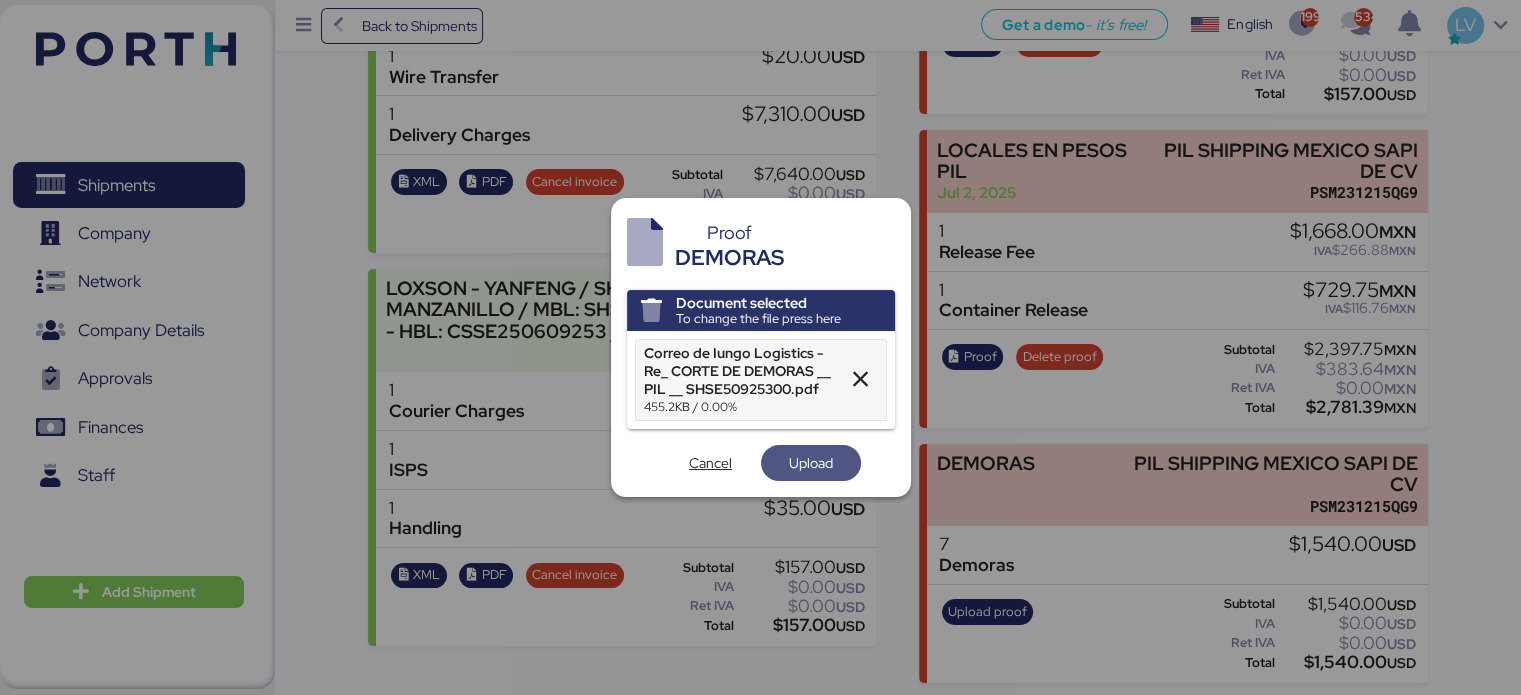 click on "Upload" at bounding box center (811, 463) 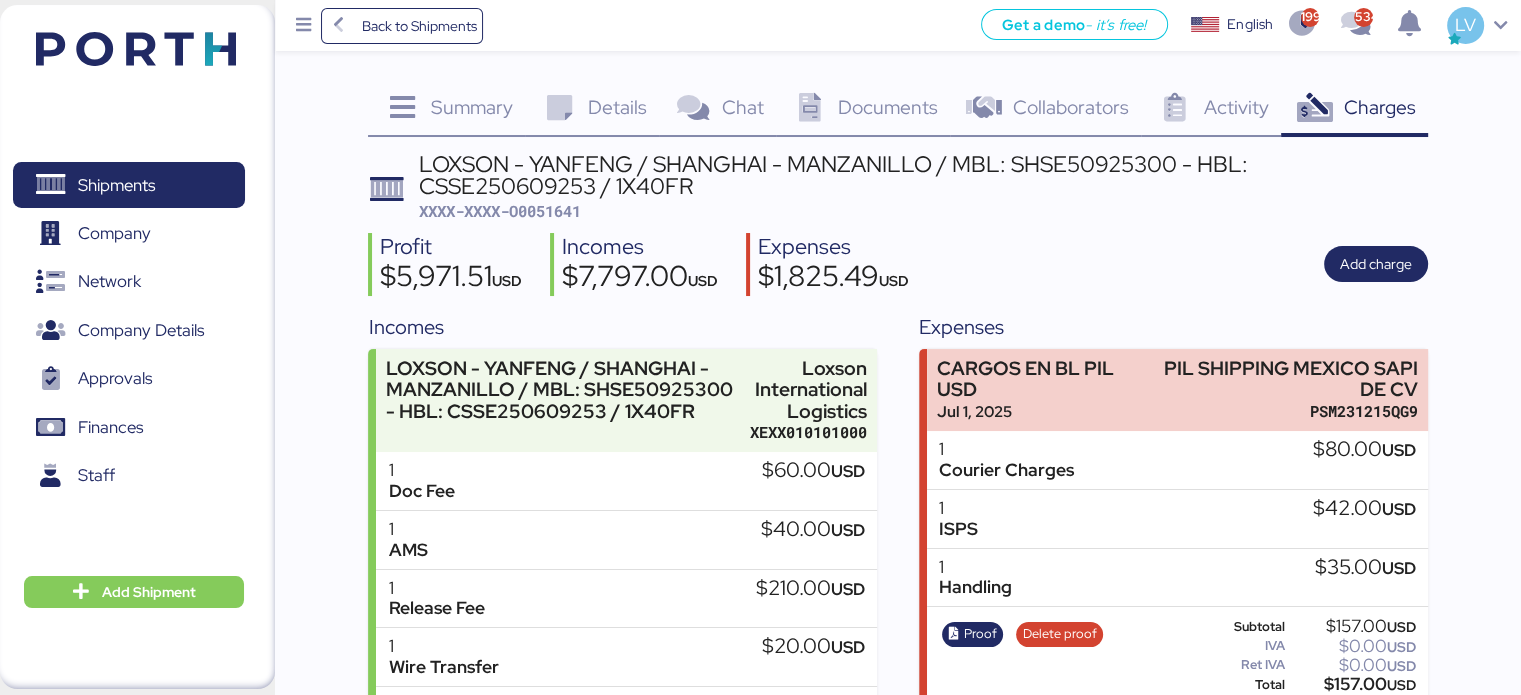 click on "LOXSON - YANFENG / SHANGHAI - MANZANILLO / MBL: SHSE50925300 - HBL: CSSE250609253 / 1X40FR XXXX-XXXX-O0051641 Profit $5,971.51  USD Incomes $7,797.00  USD Expenses $1,825.49  USD Add charge Incomes LOXSON - YANFENG / SHANGHAI - MANZANILLO / MBL: SHSE50925300 - HBL: CSSE250609253 / 1X40FR Loxson International Logistics  [RFC] 1  Doc Fee
$60.00  USD 1  AMS
$40.00  USD 1  Release Fee
$210.00  USD 1  Wire Transfer
$20.00  USD 1  Delivery Charges
$7,310.00  USD   XML   PDF Cancel invoice Subtotal
$7,640.00  USD IVA
$0.00  USD Ret IVA
$0.00  USD Total
$7,640.00  USD LOXSON - YANFENG / SHANGHAI - MANZANILLO / MBL: SHSE50925300 - HBL: CSSE250609253 / 1X40FR Loxson International Logistics  [RFC] 1  Courier Charges
$80.00  USD 1  ISPS
$42.00  USD 1  Handling
$35.00  USD   XML   PDF Cancel invoice Subtotal
$157.00  USD IVA
$0.00  USD Ret IVA
$0.00  USD Total USD 1  USD" at bounding box center [897, 713] 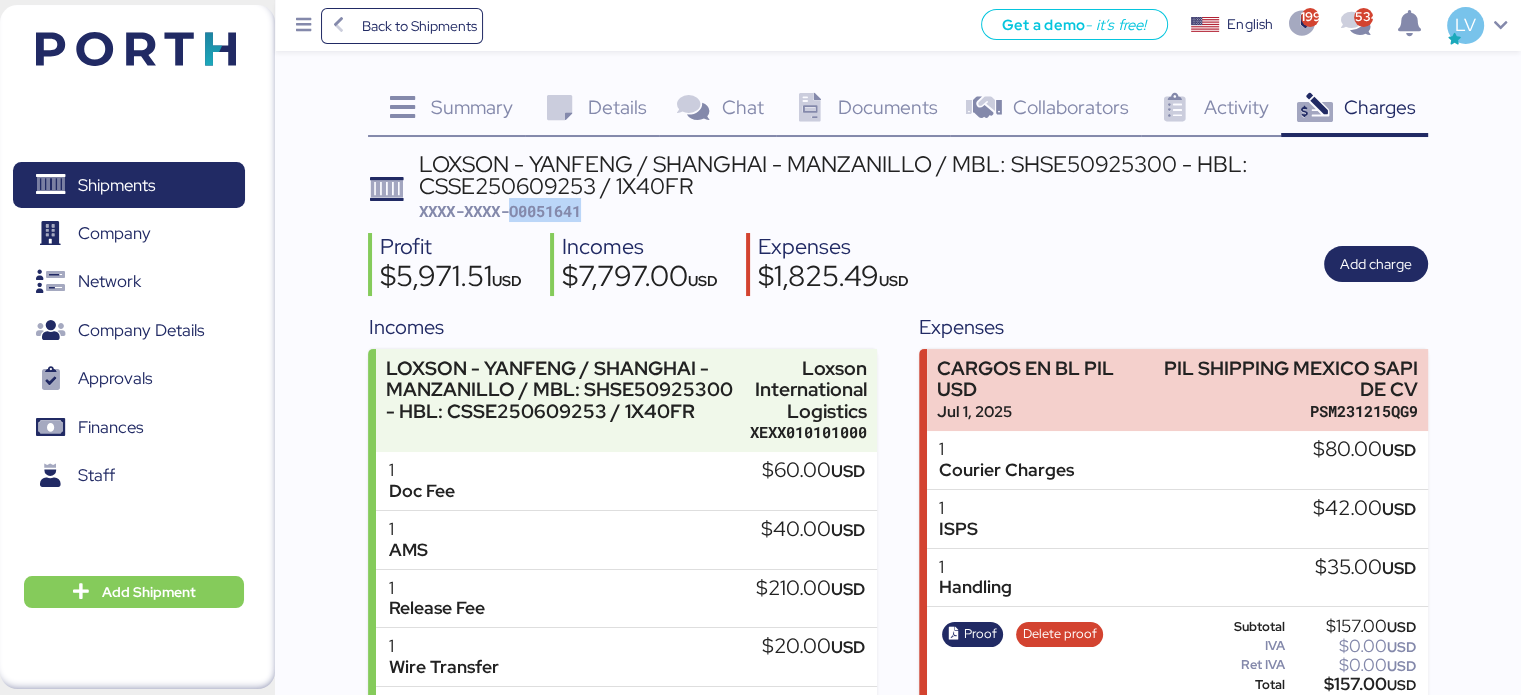 click on "XXXX-XXXX-O0051641" at bounding box center (500, 211) 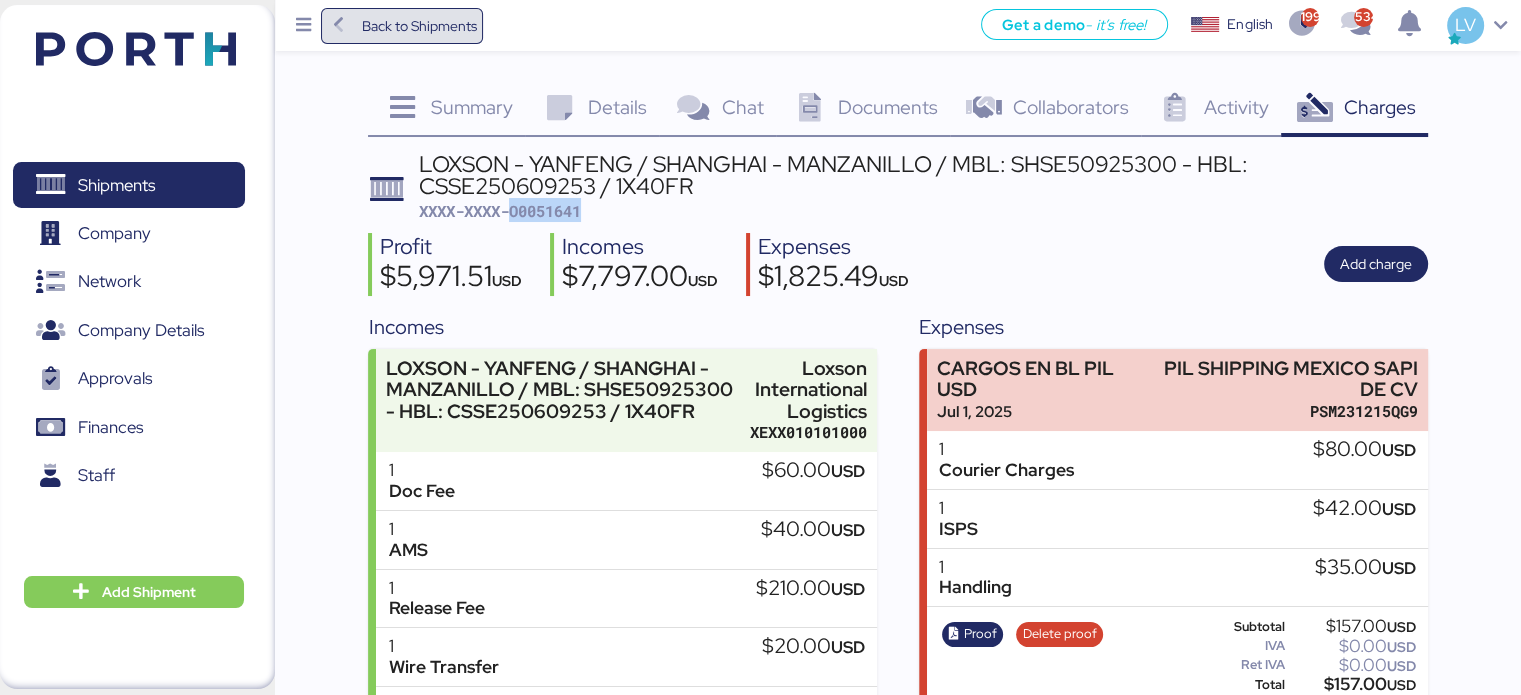 click on "Back to Shipments" at bounding box center [418, 26] 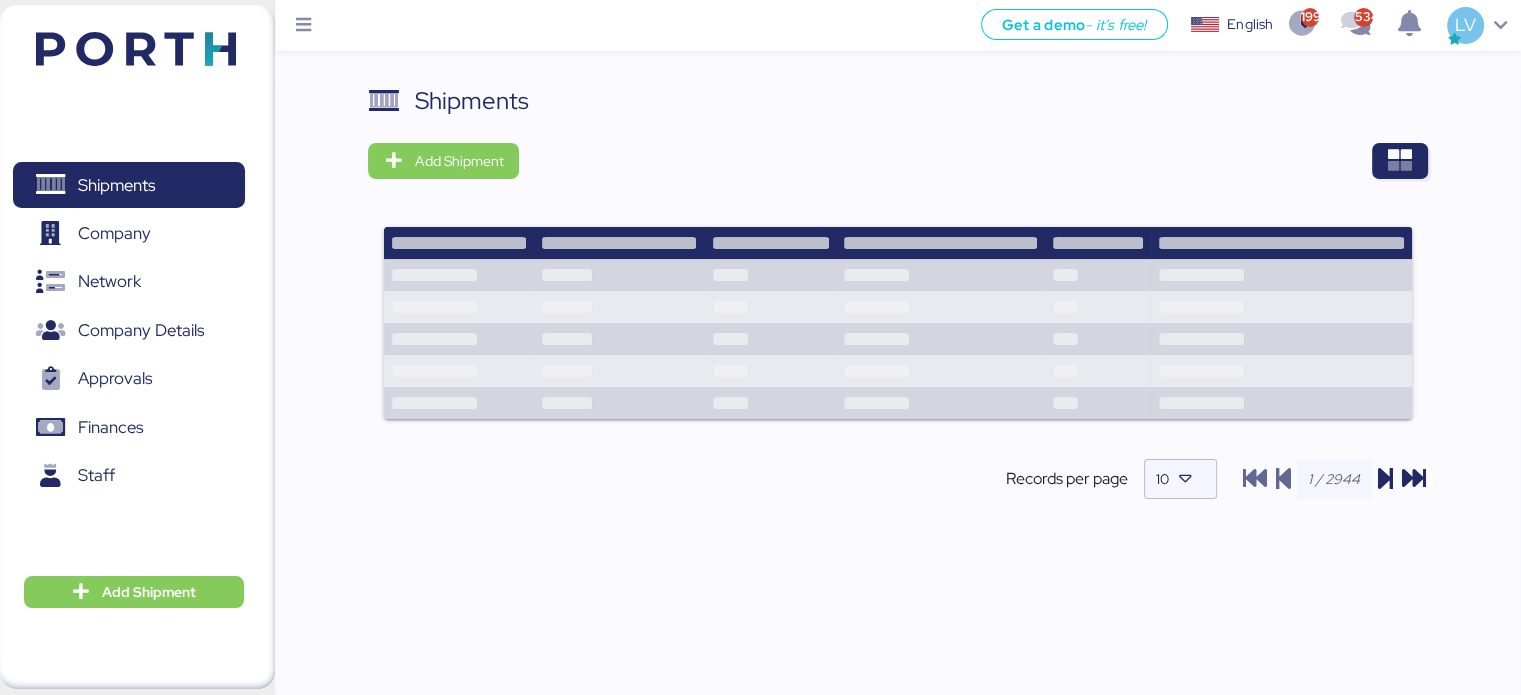 click on "Add Shipment   Shipment Name Ningbo Dingwang // NYX Mexico // 1x20OT // Ningbo - Manzanillo // MBL: 143550599348 - HBL: GYSE2506214 - BKG: 143550599348 Ready for pickup At destination port Delivered Shipment Name JIANGSU XIN BURNASIA - ADUALINK VMI // 1x40HQ // SHANGHAI - MANZANILLO / HBL: BYKS25073366SE / MBL: 142502374694 / BKG: 142502374694 Ready for pickup At destination port Delivered Shipment Name JIANGSU XIN BURNASIA - ADUALINK VMI // 1x40HQ // SHANGHAI - MANZANILLO / HBL: BYKS25073043SE / MBL: 142502277397 / BKG: 142502277397 Ready for pickup At destination port Delivered Shipment Name JIANGSU XIN BURNASIA - ADUALINK VMI // 1x40HQ // SHANGHAI - MANZANILLO / HBL: BYKS25073042SE / MBL: 142502277389 / BKG: 142502277389 Ready for pickup At destination port Delivered Shipment Name YAMATO - PLASESS / NRT - GDL / YMM-AI-175 Ready for pickup At destination Airport Delivered Shipment Name LOXSON - ERICSSON / SHANGHAI - MANZANILLO / MBL: SHMZL25155750 - HBL: YQSE250719322 / LCL Ready for pickup 10" at bounding box center [898, 415] 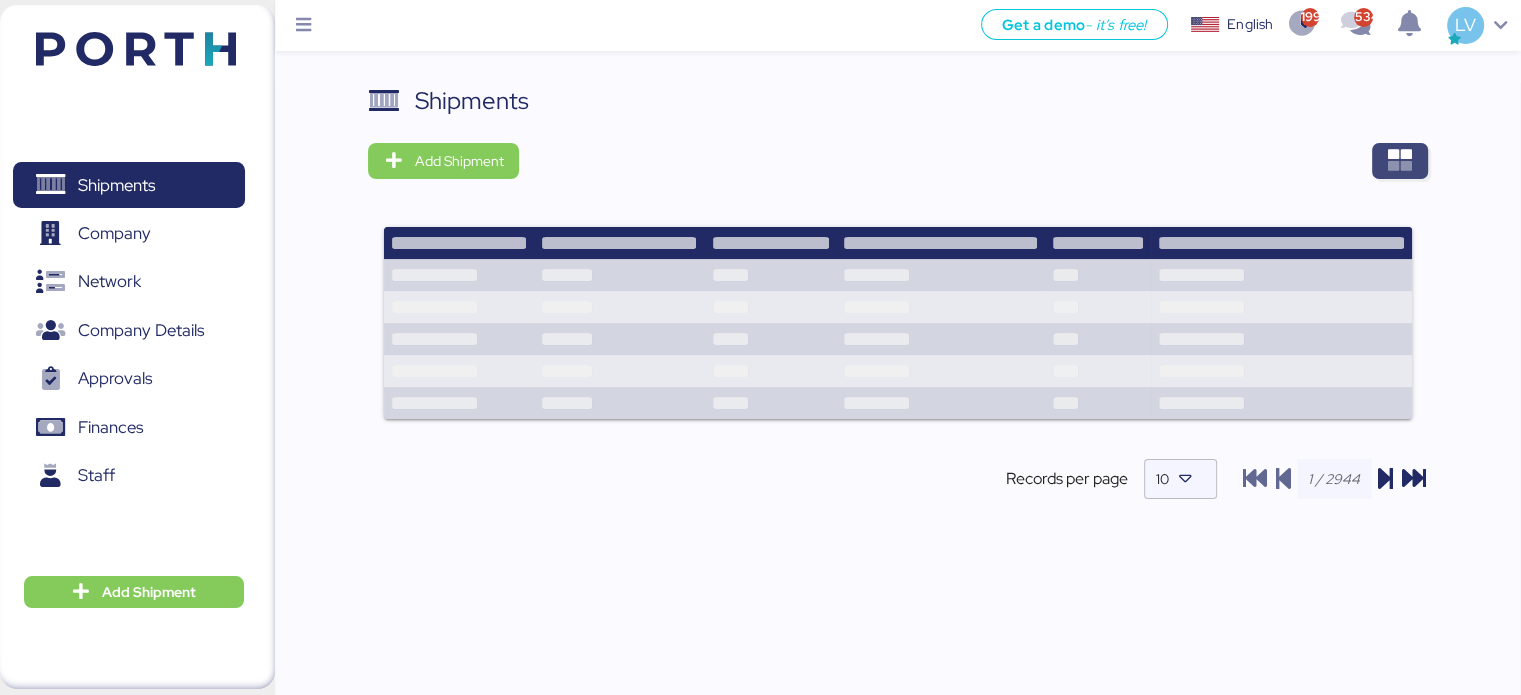 click at bounding box center [1400, 161] 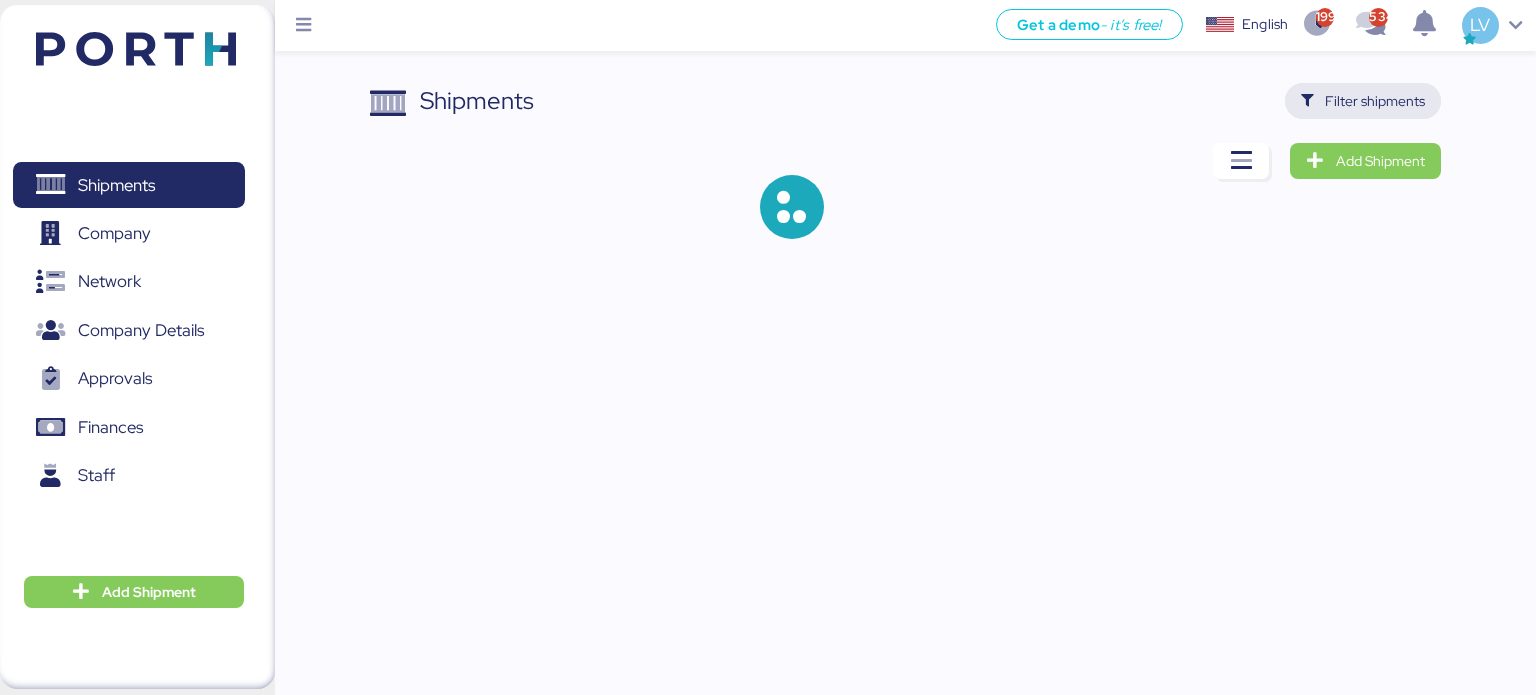 click on "Filter shipments" at bounding box center (1375, 101) 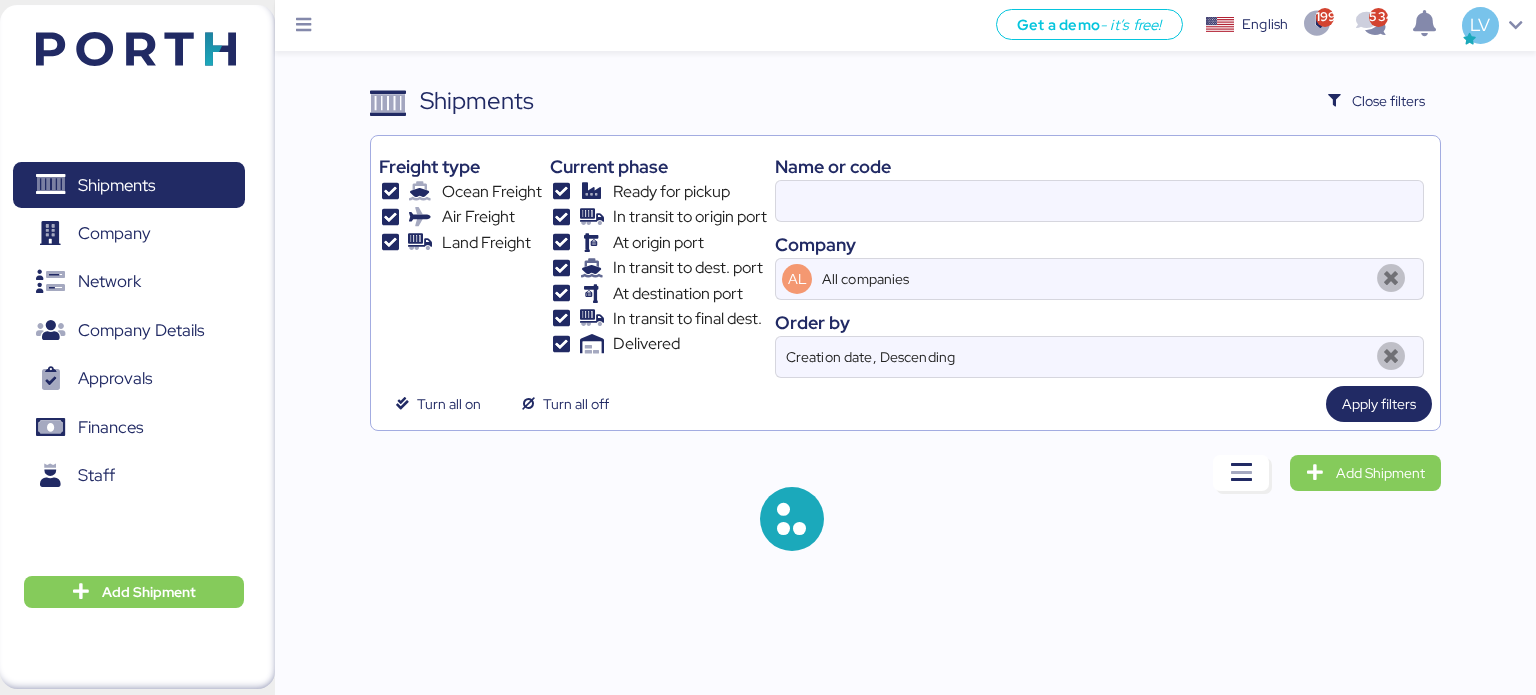 click at bounding box center [1099, 201] 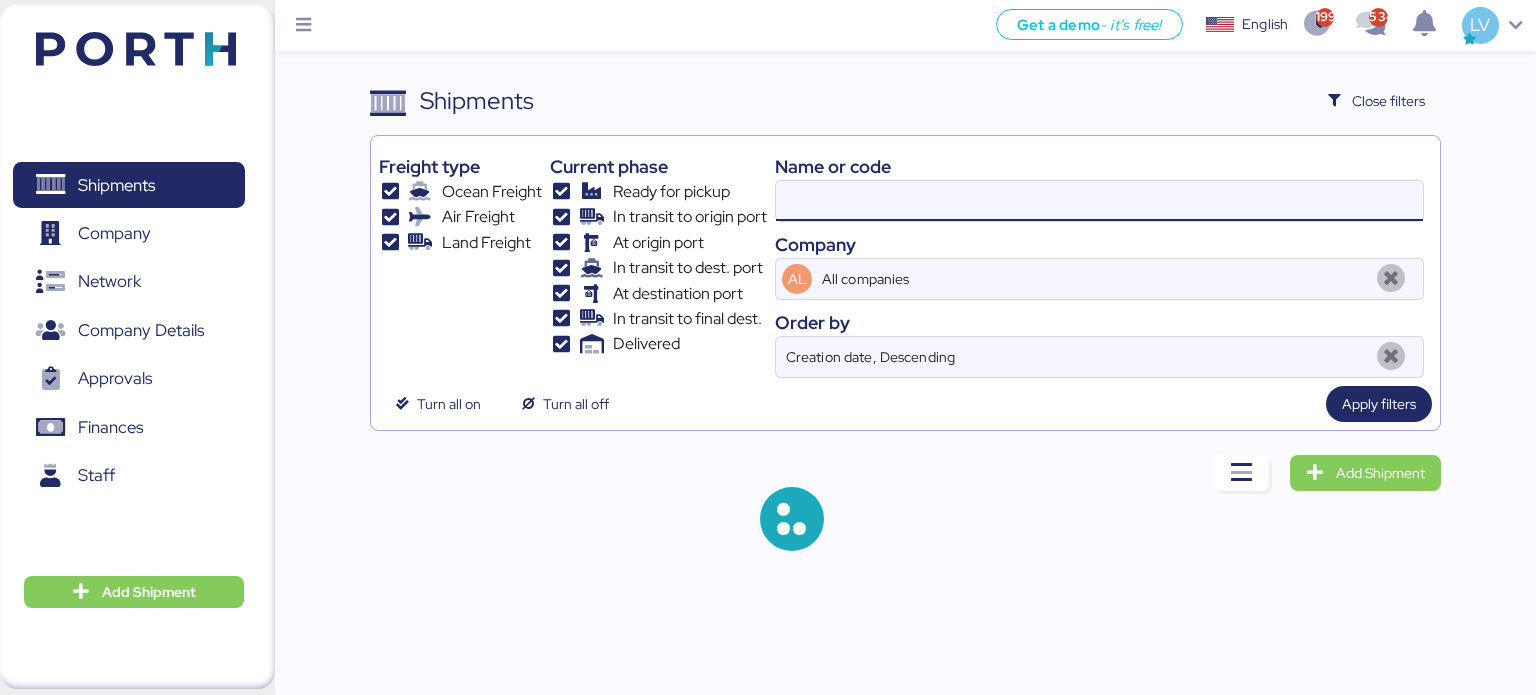 click at bounding box center (1099, 201) 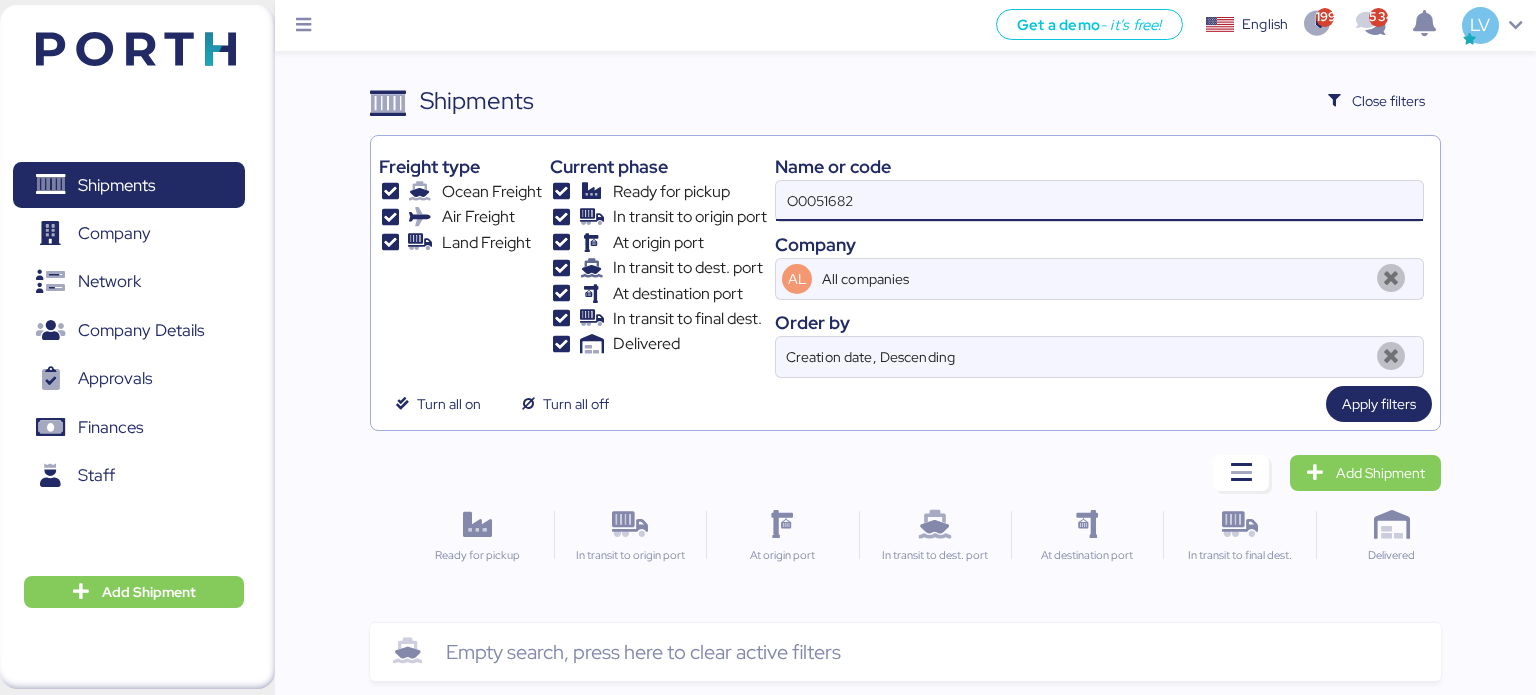 type on "O0051682" 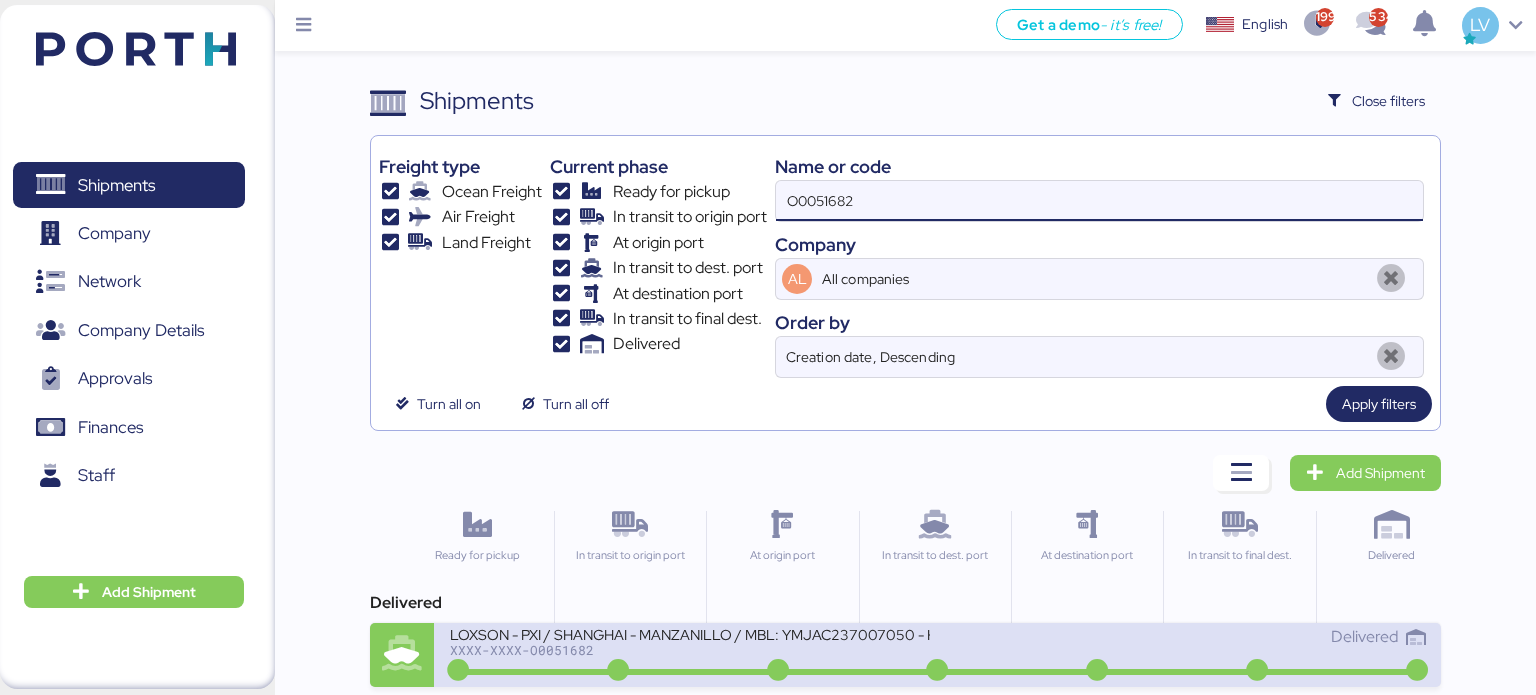 click on "LOXSON - PXI / SHANGHAI - MANZANILLO / MBL: YMJAC237007050 - HBL: CSSE250511311 / 2X20GP" at bounding box center (690, 633) 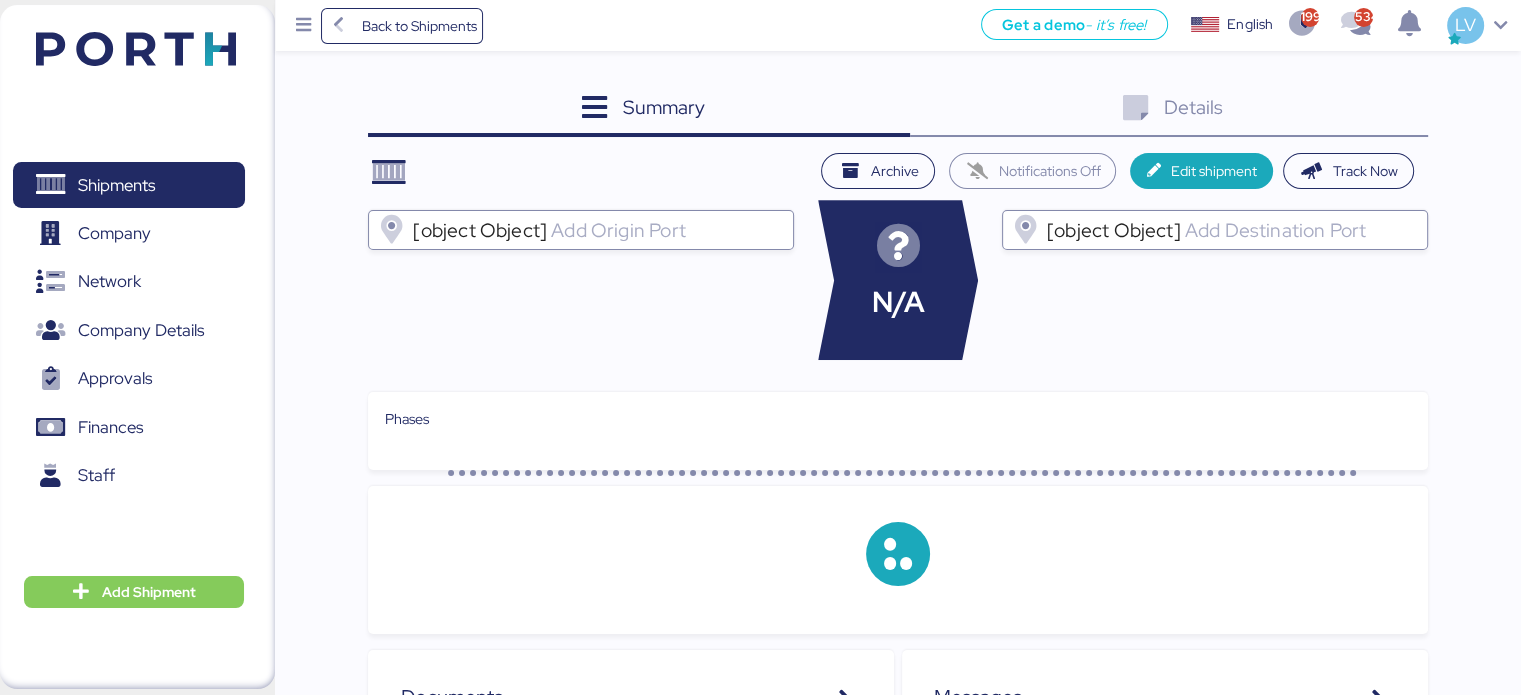 click on "Details 0" at bounding box center (1169, 110) 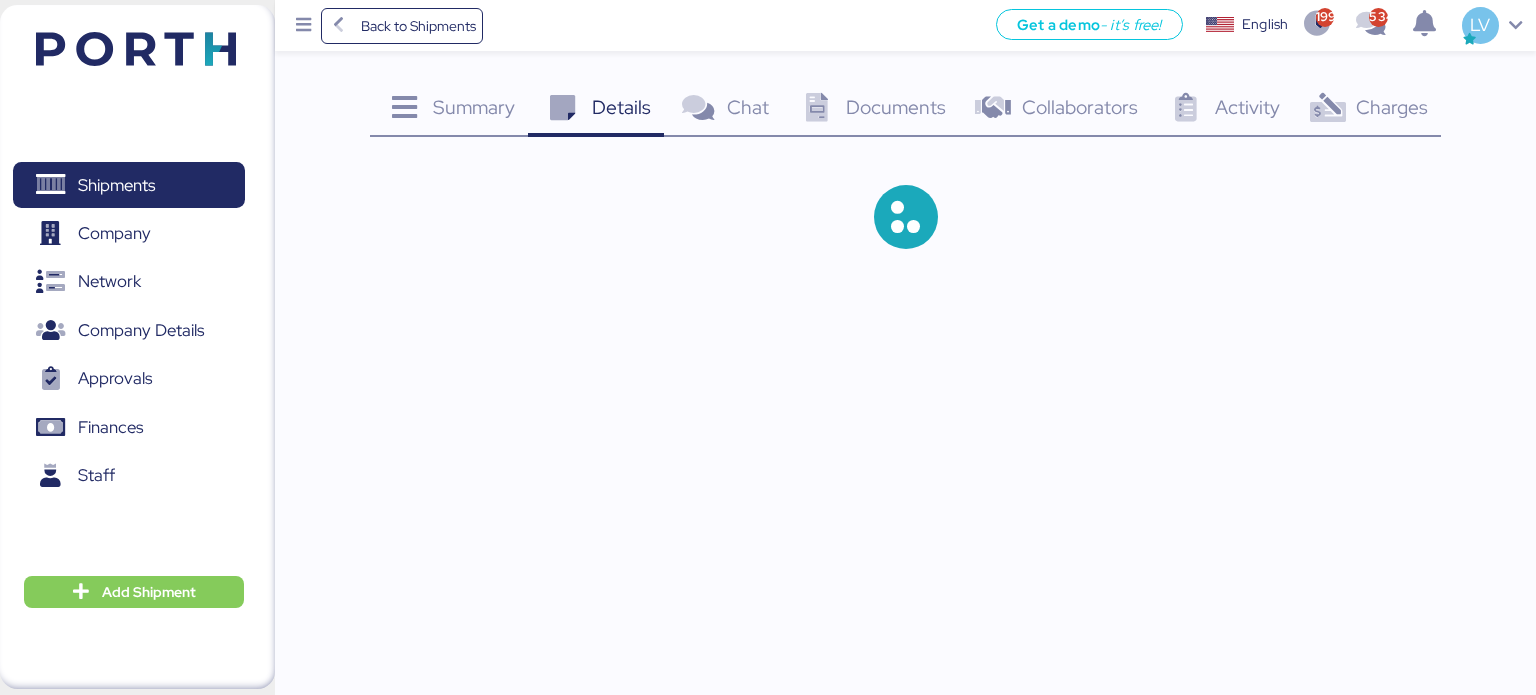 click at bounding box center [1327, 108] 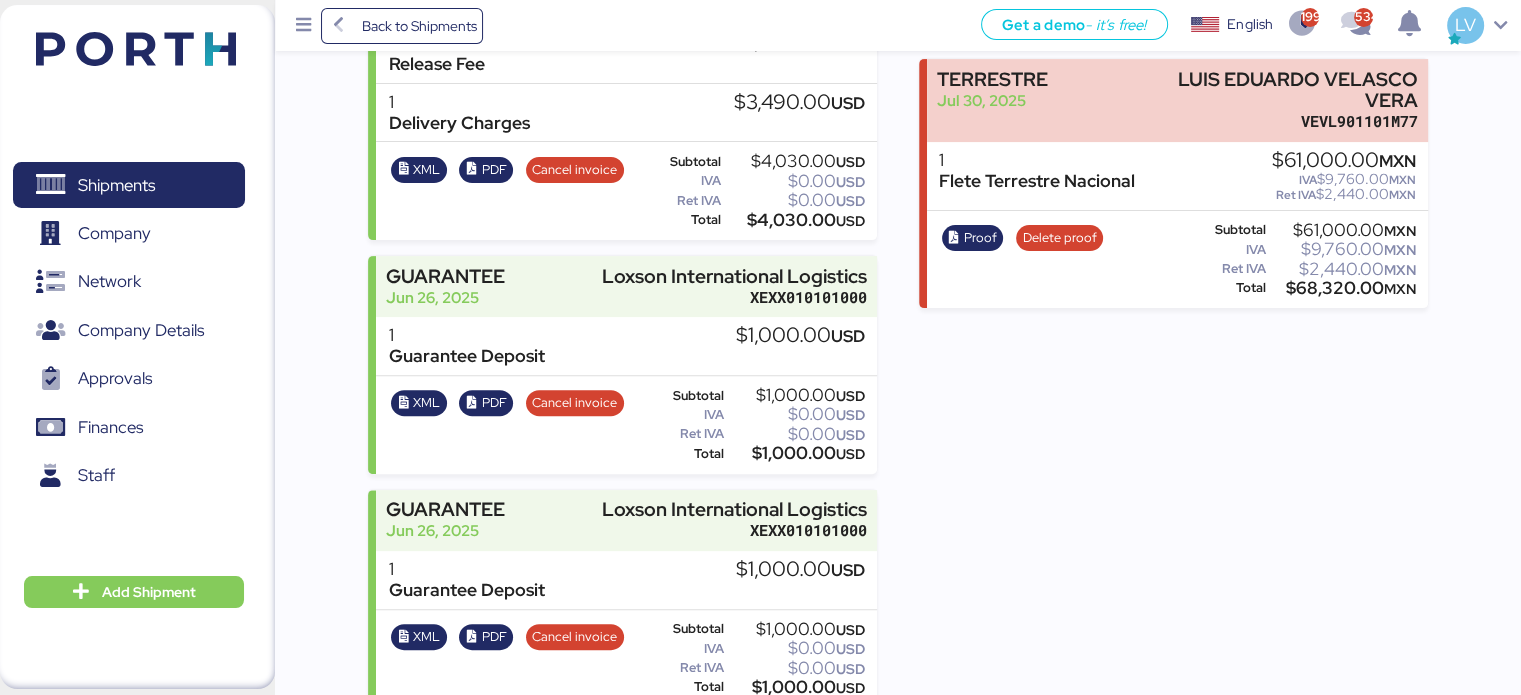 scroll, scrollTop: 627, scrollLeft: 0, axis: vertical 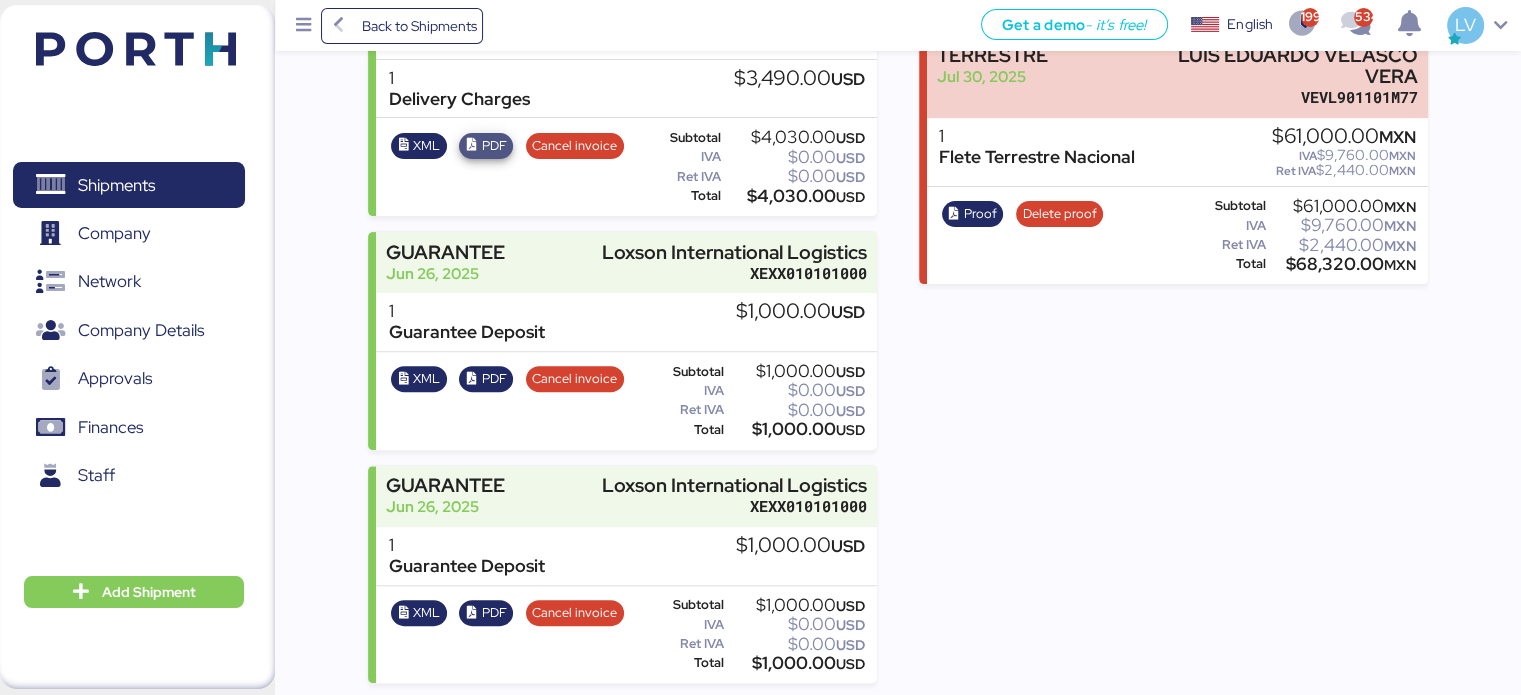 click on "PDF" at bounding box center [486, 146] 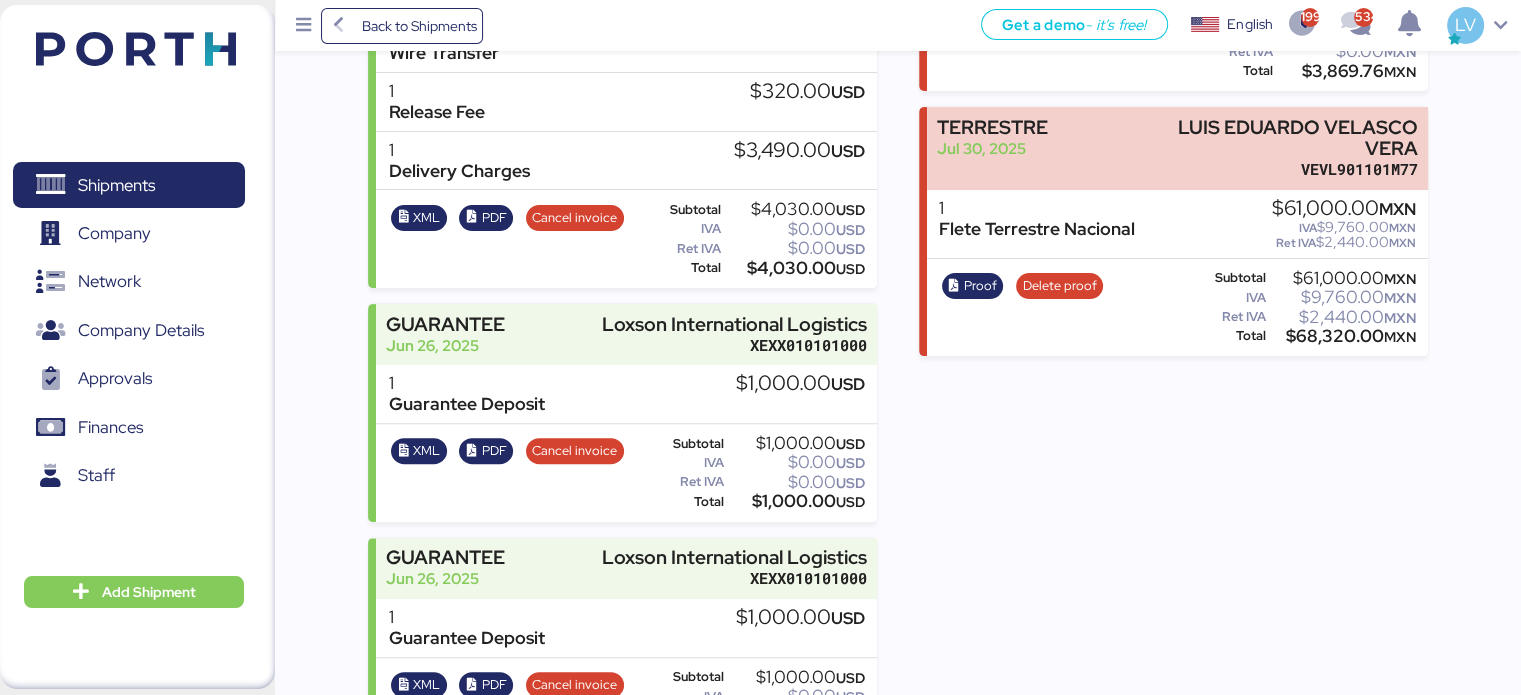 scroll, scrollTop: 627, scrollLeft: 0, axis: vertical 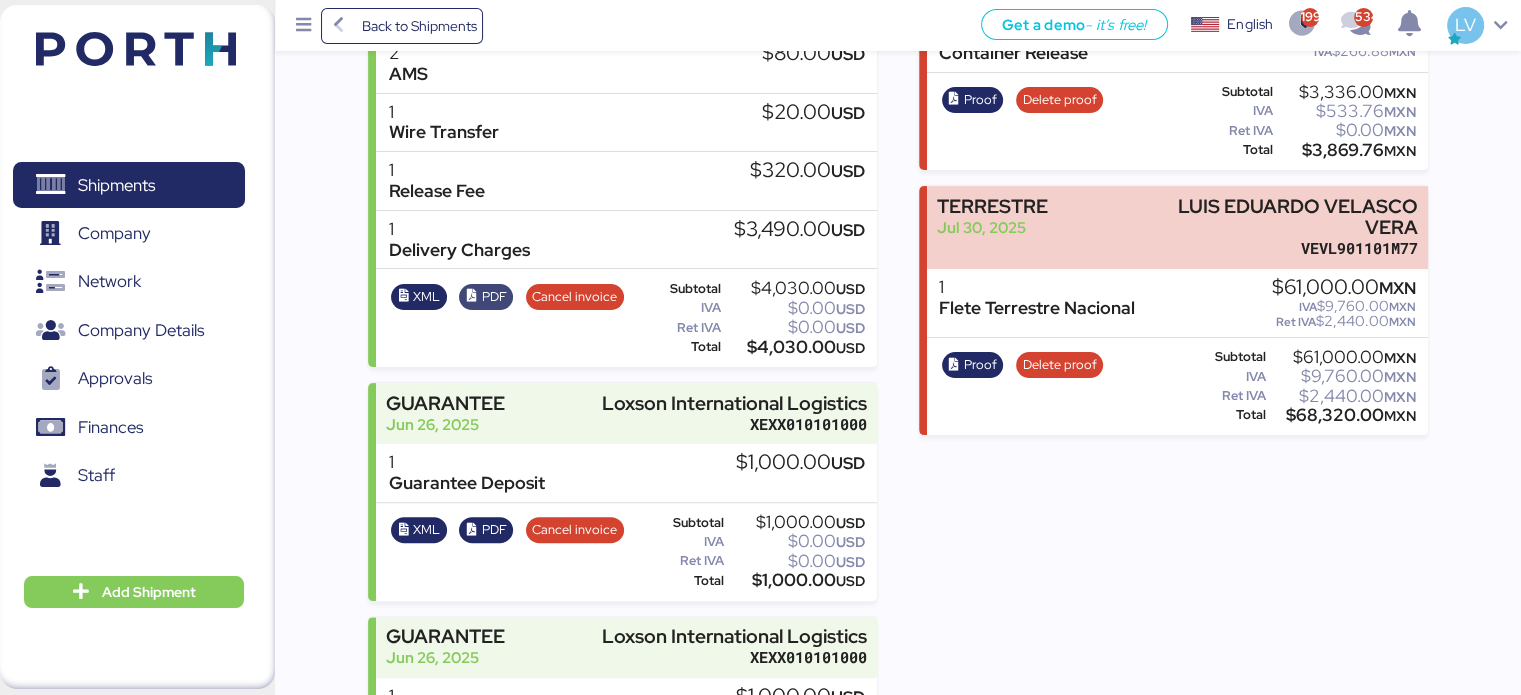 click on "PDF" at bounding box center (486, 297) 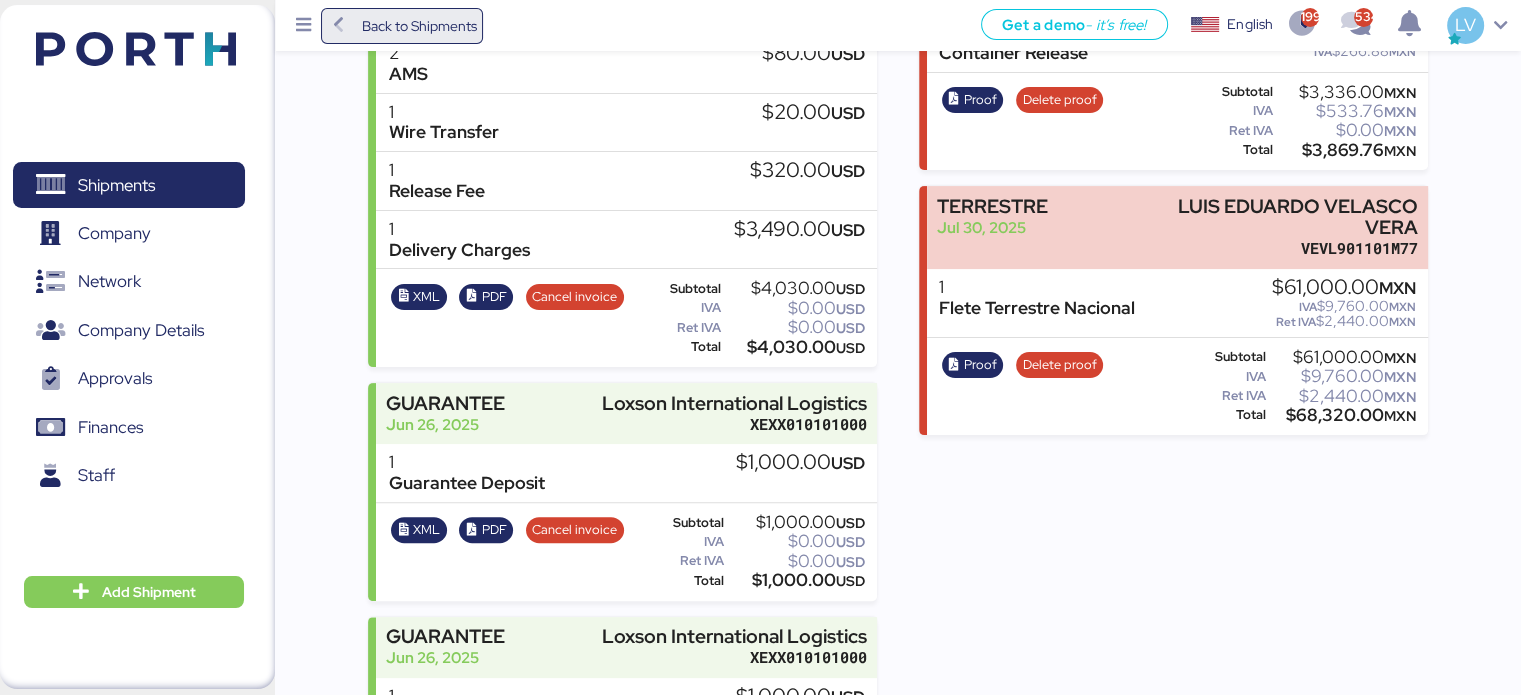 click on "Back to Shipments" at bounding box center (418, 26) 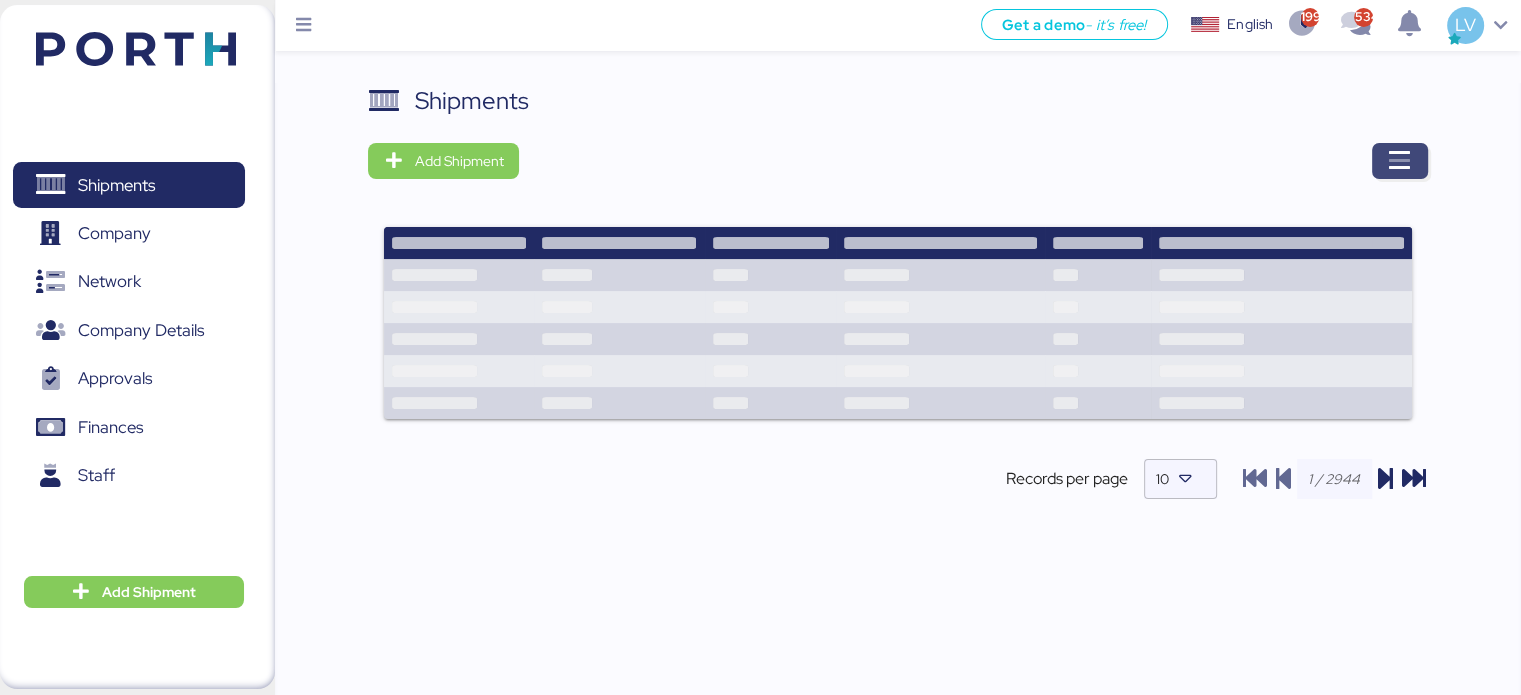 click at bounding box center [1400, 161] 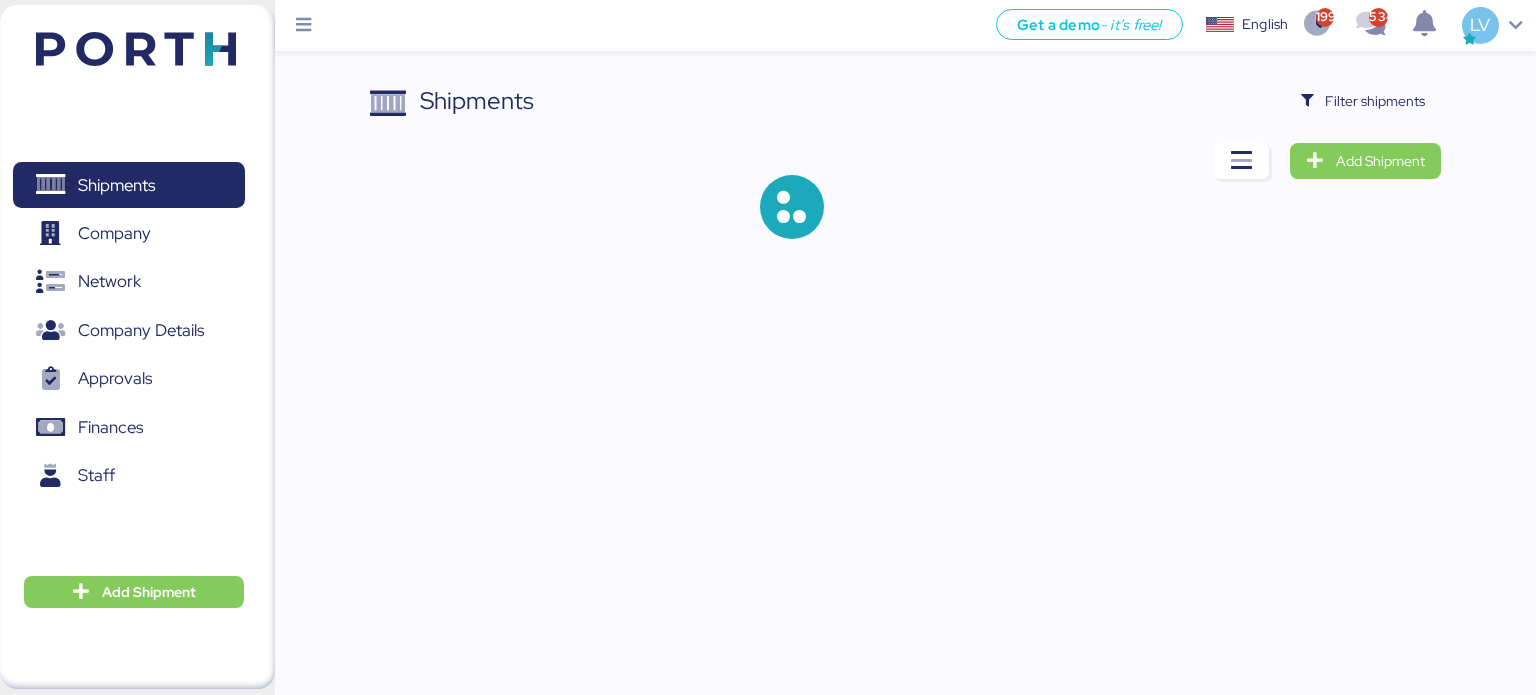 click on "Shipments   Filter shipments     Add Shipment" at bounding box center (768, 135) 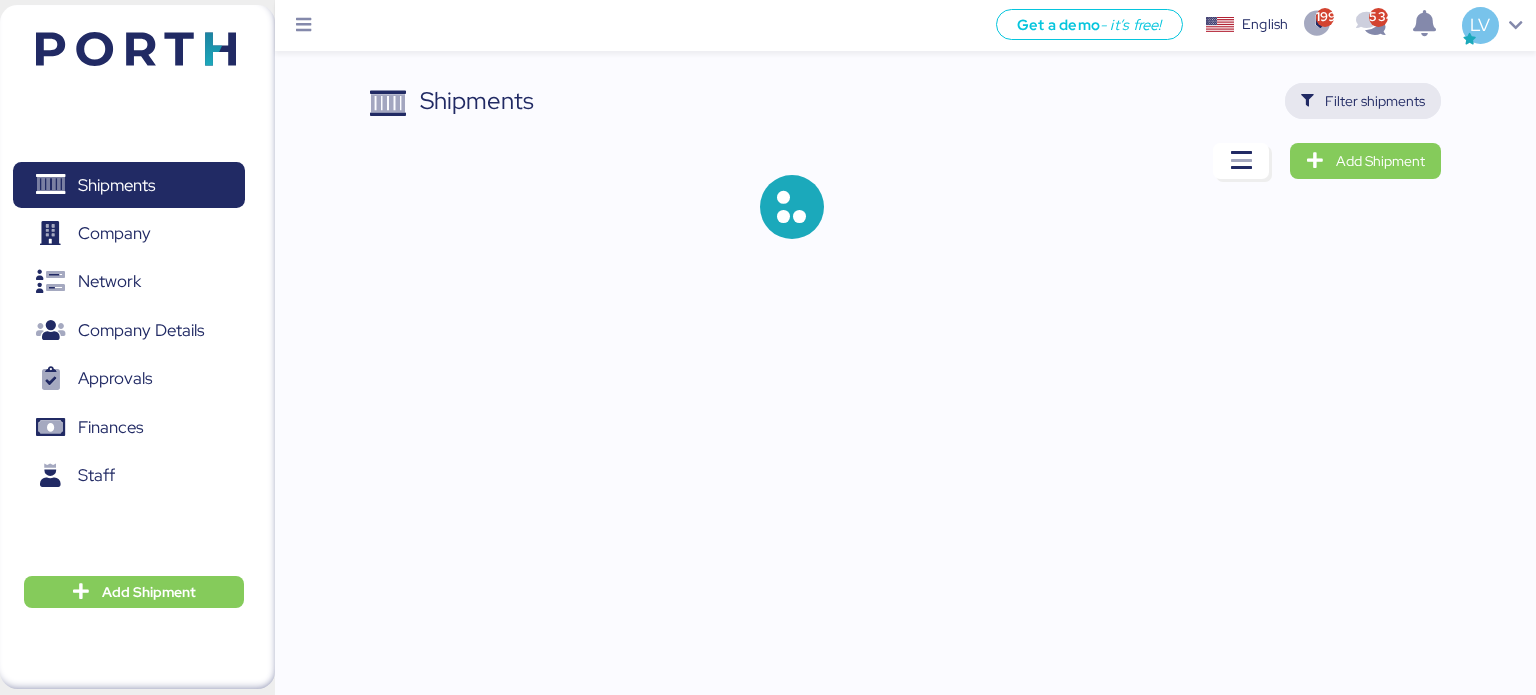 click on "Filter shipments" at bounding box center [1375, 101] 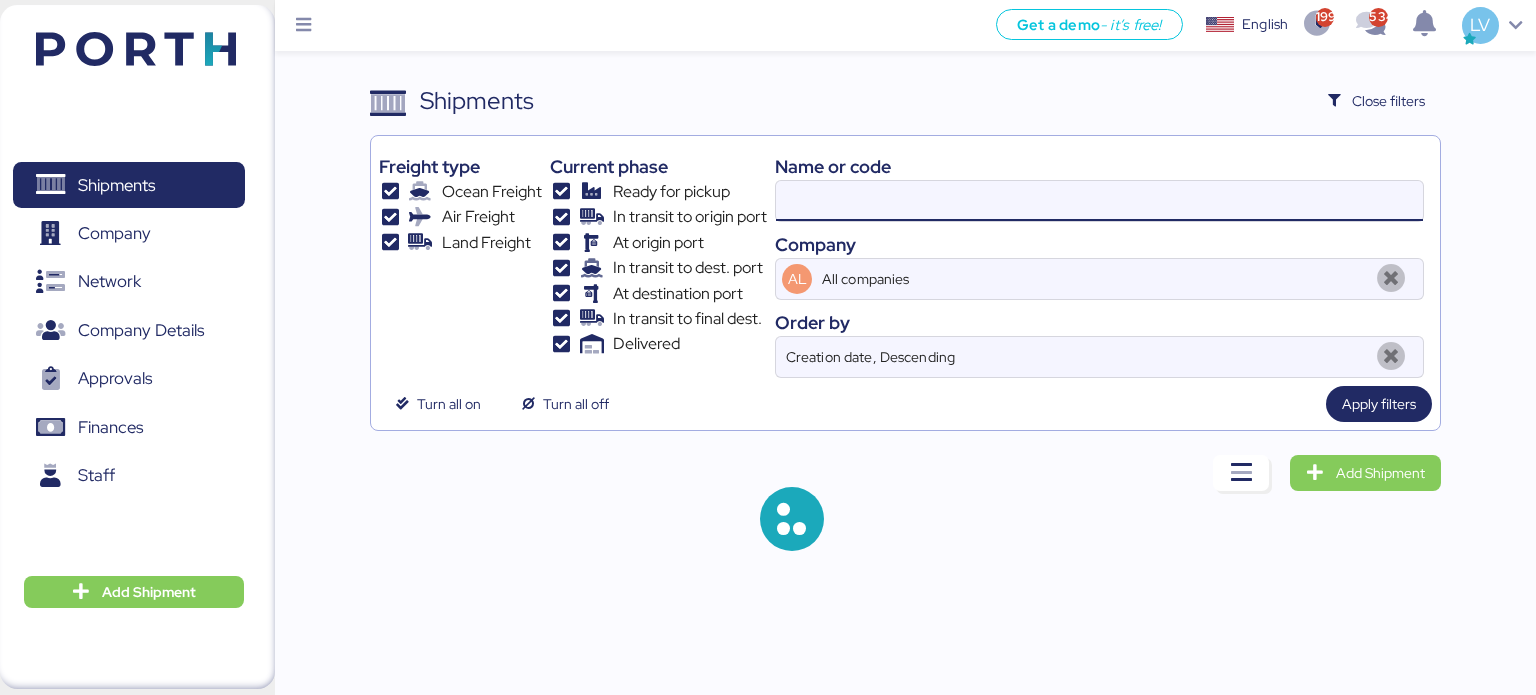 click at bounding box center [1099, 201] 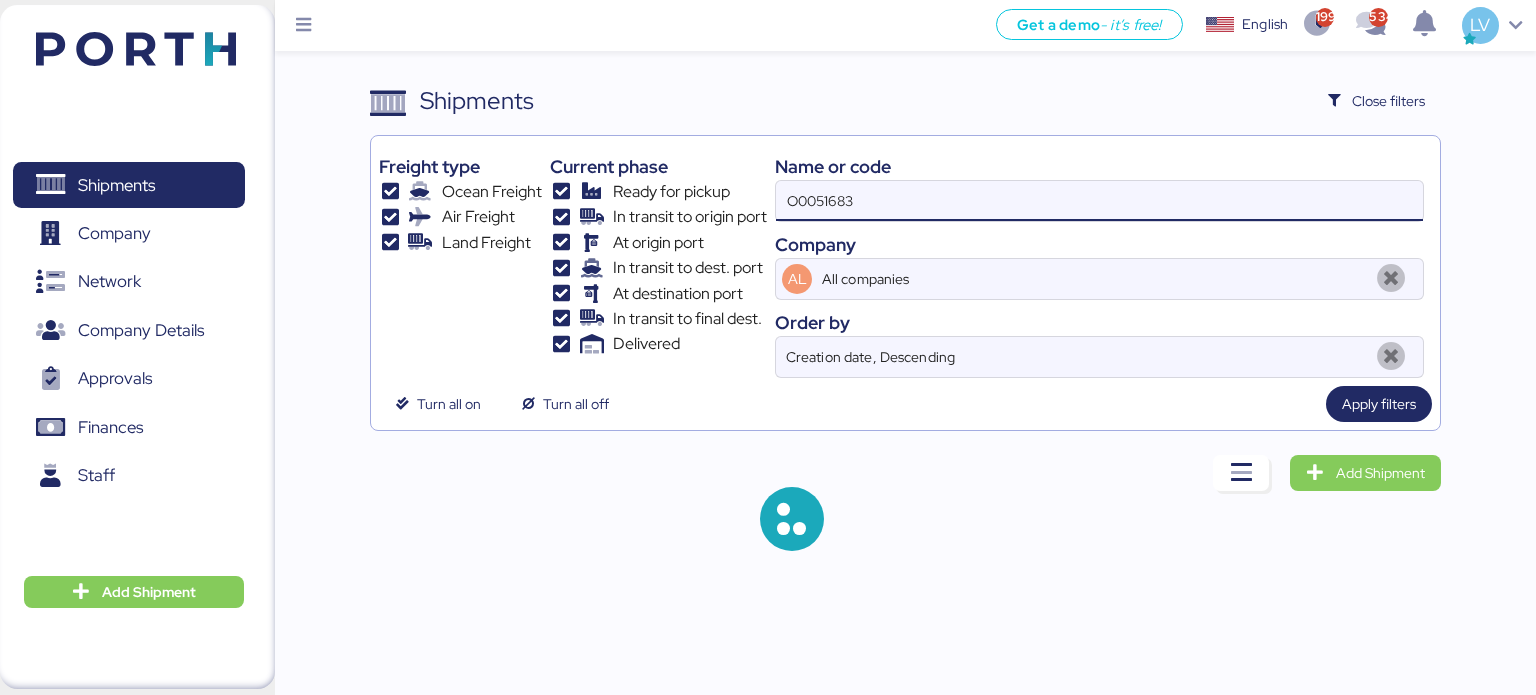 type on "O0051683" 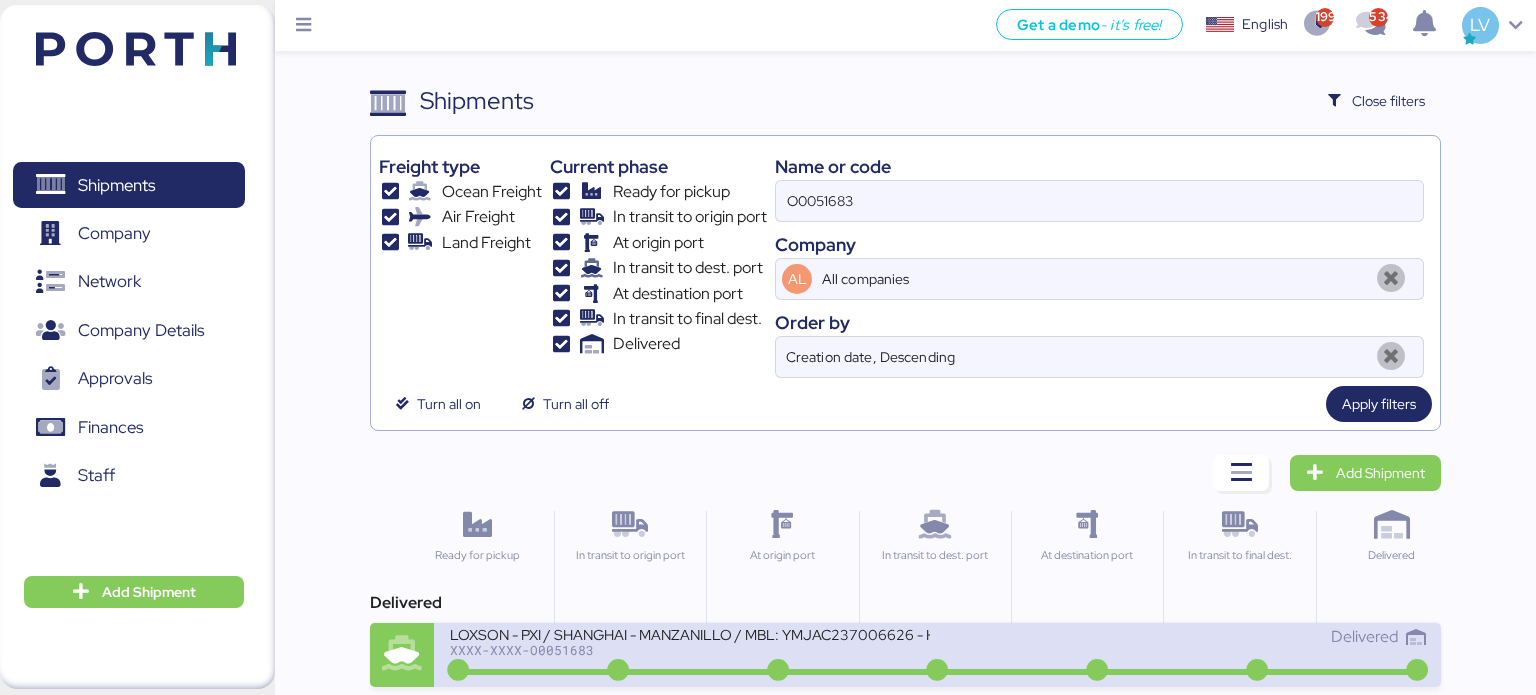 click on "LOXSON - PXI / SHANGHAI - MANZANILLO / MBL: YMJAC237006626 - HBL: CSSE250501126 / 1X40HQ & 1X20GP" at bounding box center (690, 633) 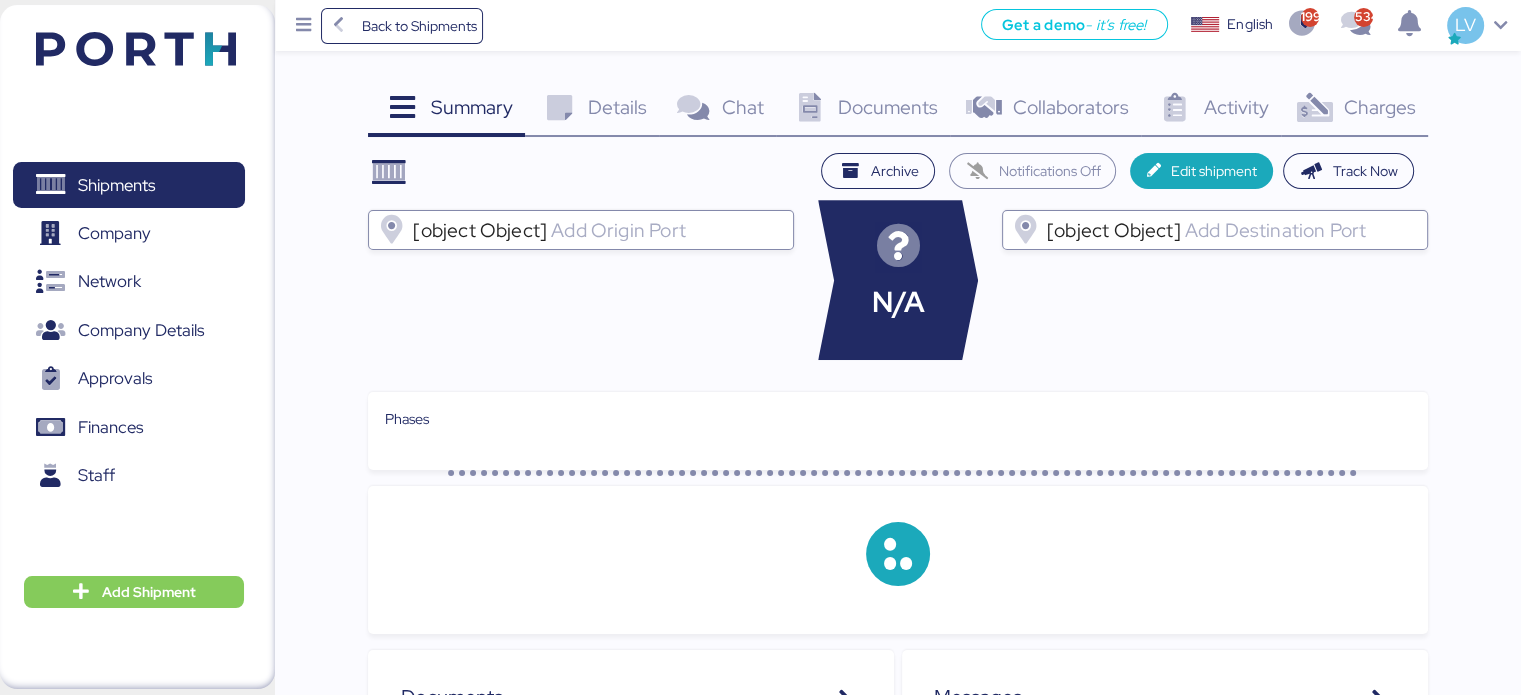 click on "Charges" at bounding box center (1379, 107) 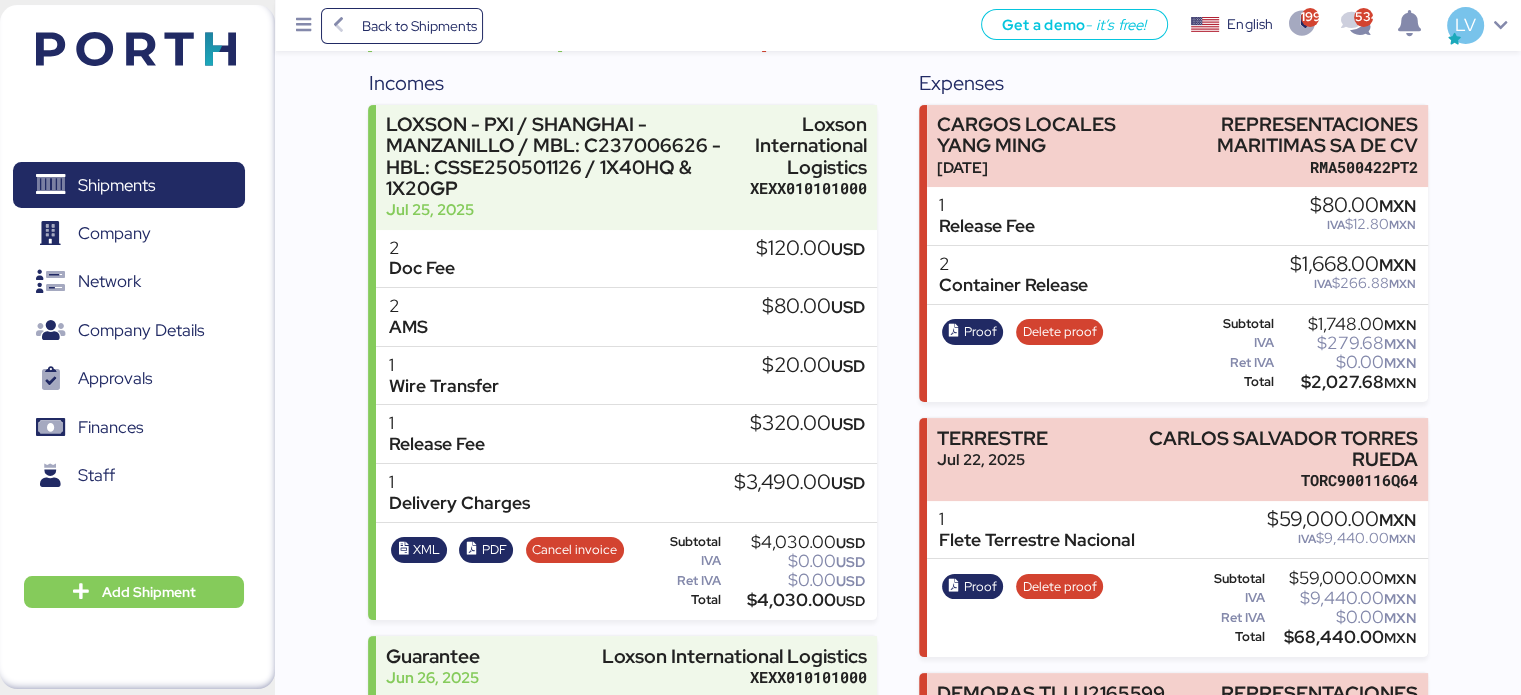 scroll, scrollTop: 272, scrollLeft: 0, axis: vertical 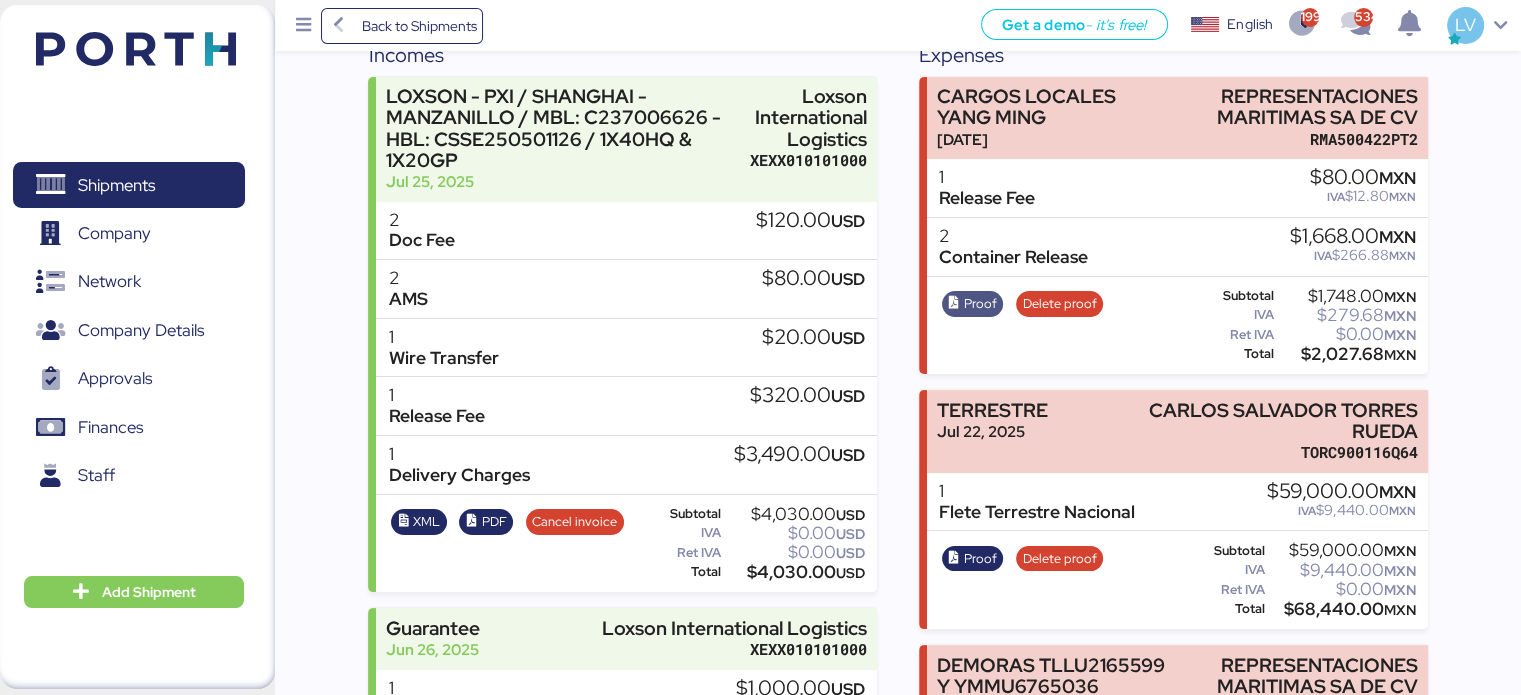click on "Proof" at bounding box center [980, 304] 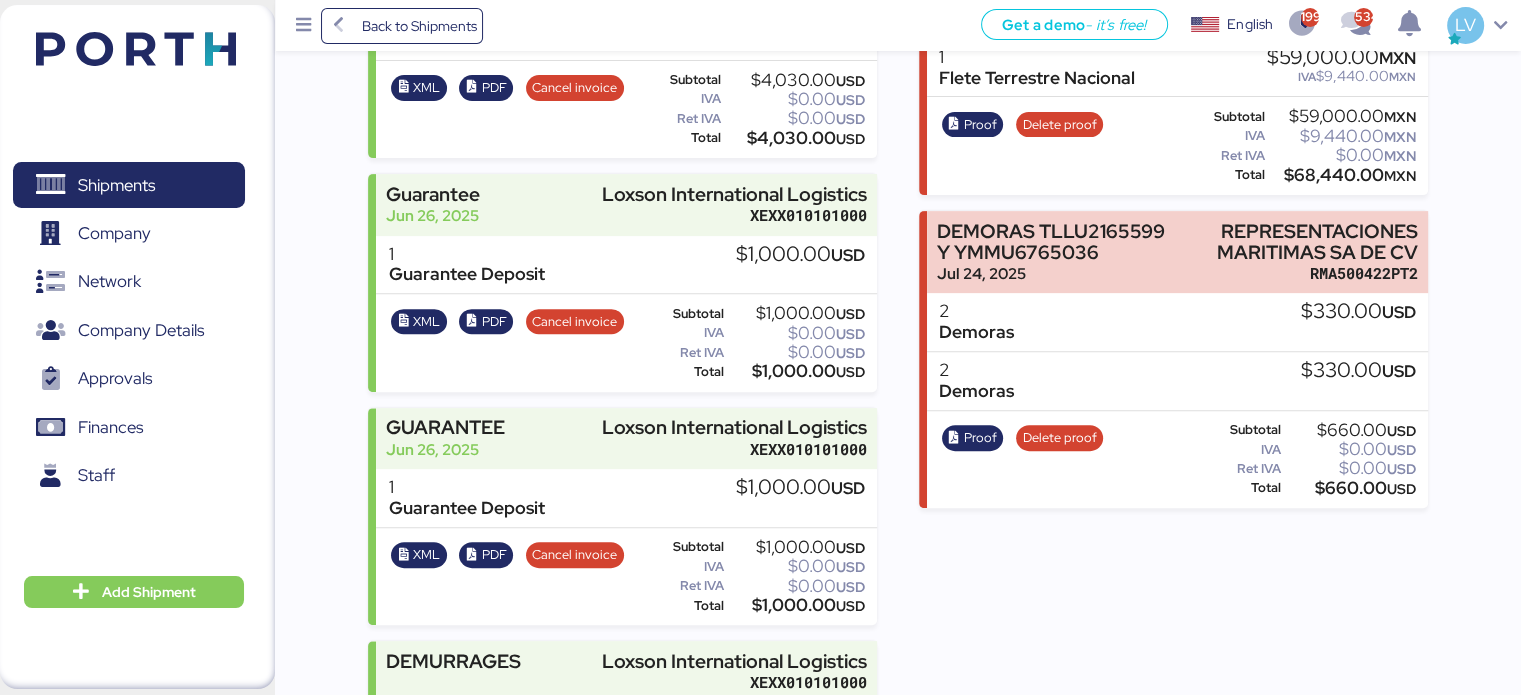 scroll, scrollTop: 939, scrollLeft: 0, axis: vertical 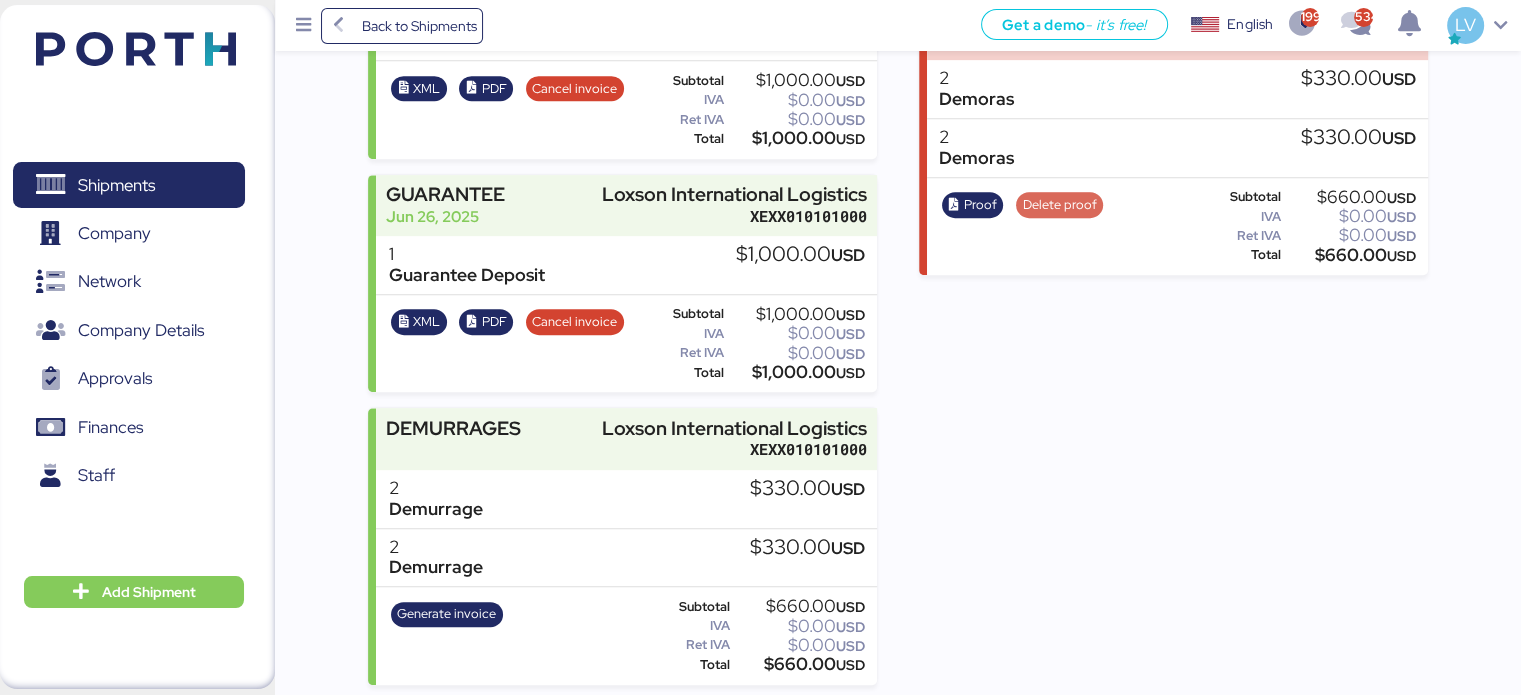 click on "Delete proof" at bounding box center (1060, 205) 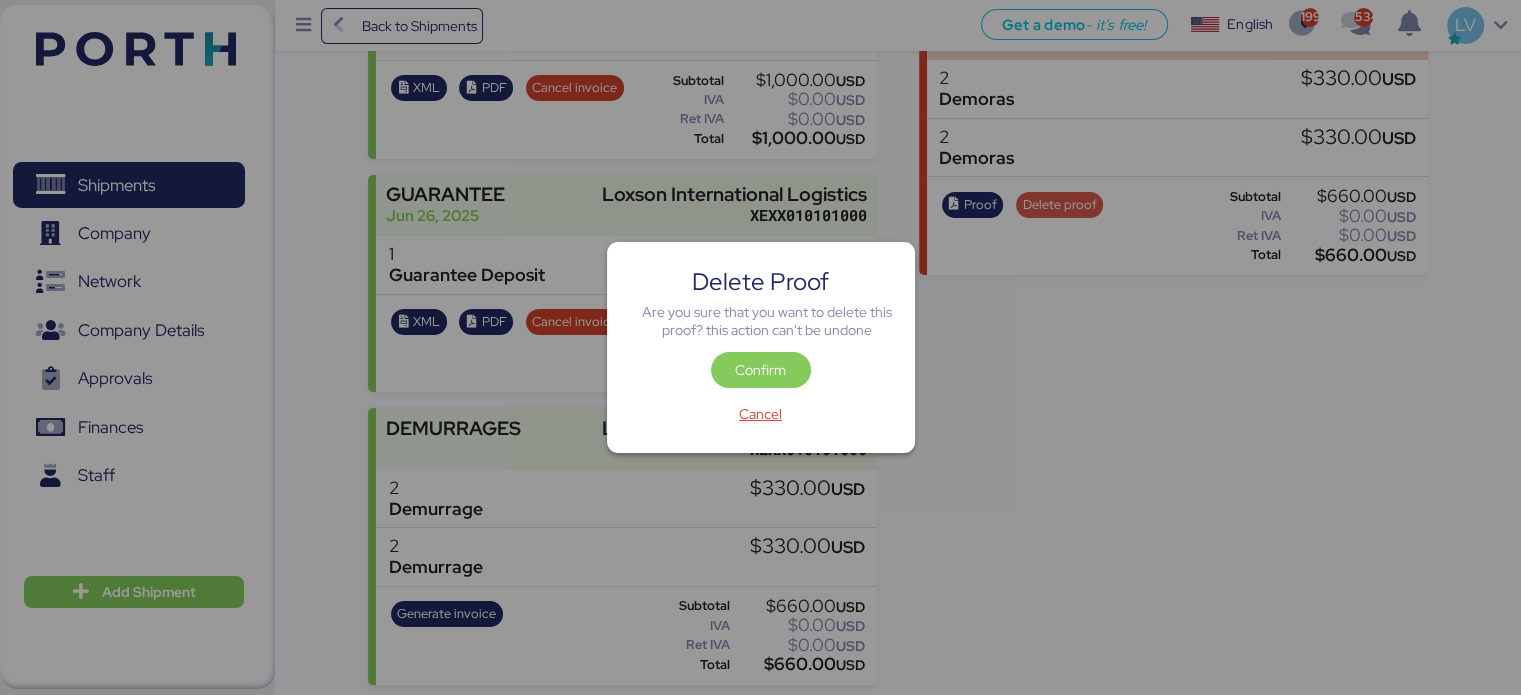 scroll, scrollTop: 0, scrollLeft: 0, axis: both 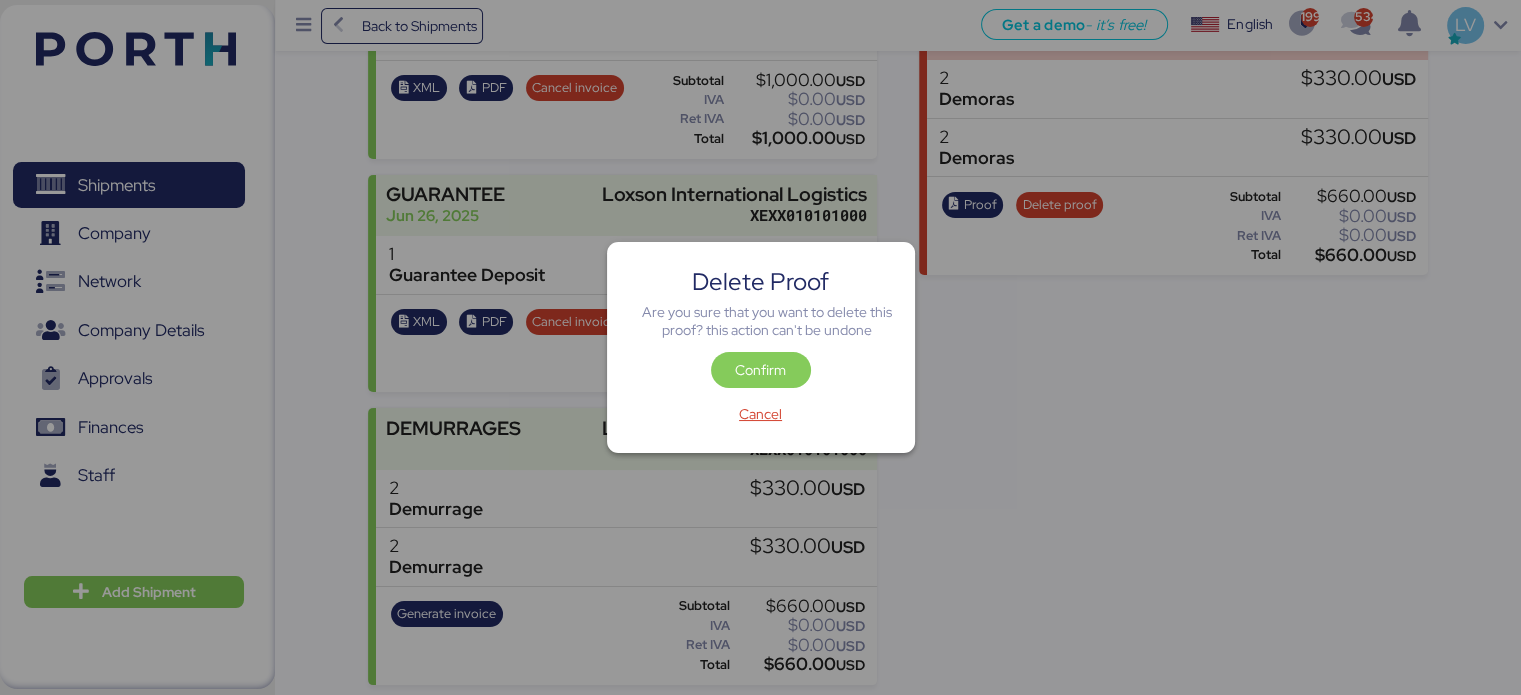 click on "Delete Proof Are you sure that you want to delete this proof? this action can't be undone Confirm Cancel" at bounding box center [761, 347] 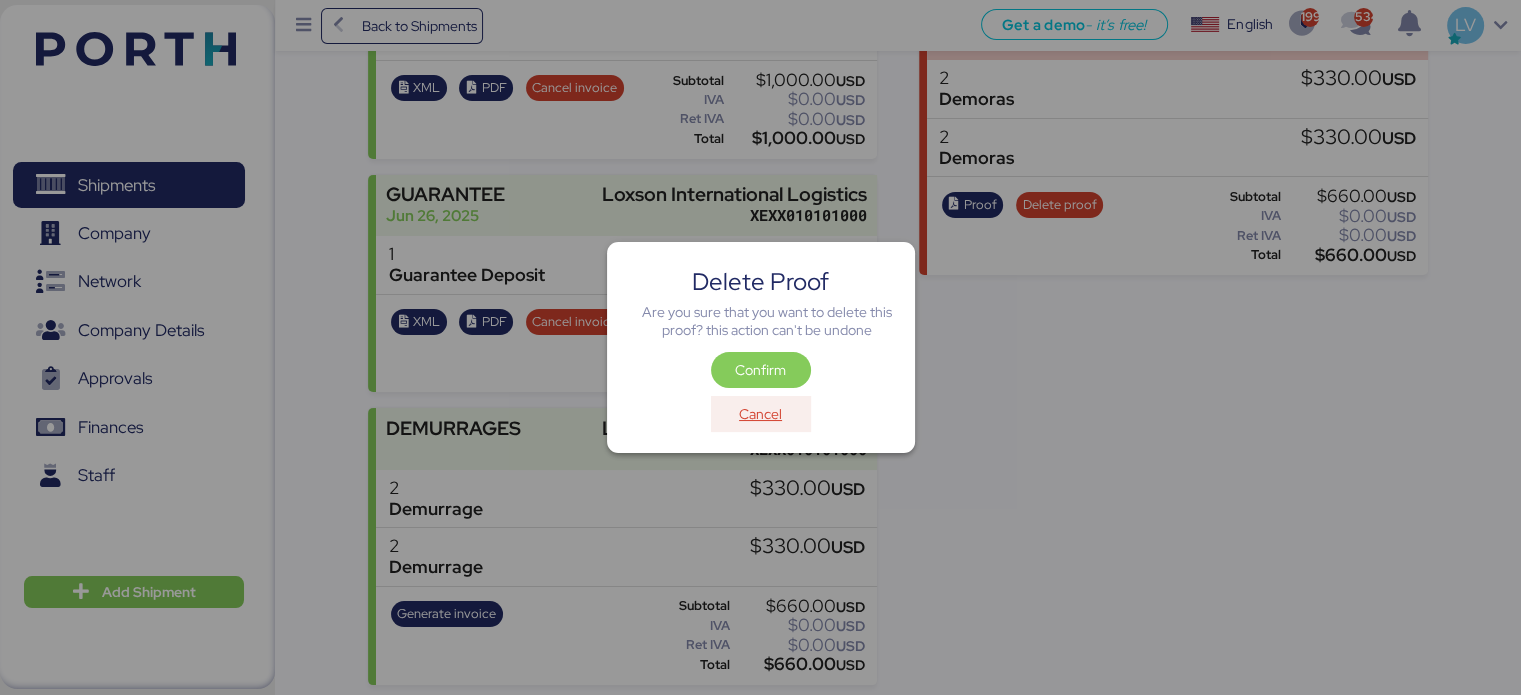 click on "Cancel" at bounding box center [761, 414] 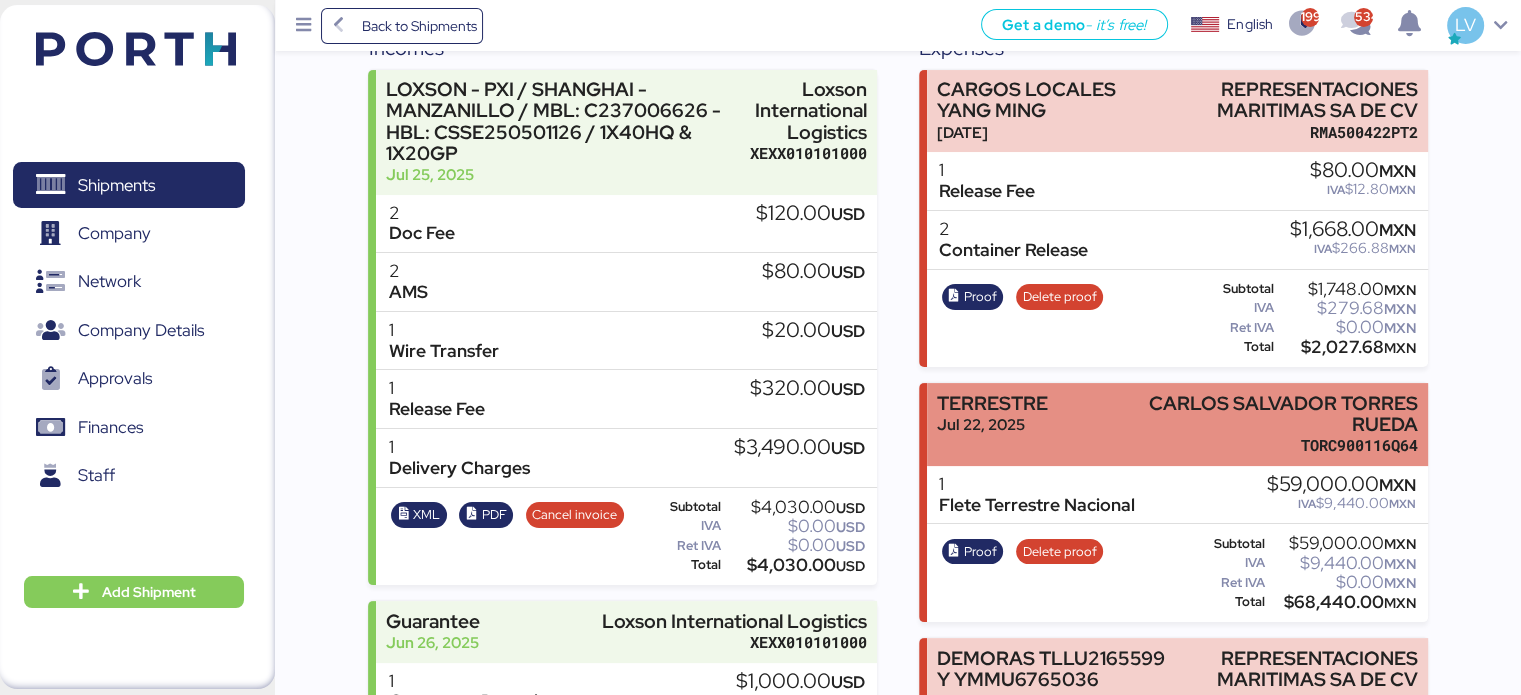 scroll, scrollTop: 276, scrollLeft: 0, axis: vertical 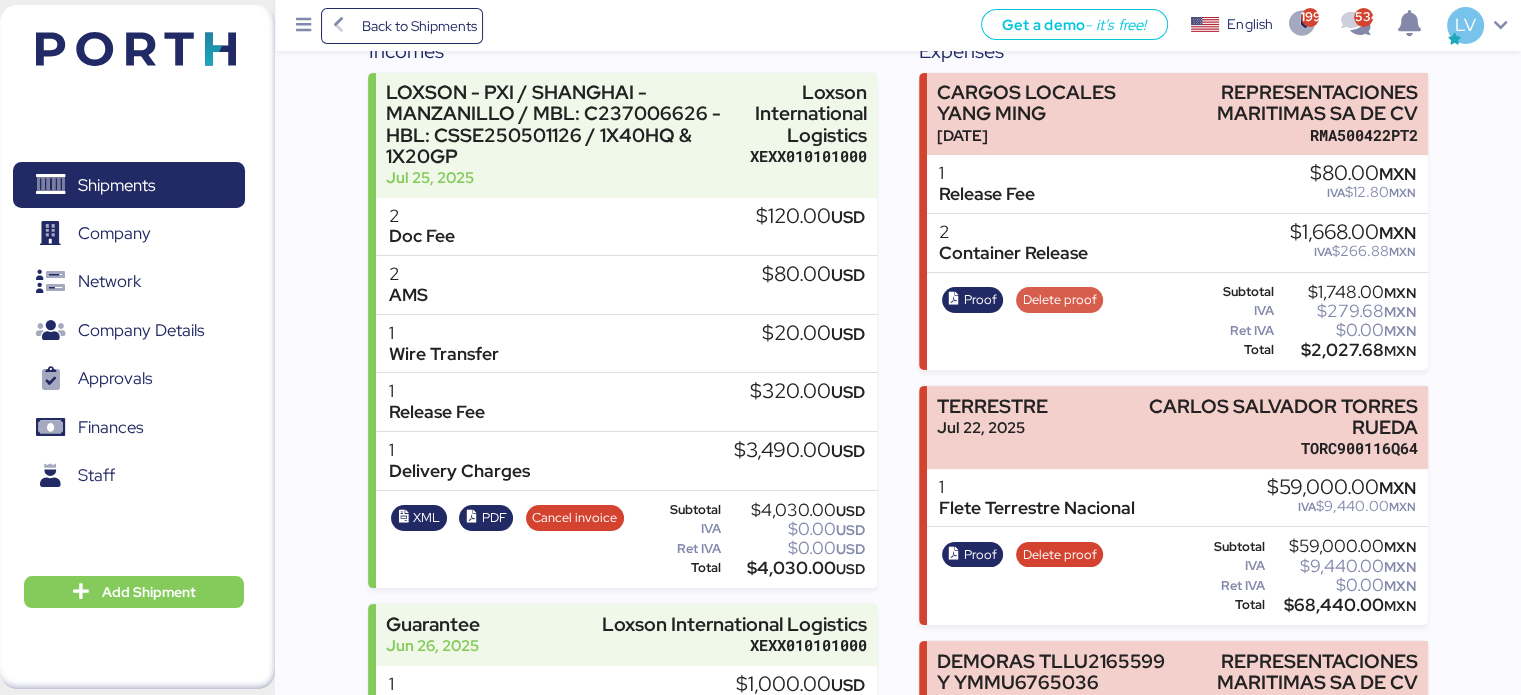 click on "Delete proof" at bounding box center (1060, 300) 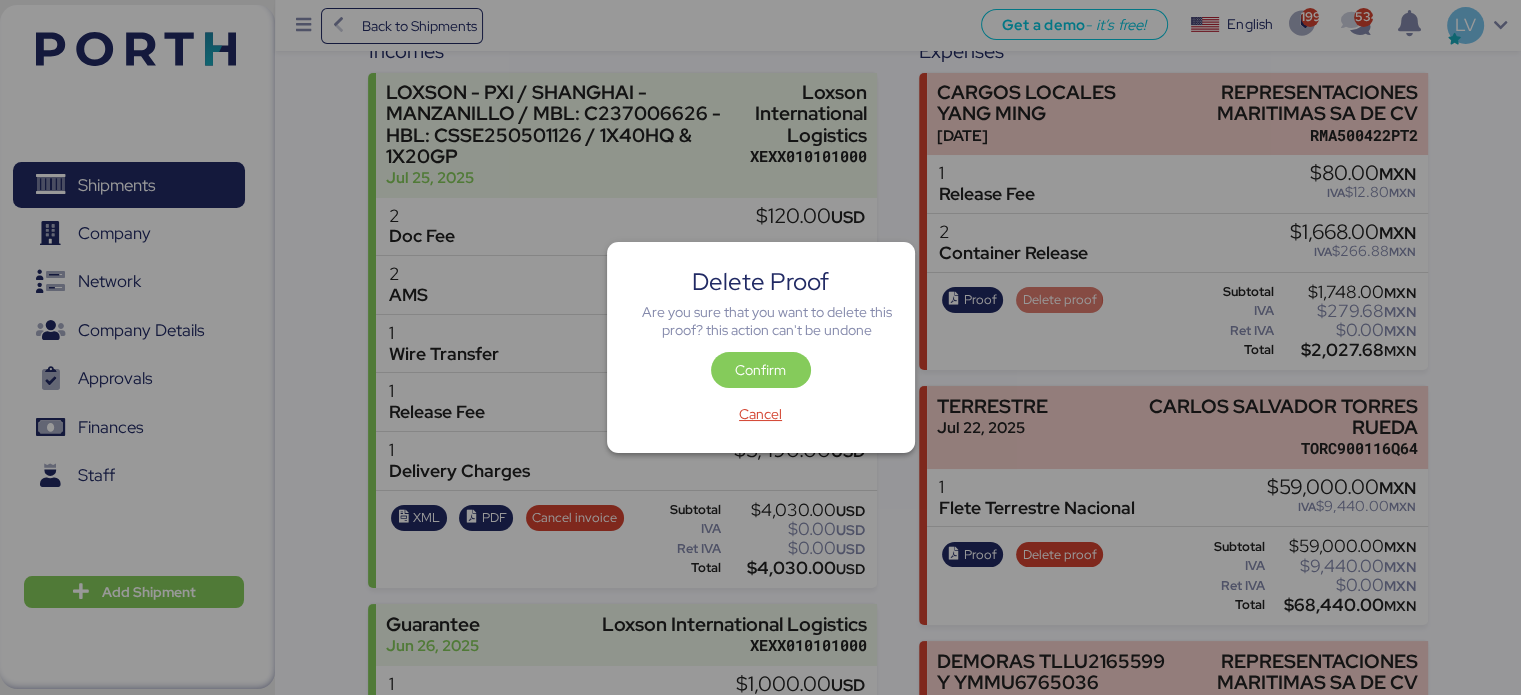 scroll, scrollTop: 0, scrollLeft: 0, axis: both 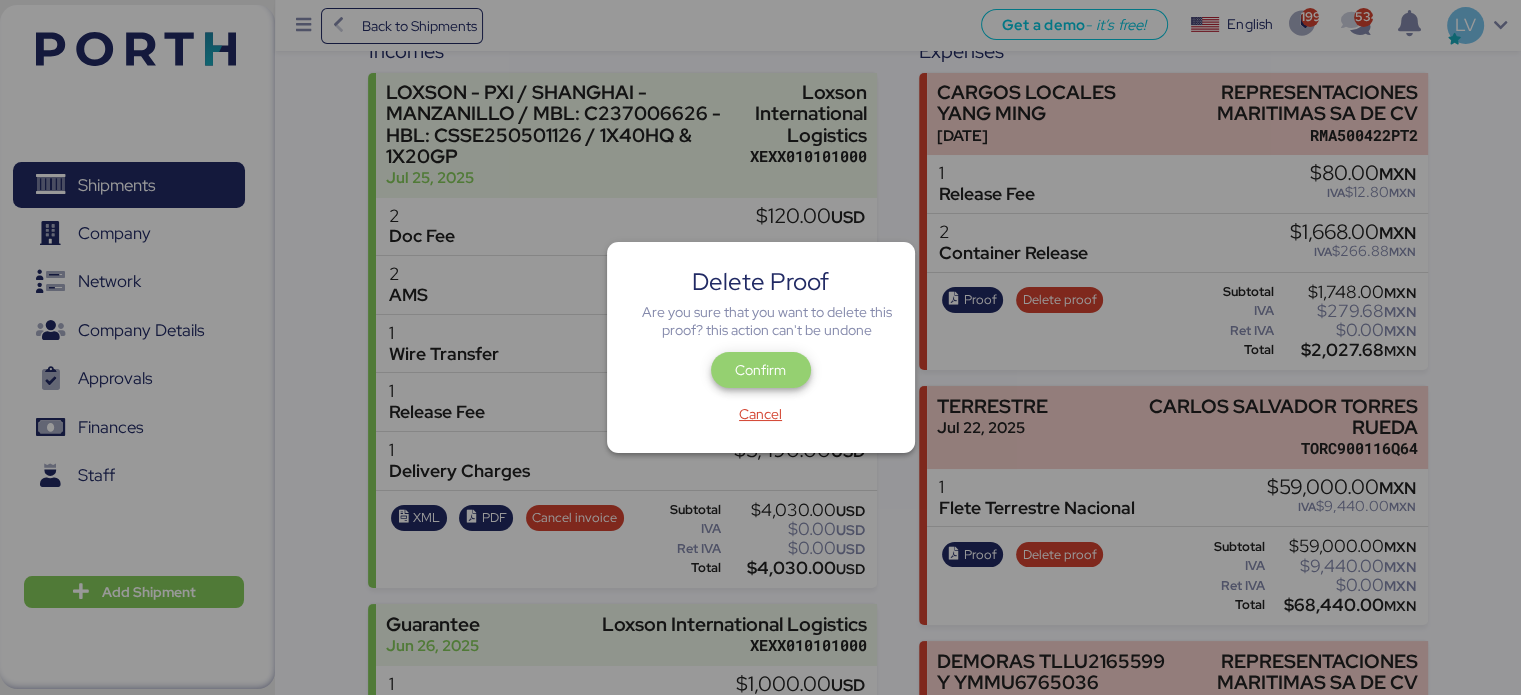 click on "Confirm" at bounding box center [761, 370] 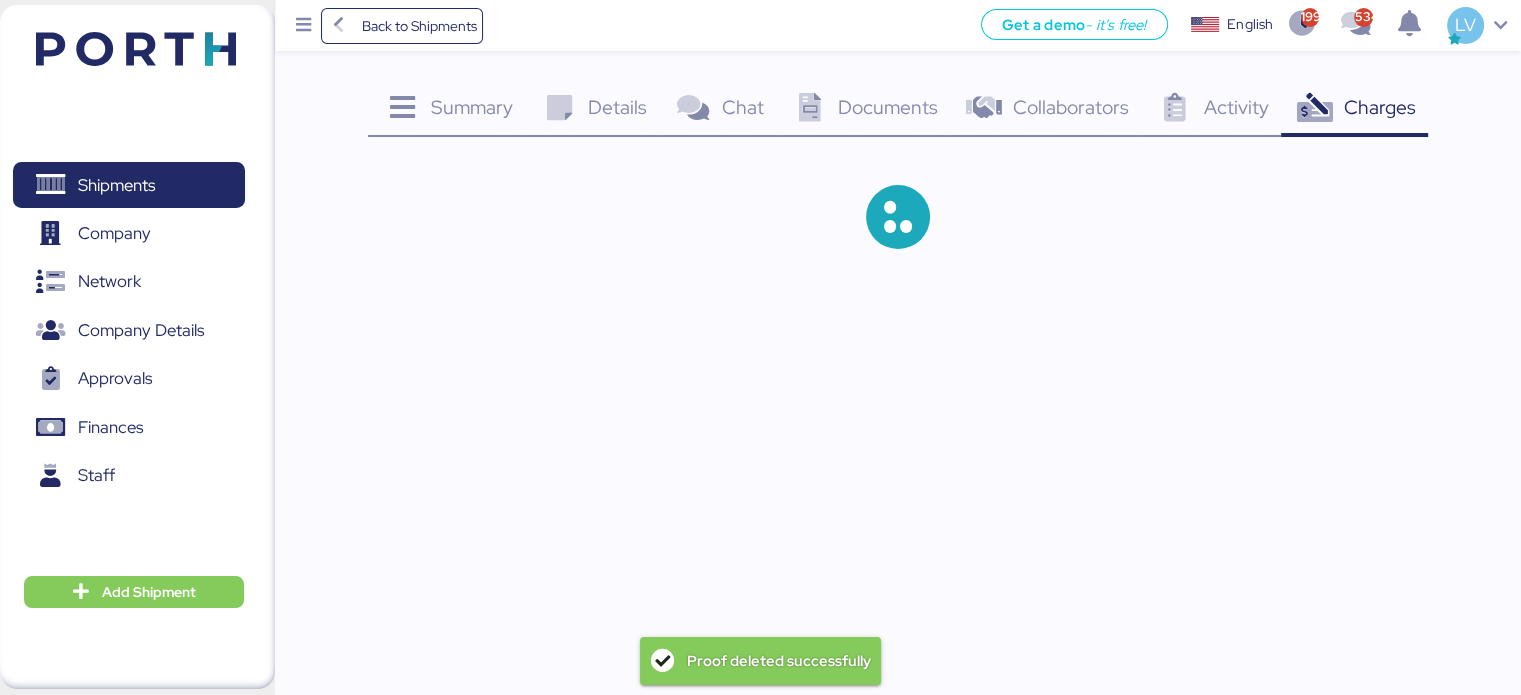 scroll, scrollTop: 0, scrollLeft: 0, axis: both 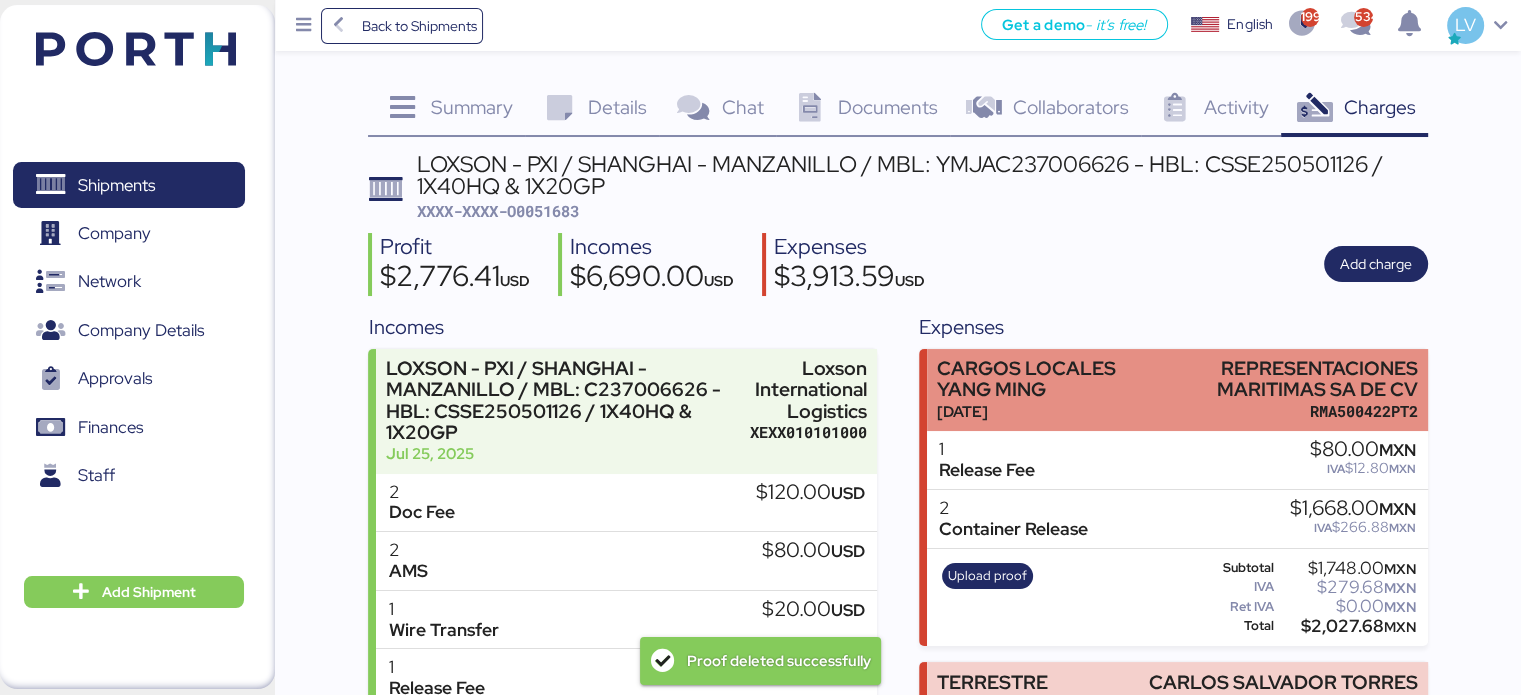 click on "CARGOS LOCALES YANG MING" at bounding box center [1036, 379] 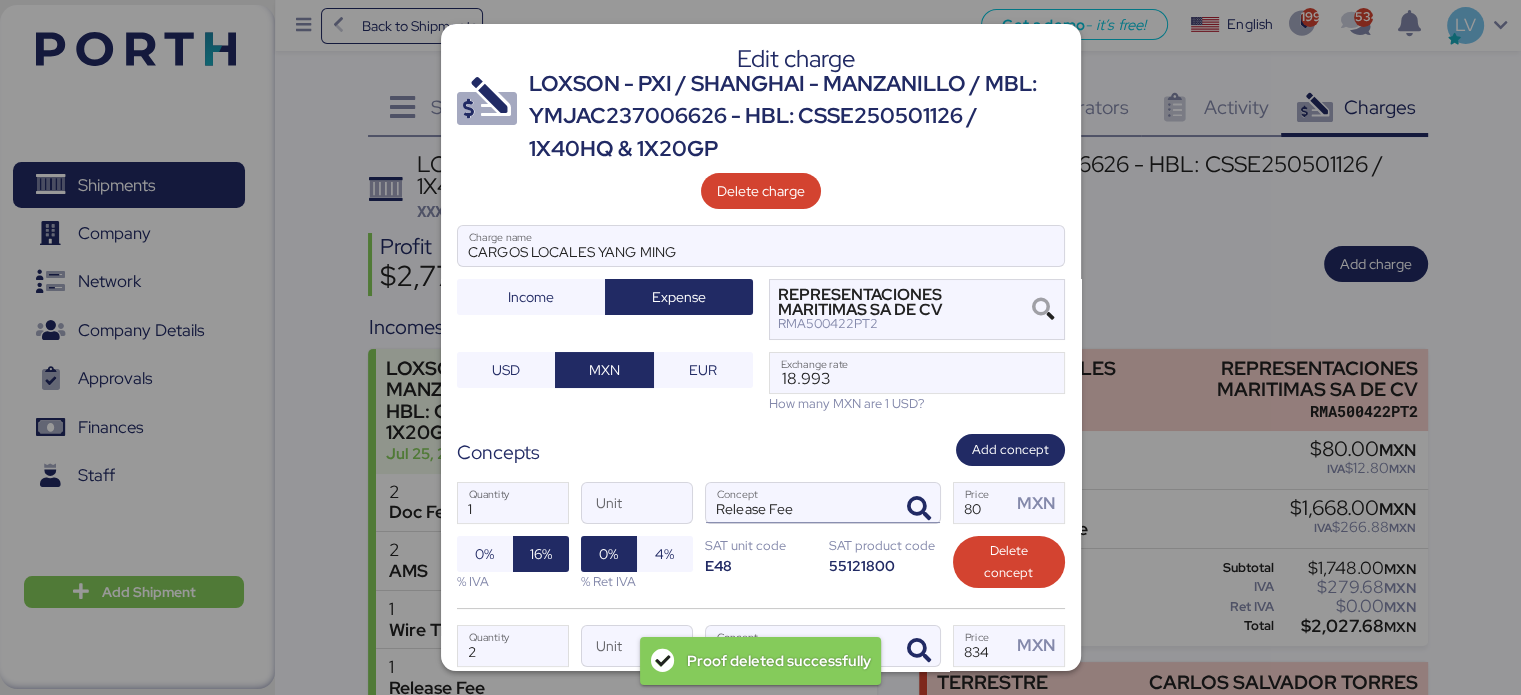 scroll, scrollTop: 234, scrollLeft: 0, axis: vertical 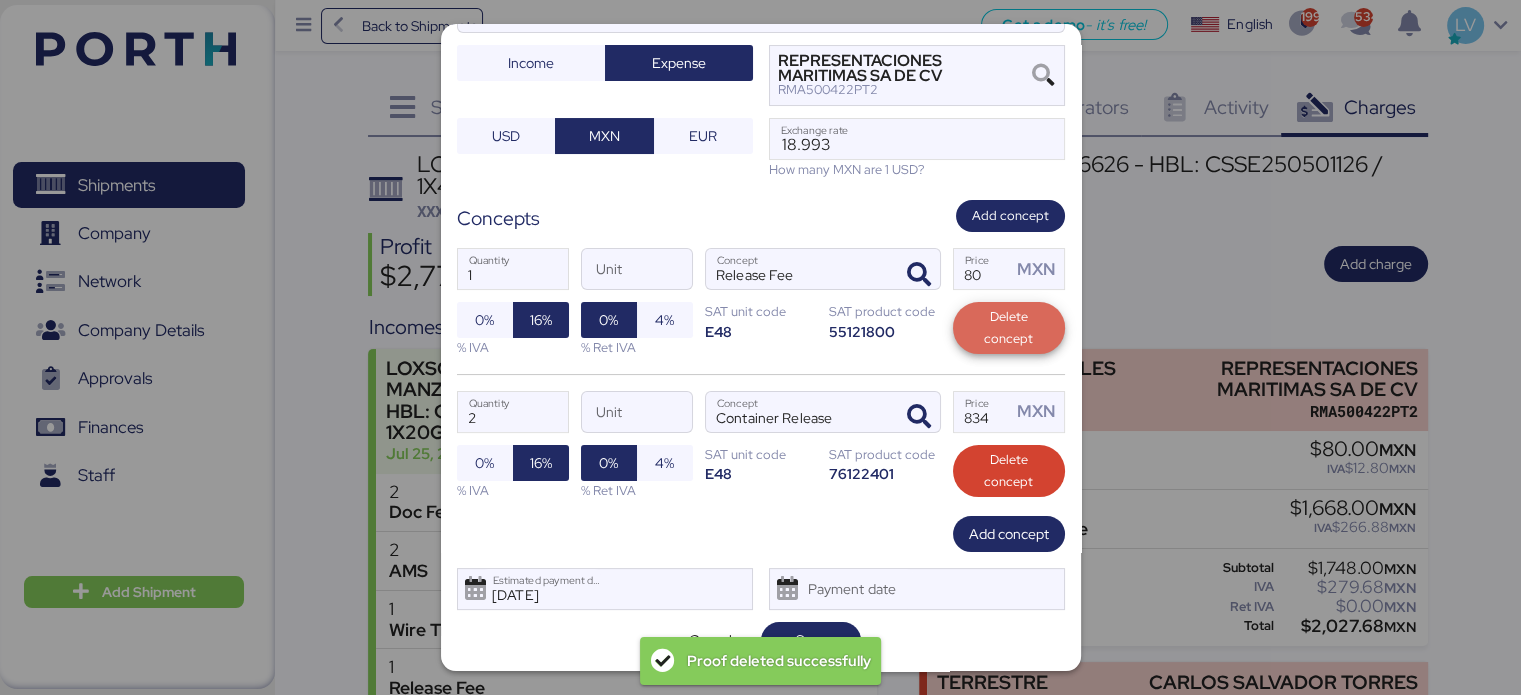 click on "Delete concept" at bounding box center [1009, 328] 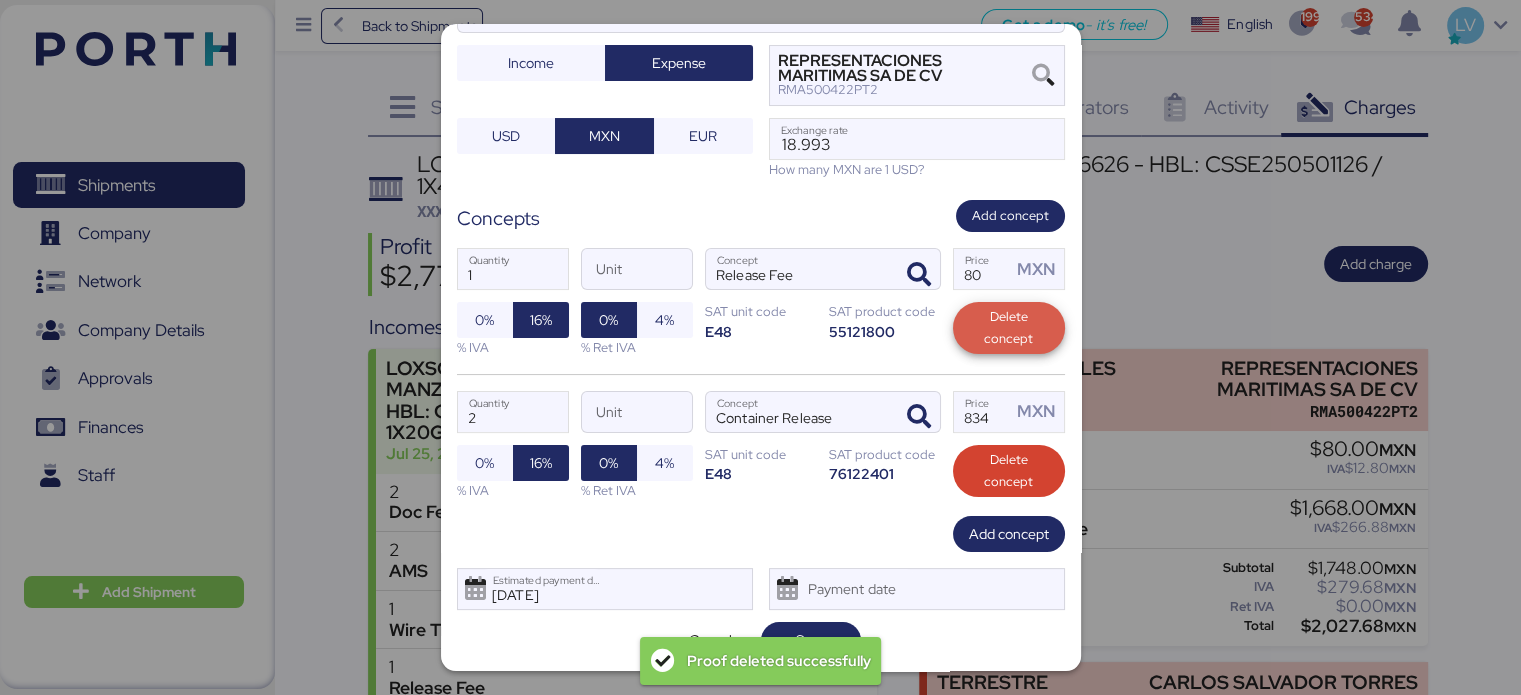 scroll, scrollTop: 92, scrollLeft: 0, axis: vertical 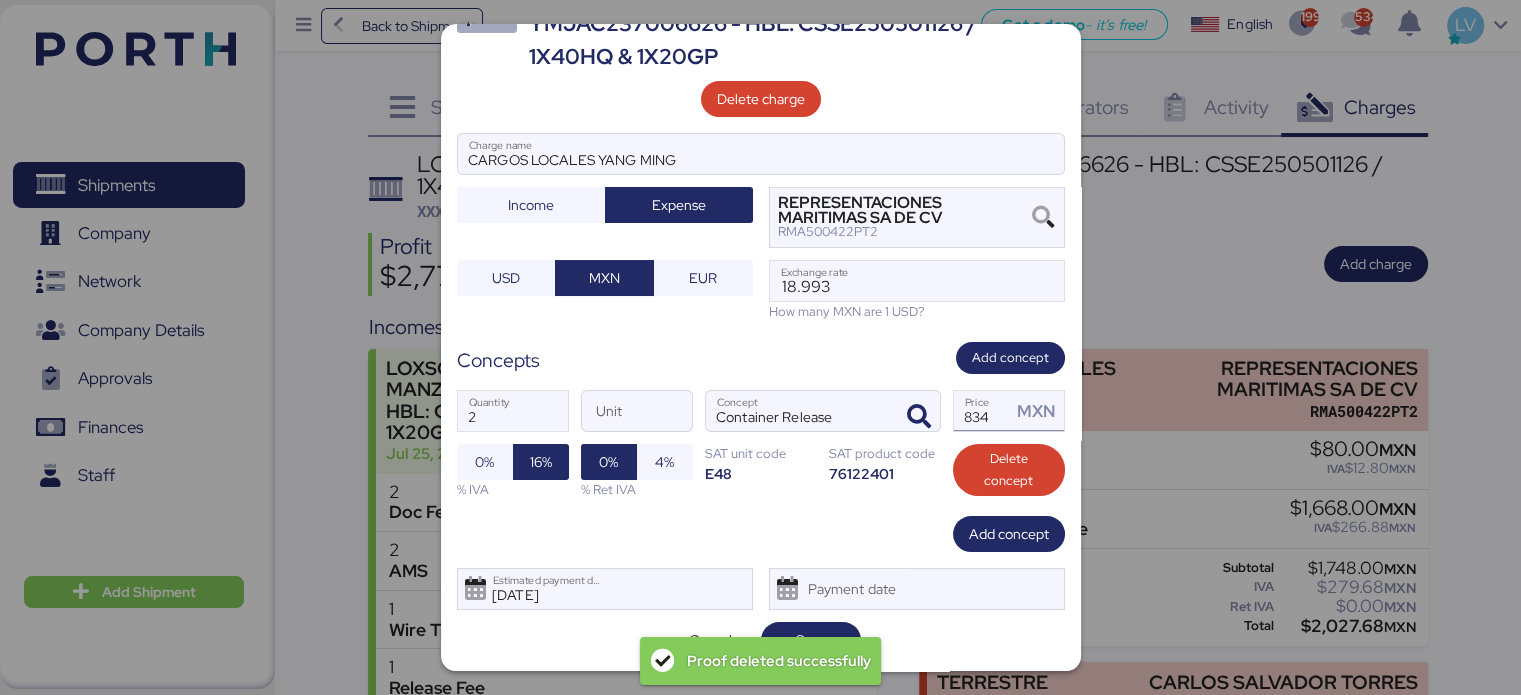 click on "834" at bounding box center (983, 411) 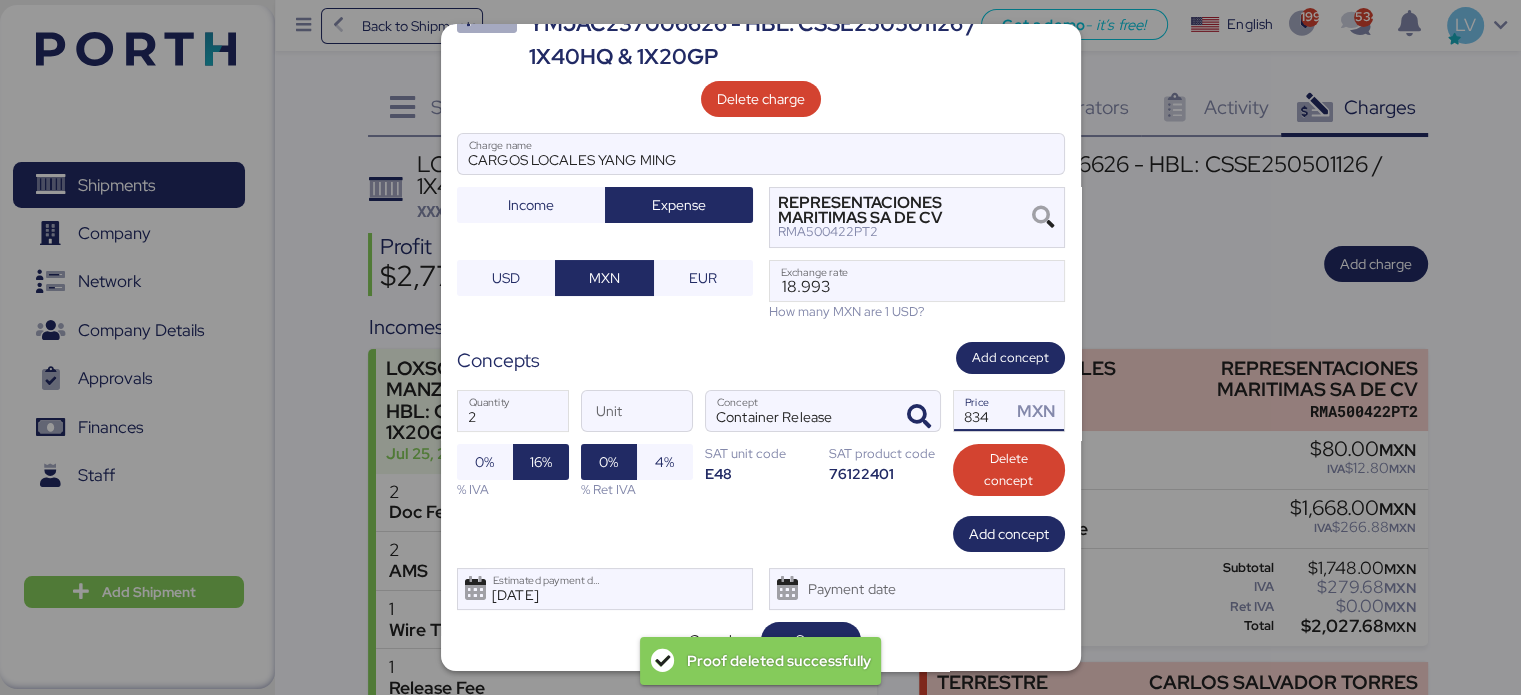 click on "834" at bounding box center [983, 411] 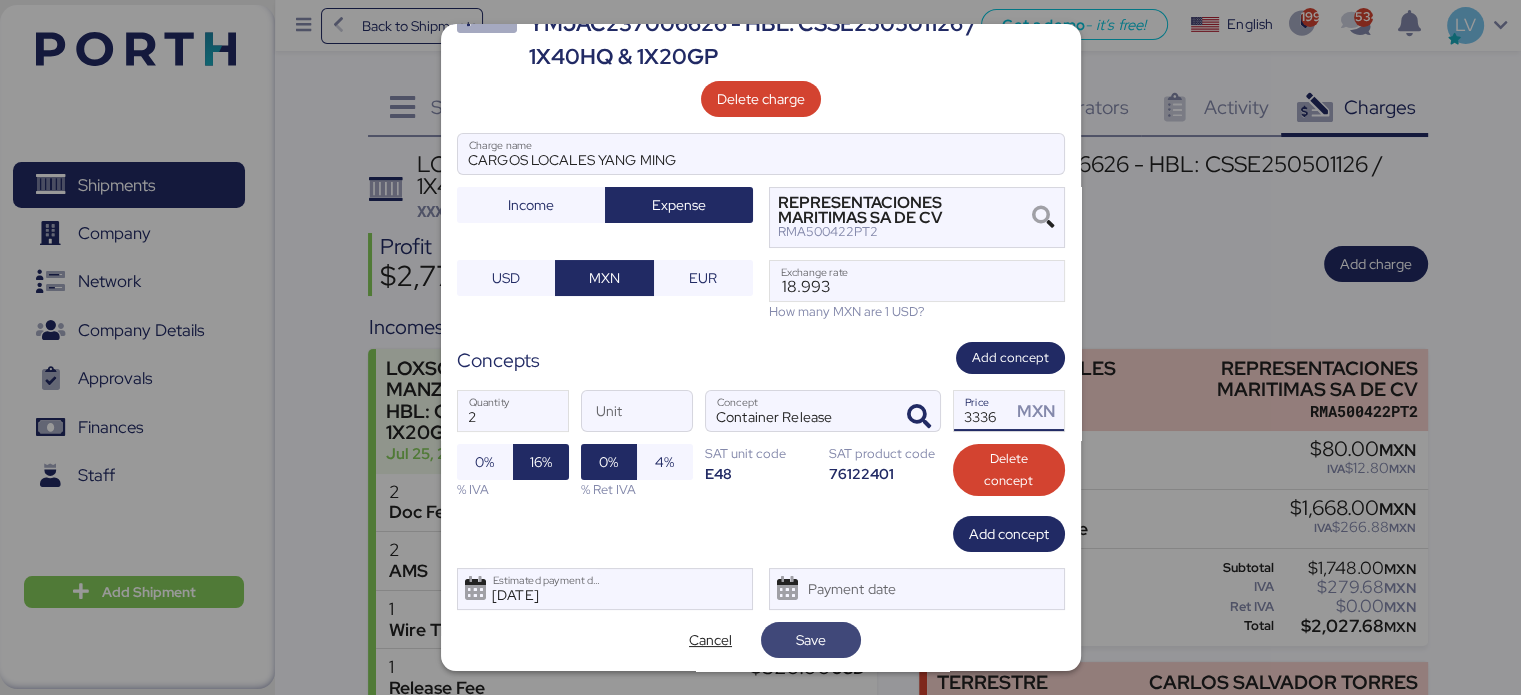 type on "3336" 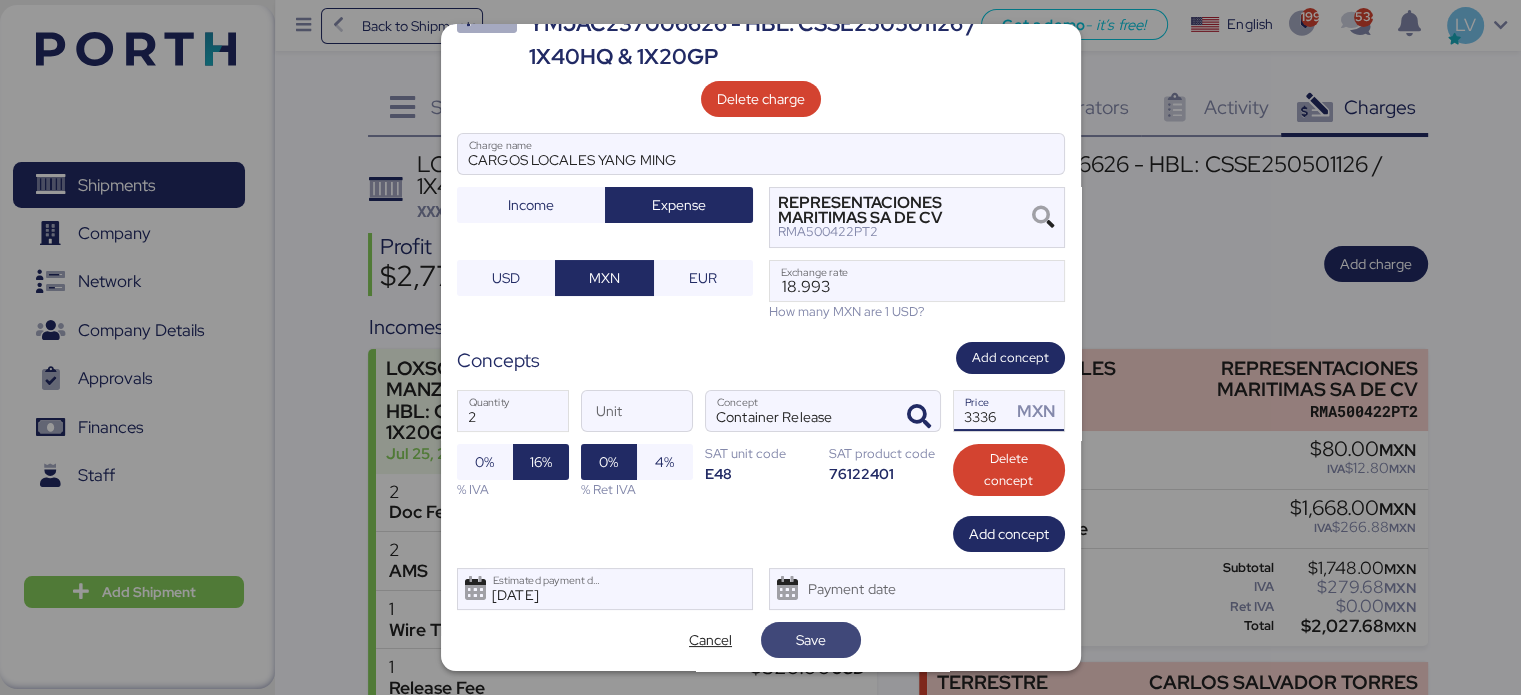 click on "Save" at bounding box center [811, 640] 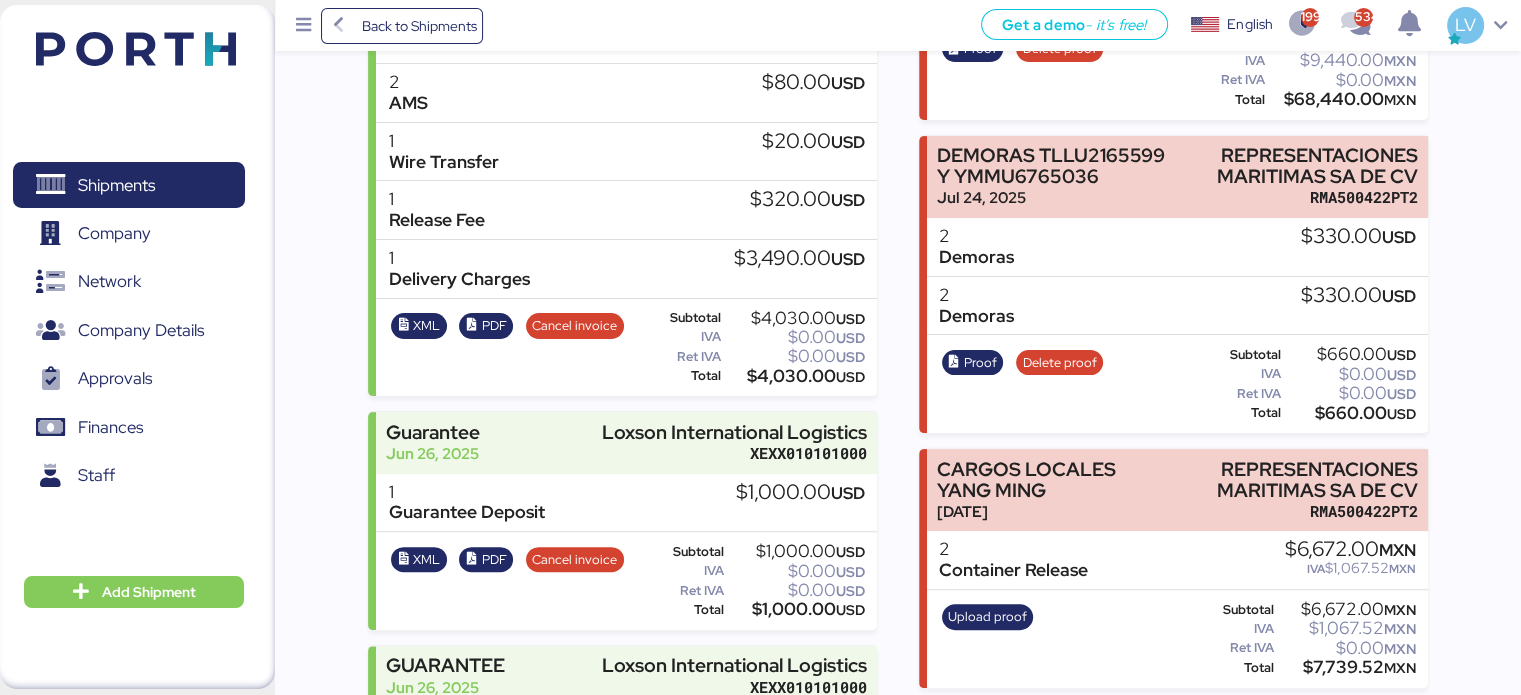 scroll, scrollTop: 939, scrollLeft: 0, axis: vertical 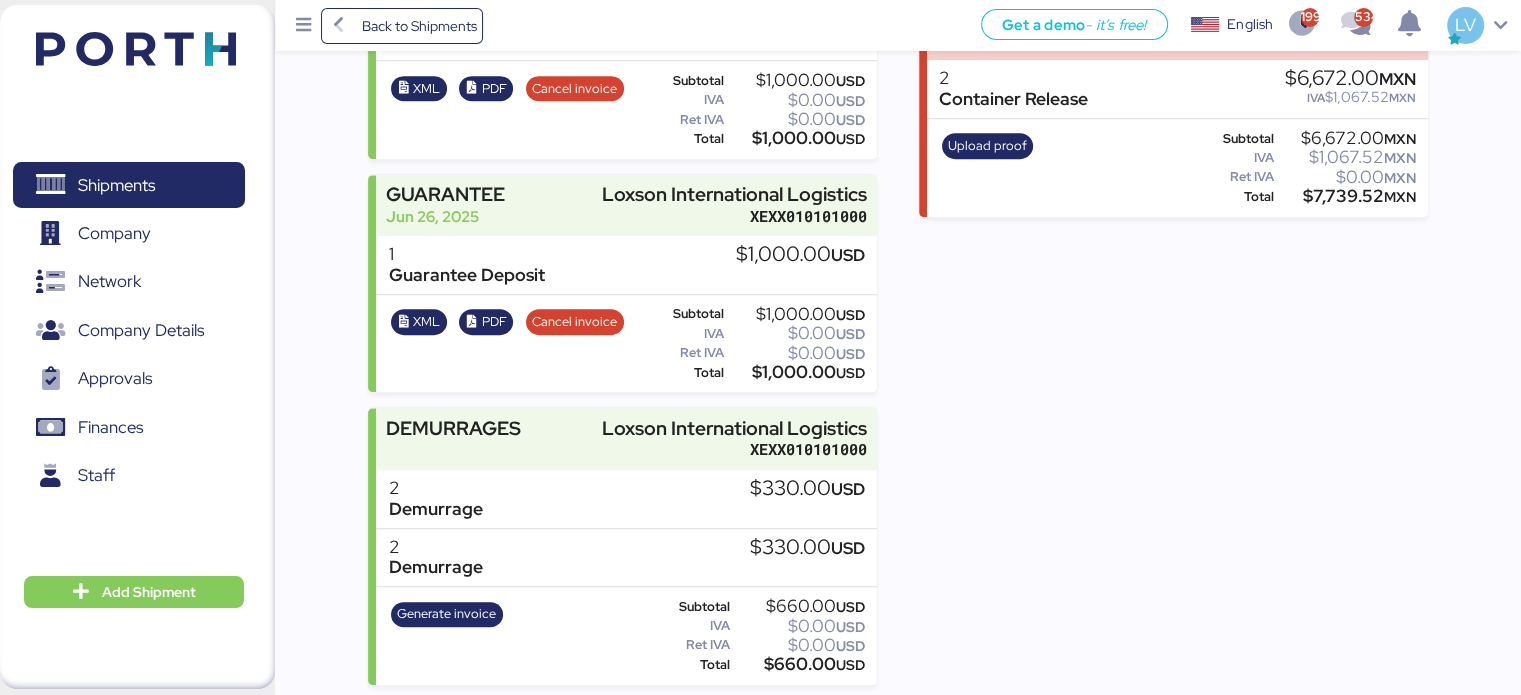 click on "Upload proof" at bounding box center [987, 168] 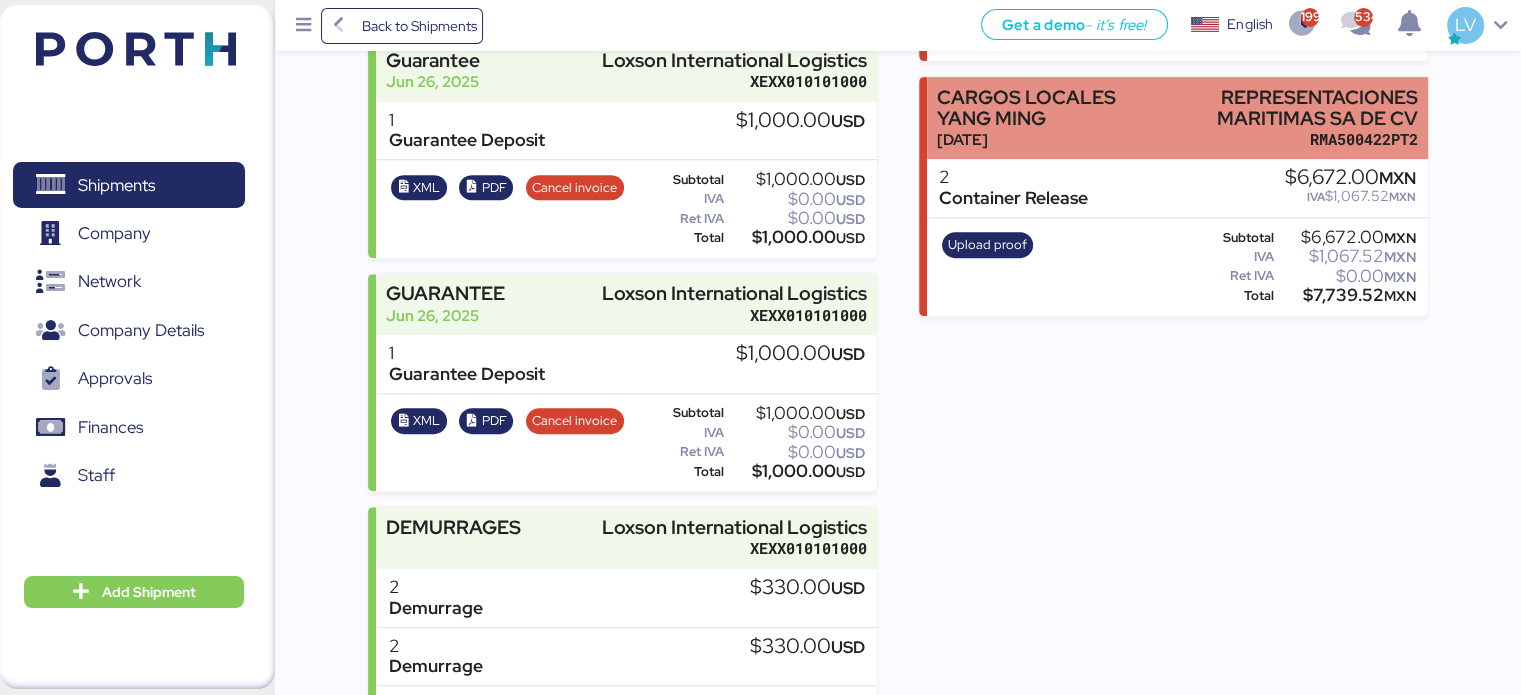 click on "RMA500422PT2" at bounding box center [1281, 139] 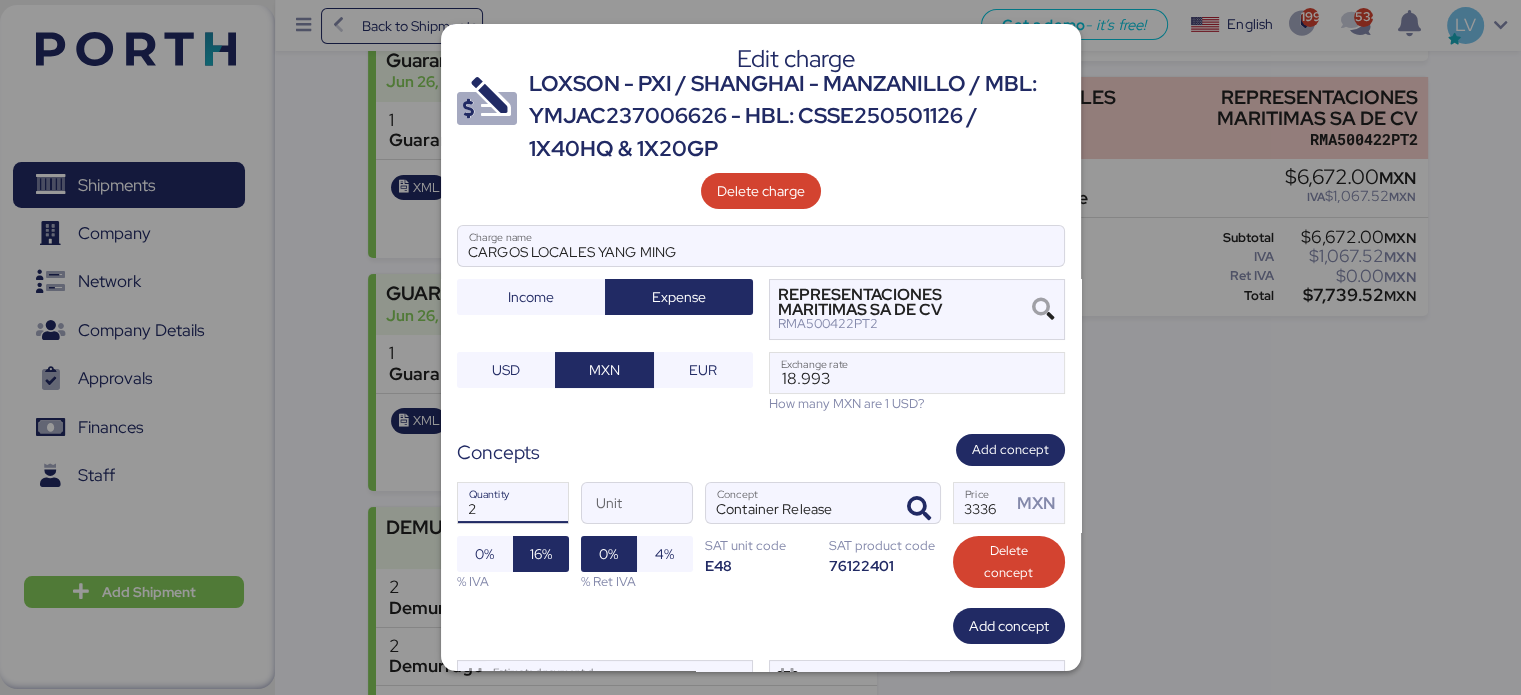 click on "2" at bounding box center (513, 503) 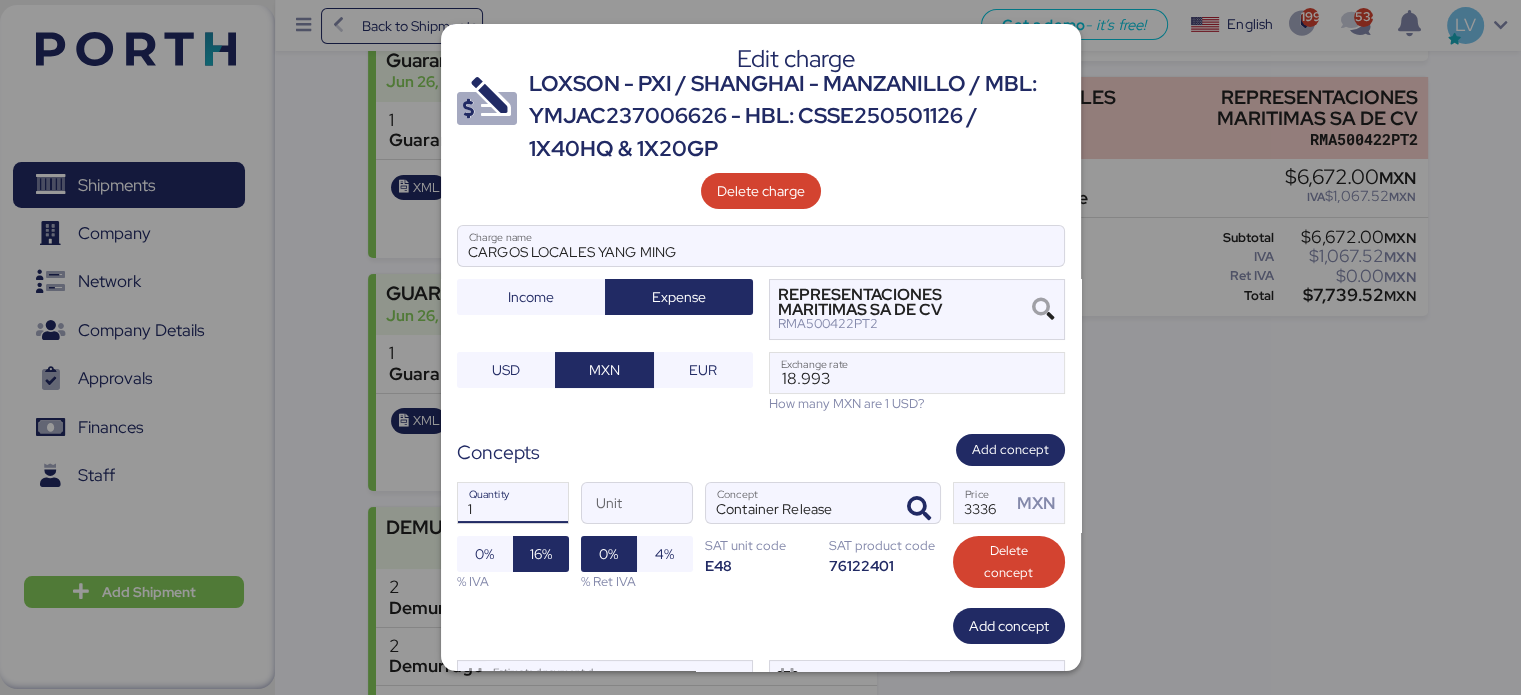 type on "1" 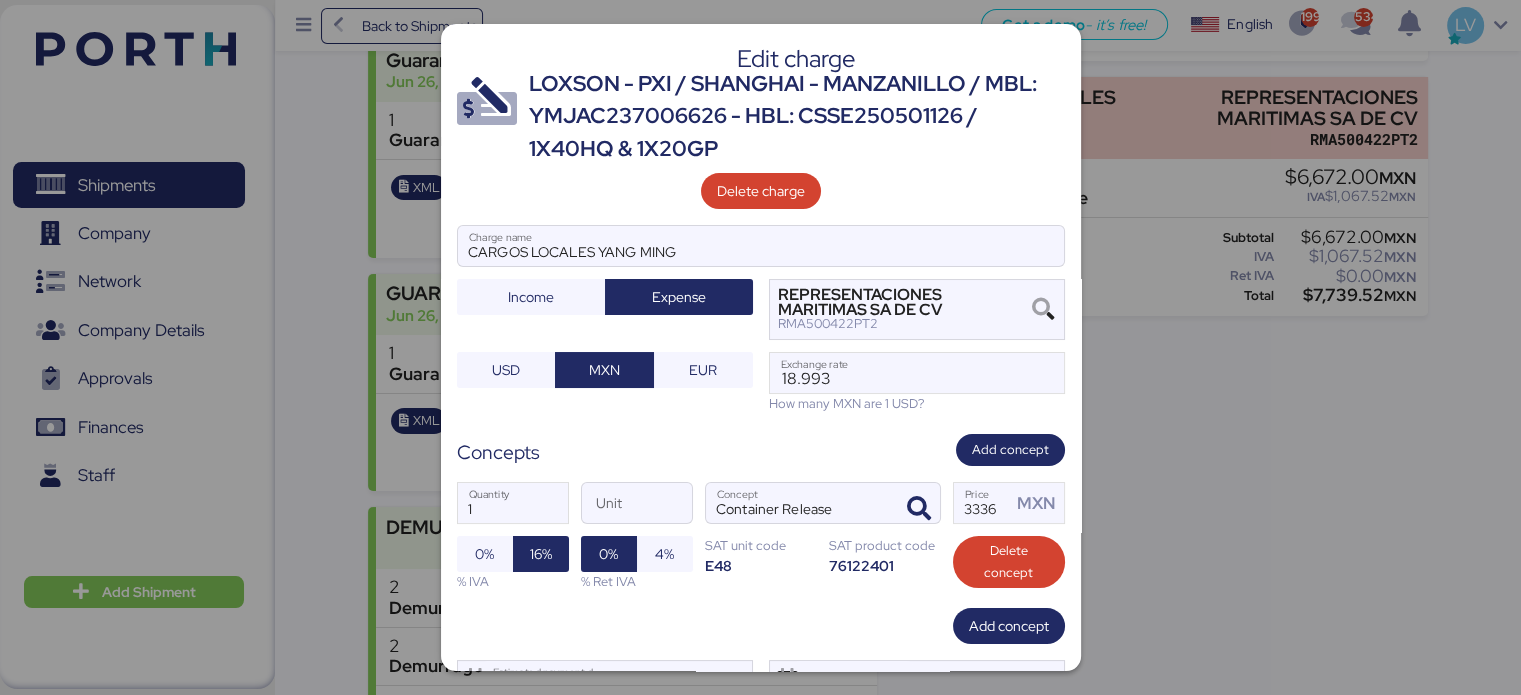 click on "CARGOS LOCALES YANG MING Charge name Income Expense REPRESENTACIONES MARITIMAS SA DE CV [RFC]   USD MXN EUR 18.993 Exchange rate
How many
MXN
are 1 USD?" at bounding box center [761, 319] 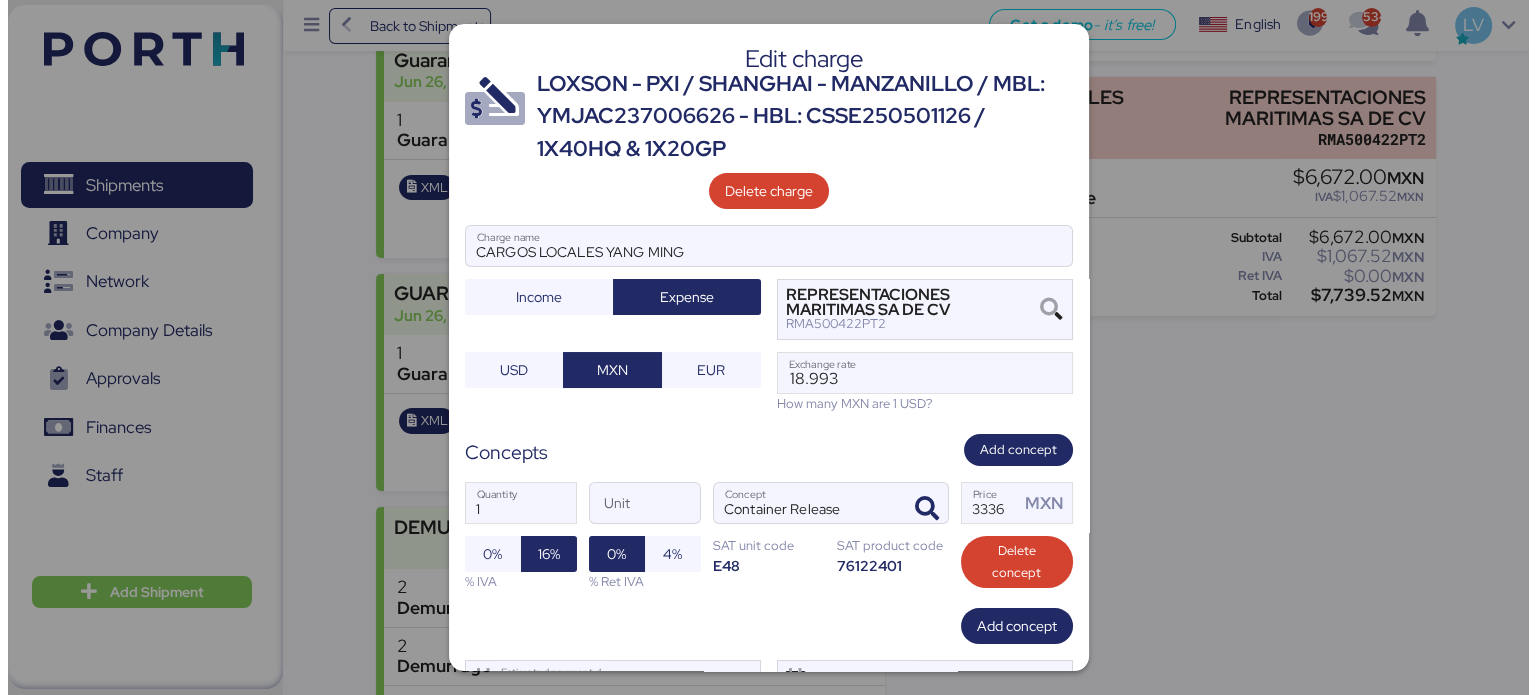 scroll, scrollTop: 92, scrollLeft: 0, axis: vertical 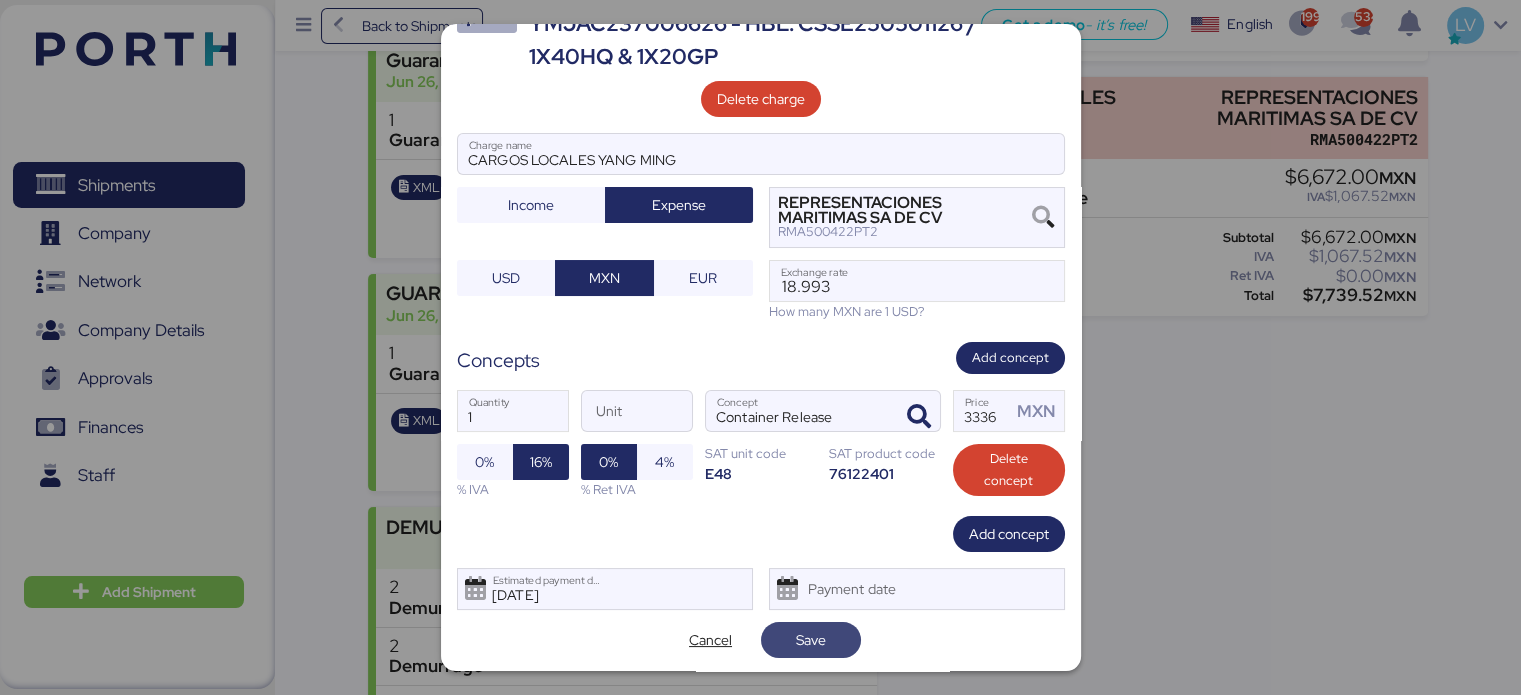click on "Save" at bounding box center [811, 640] 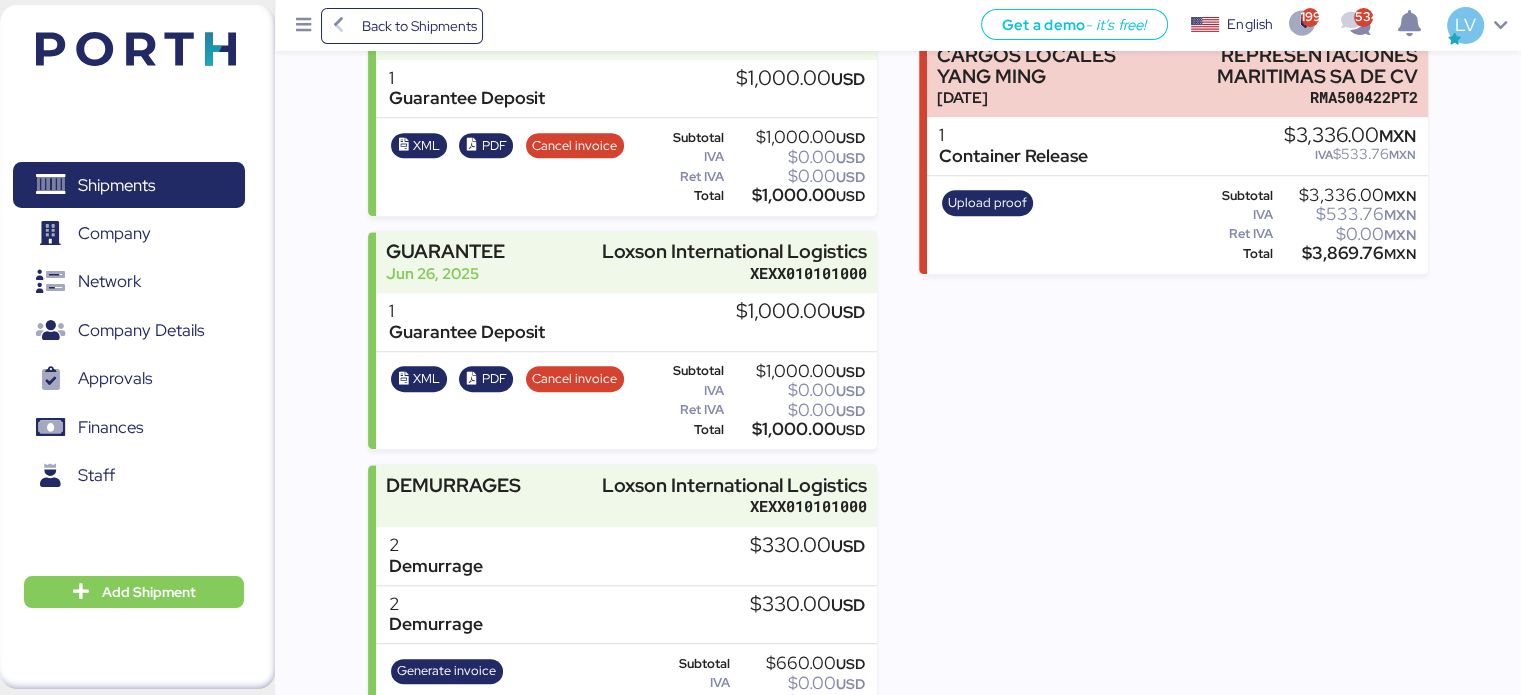 scroll, scrollTop: 939, scrollLeft: 0, axis: vertical 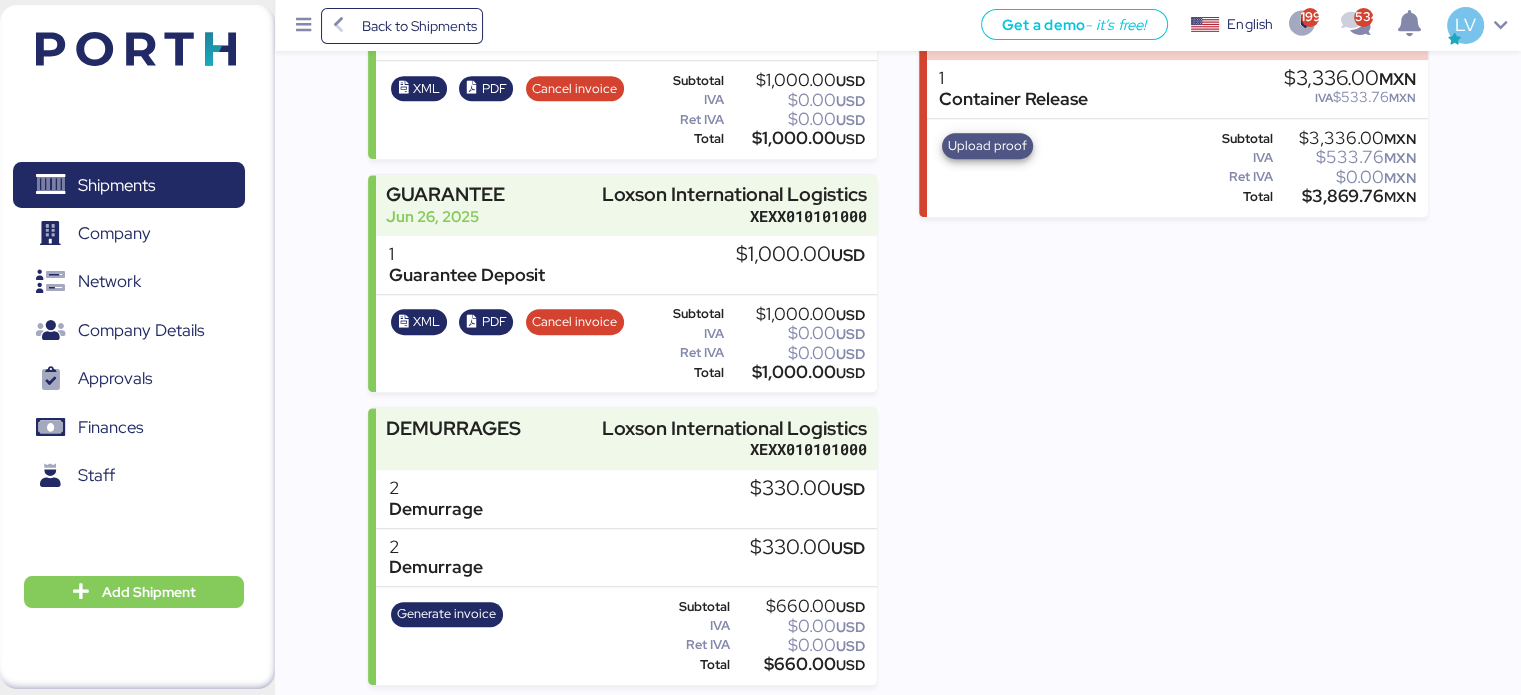 click on "Upload proof" at bounding box center (987, 146) 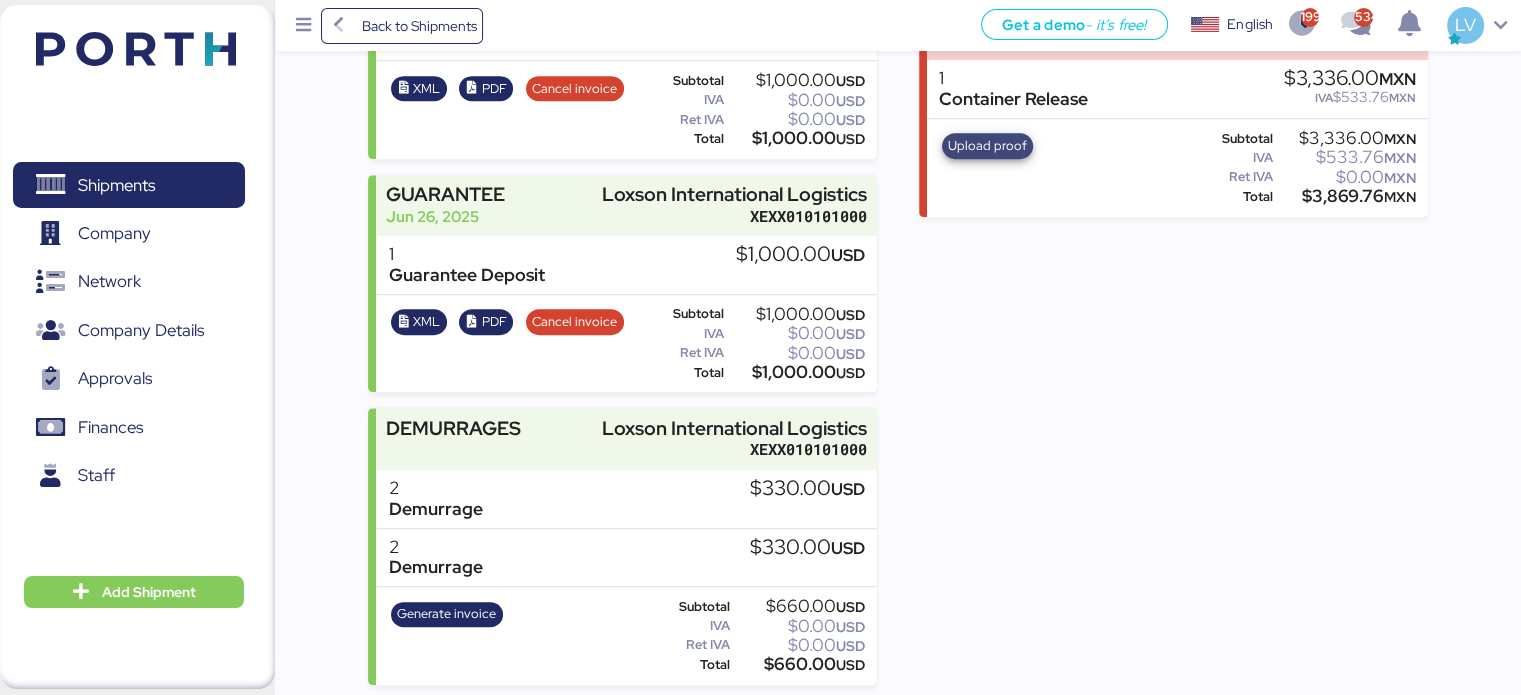 scroll, scrollTop: 0, scrollLeft: 0, axis: both 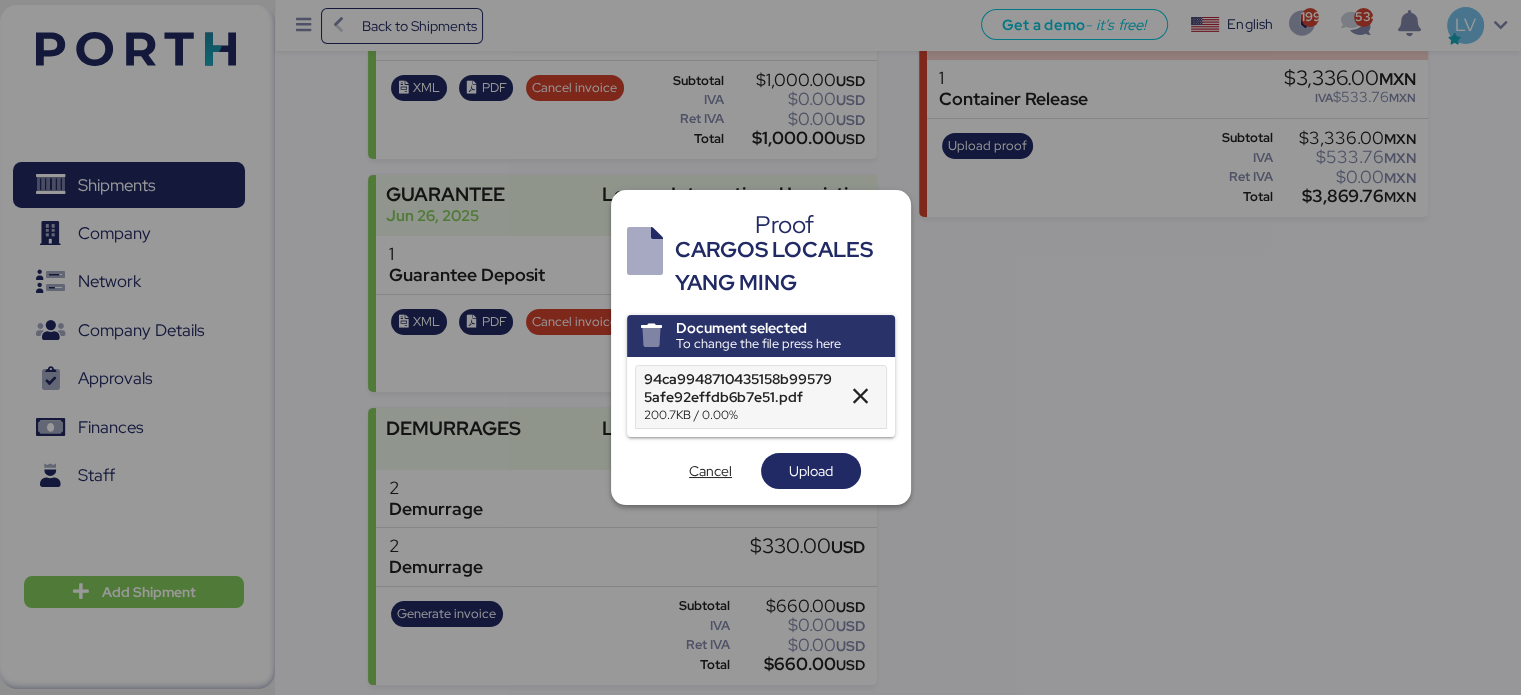 click on "Document selected To change the file press here 94ca9948710435158b995795afe92effdb6b7e51.pdf 200.7KB / 0.00%   Cancel Upload" at bounding box center [761, 402] 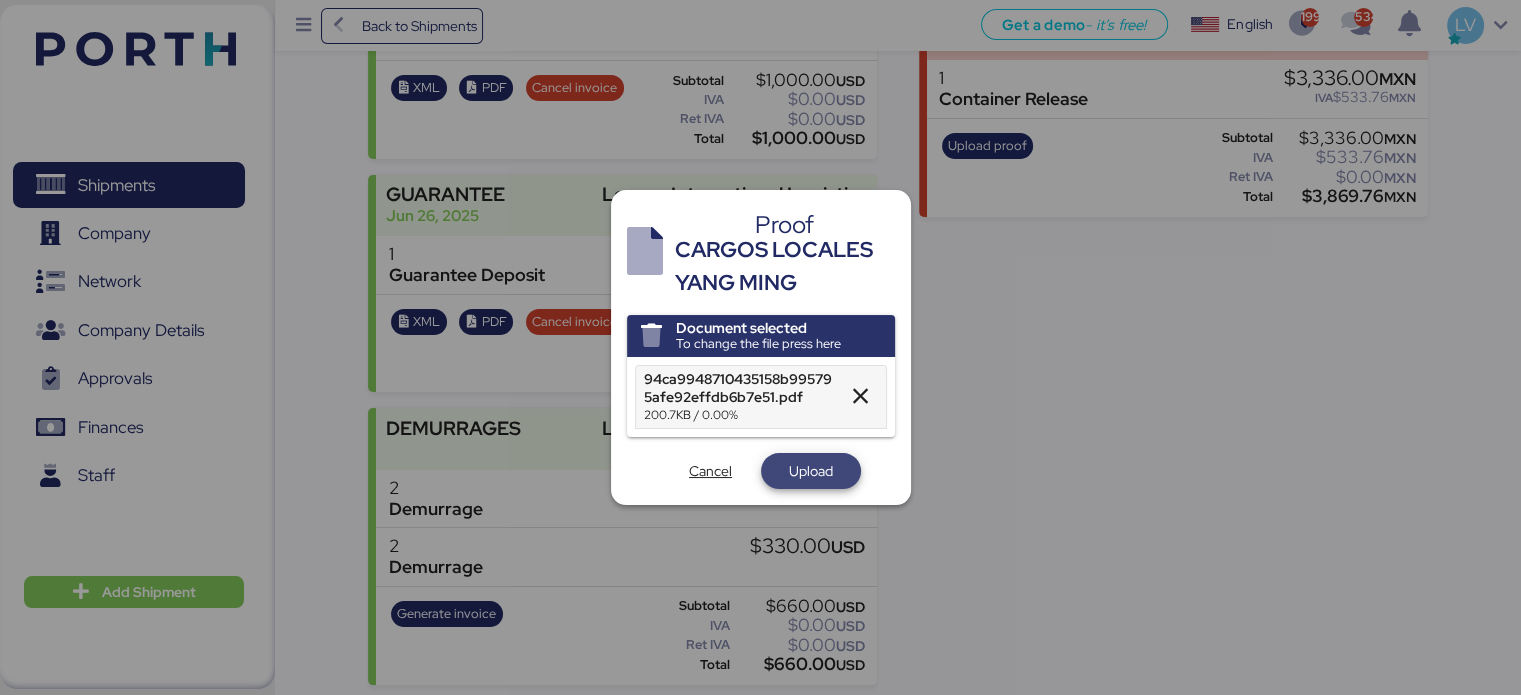 click on "Upload" at bounding box center [811, 471] 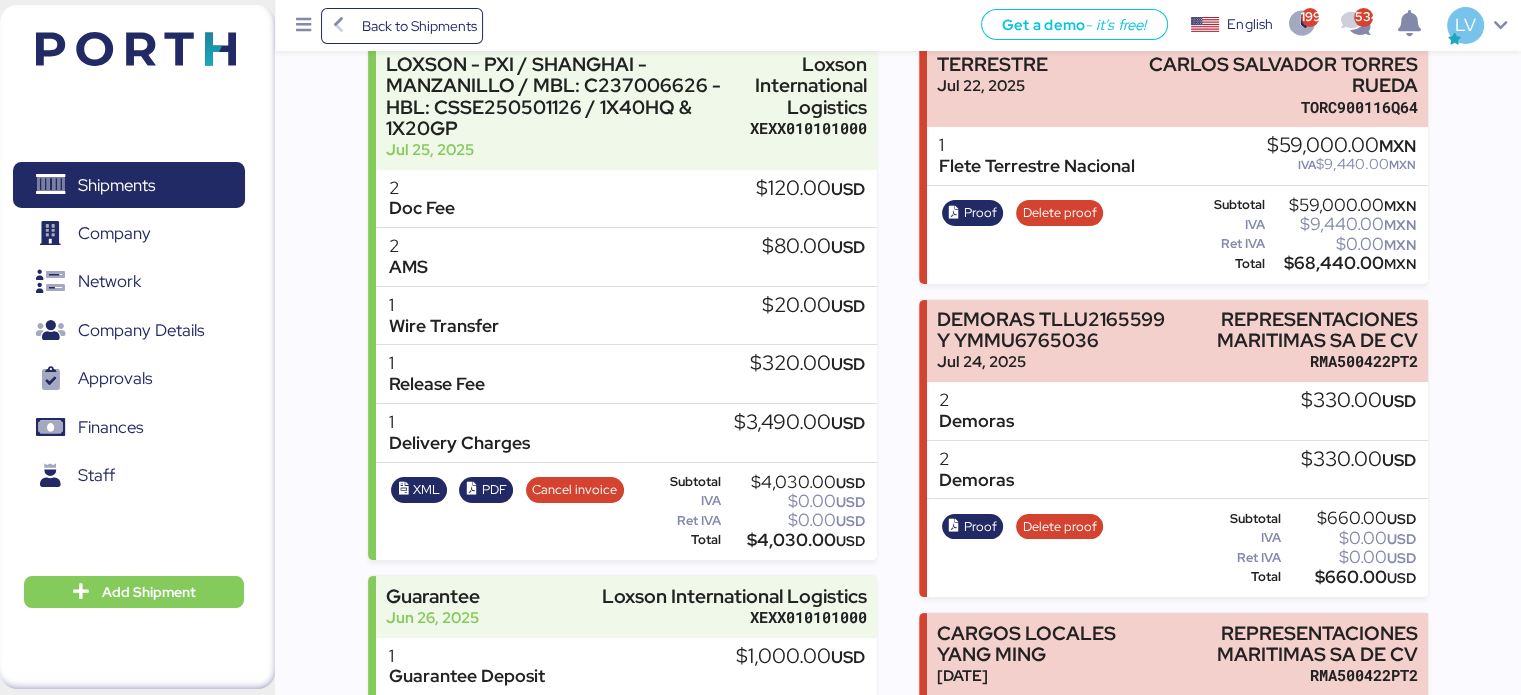 scroll, scrollTop: 306, scrollLeft: 0, axis: vertical 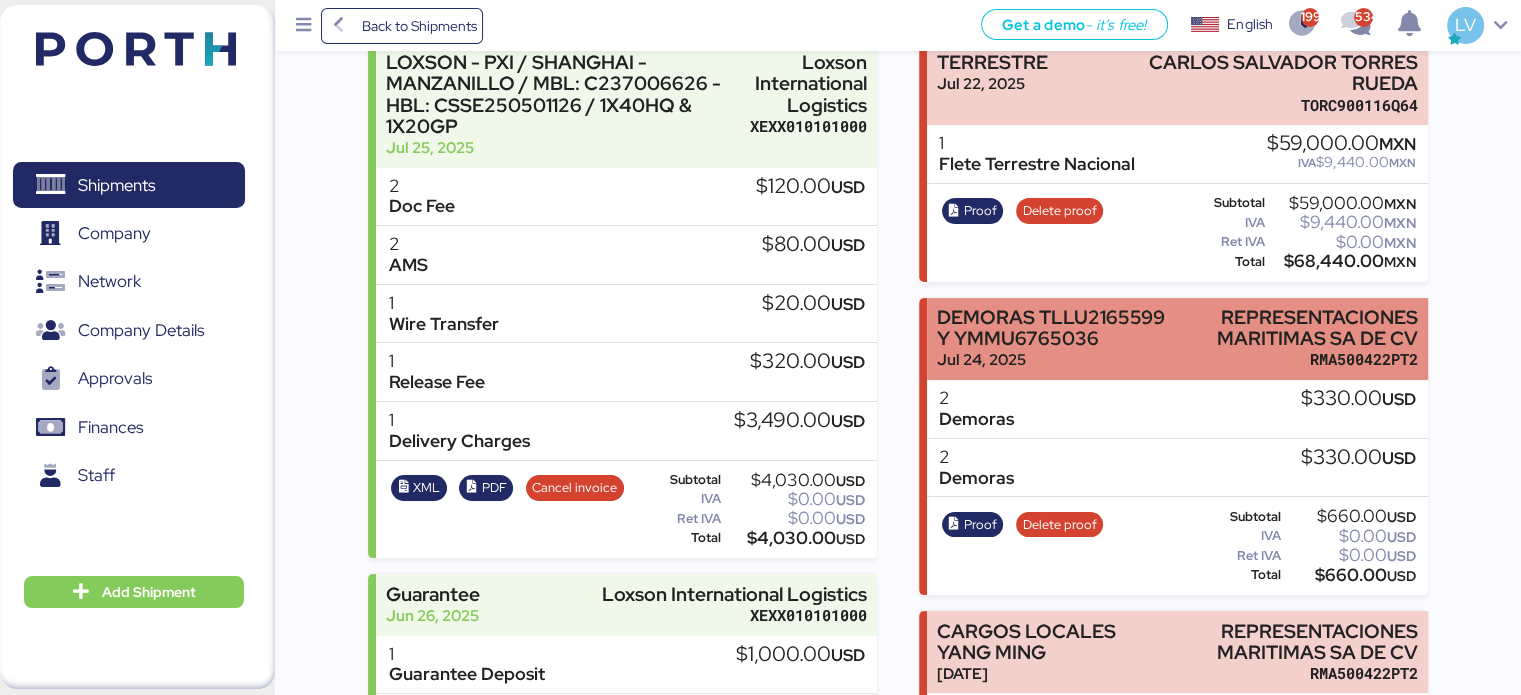 click on "Jul 24, 2025" at bounding box center [1053, 359] 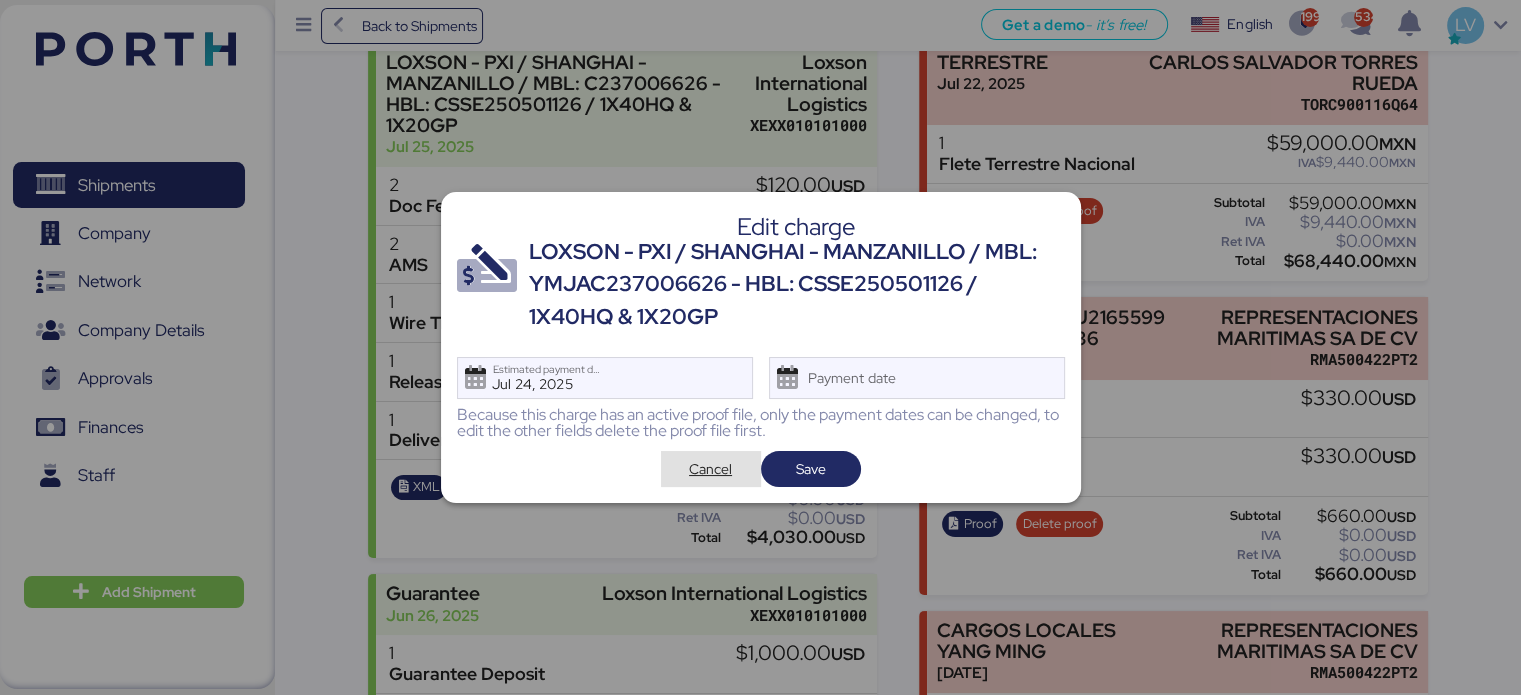 click on "Cancel" at bounding box center [710, 469] 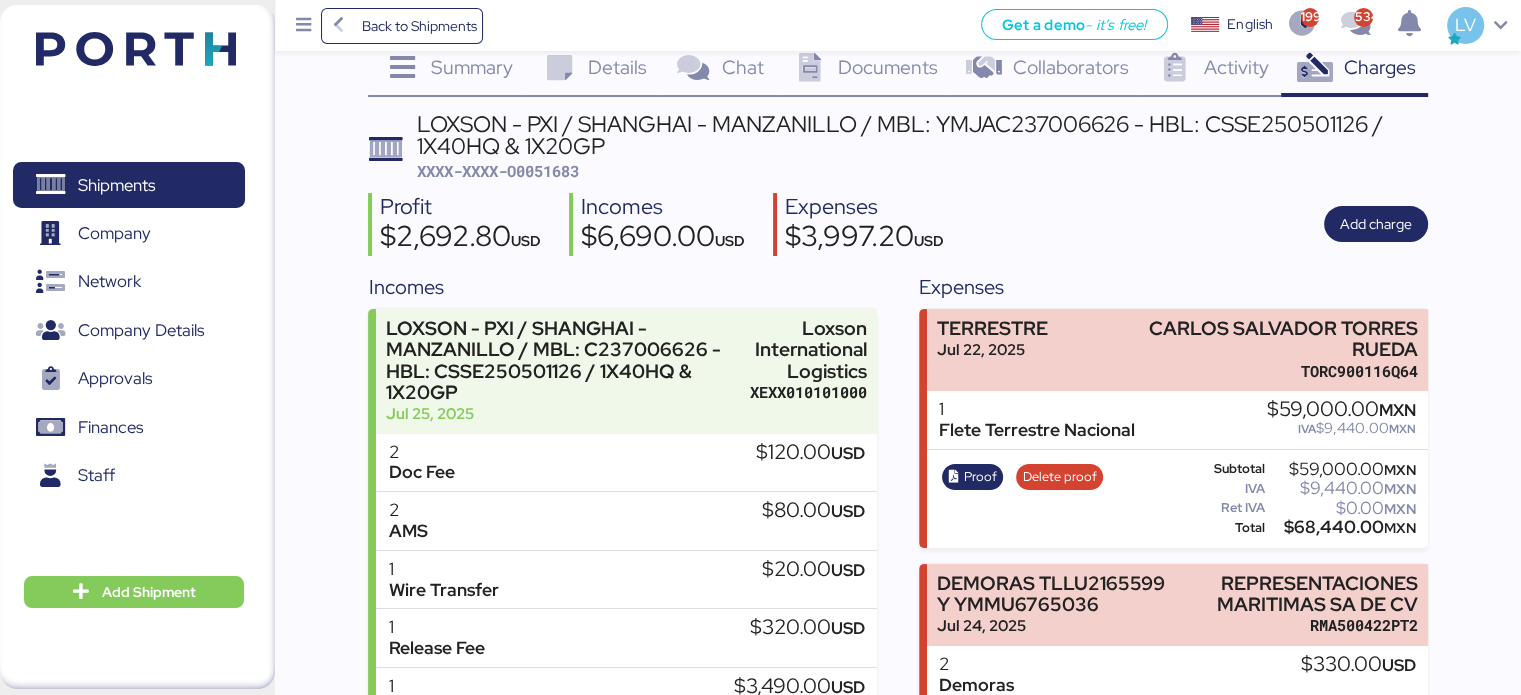 scroll, scrollTop: 0, scrollLeft: 0, axis: both 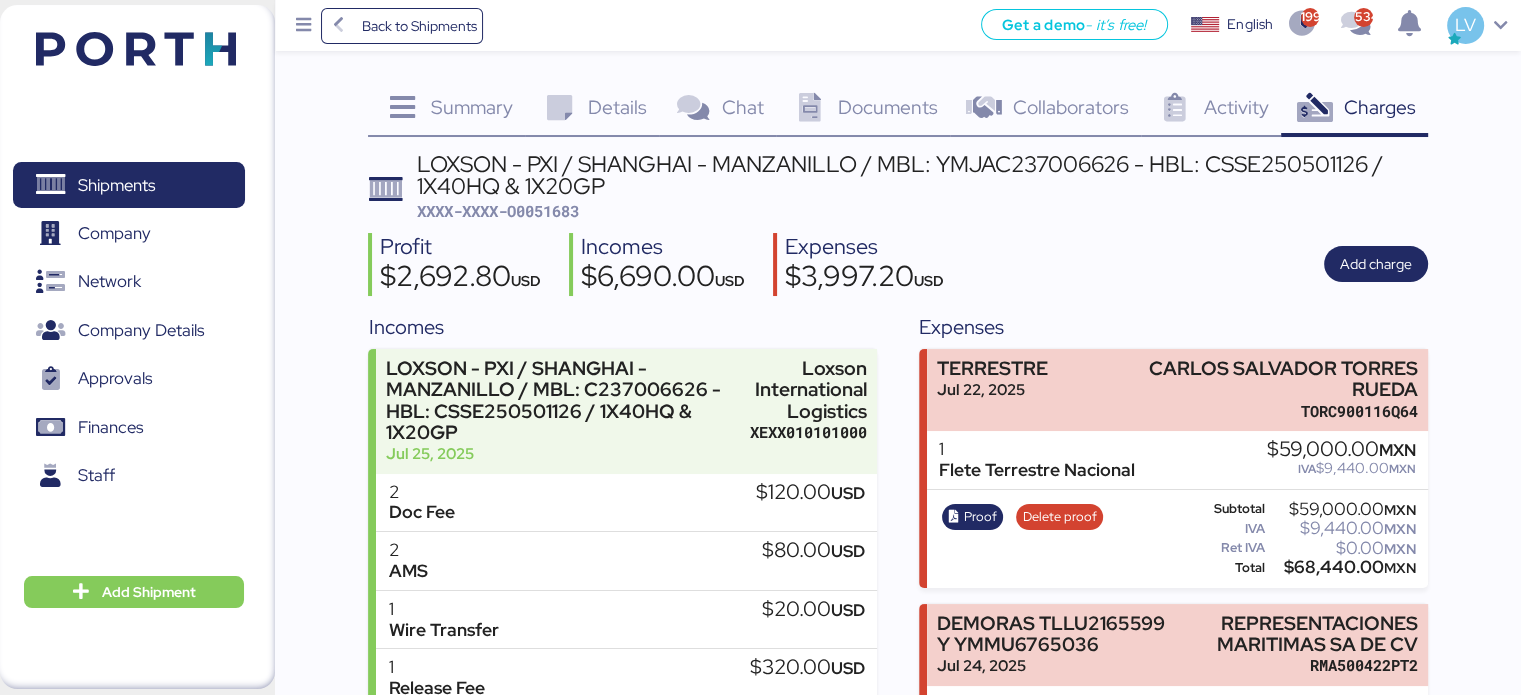 click on "LOXSON - PXI / SHANGHAI - MANZANILLO / MBL: YMJAC237006626 - HBL: CSSE250501126 / 1X40HQ & 1X20GP" at bounding box center (922, 175) 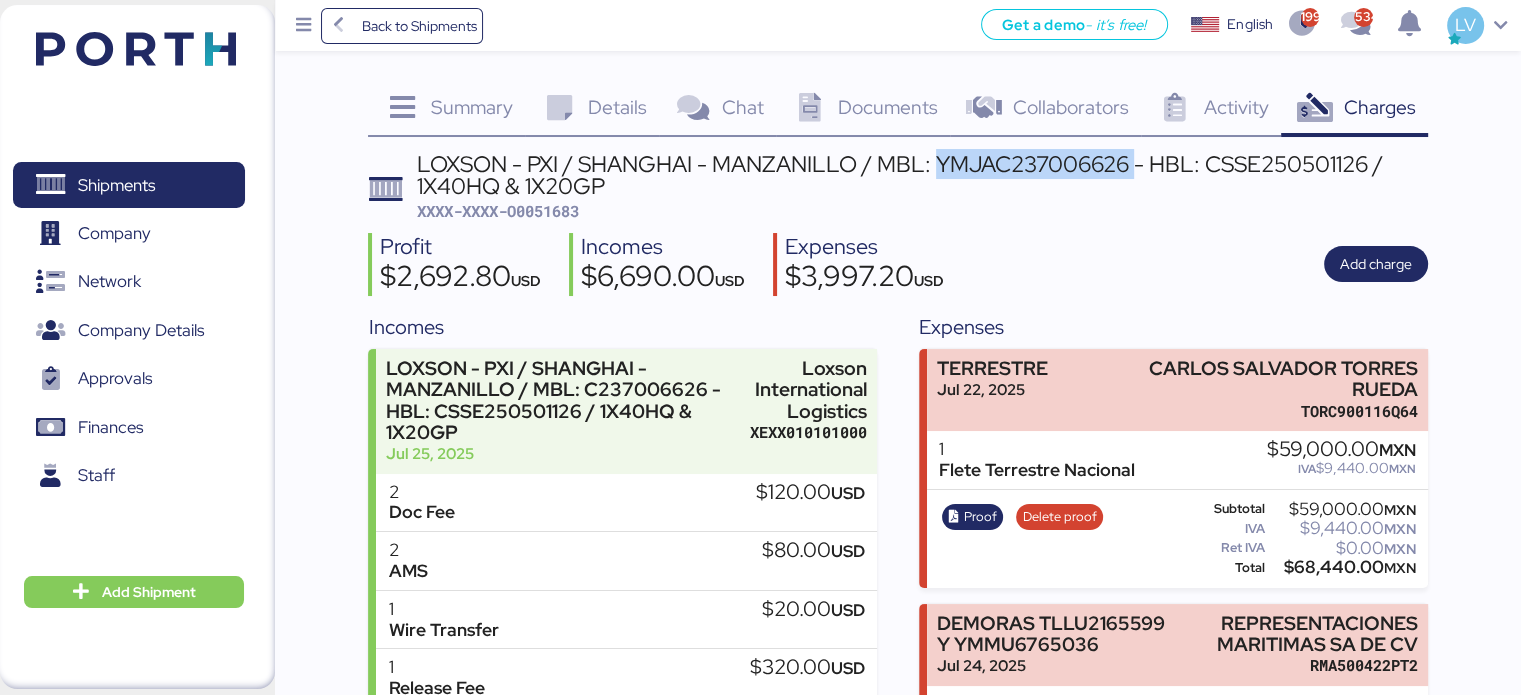 click on "LOXSON - PXI / SHANGHAI - MANZANILLO / MBL: YMJAC237006626 - HBL: CSSE250501126 / 1X40HQ & 1X20GP" at bounding box center [922, 175] 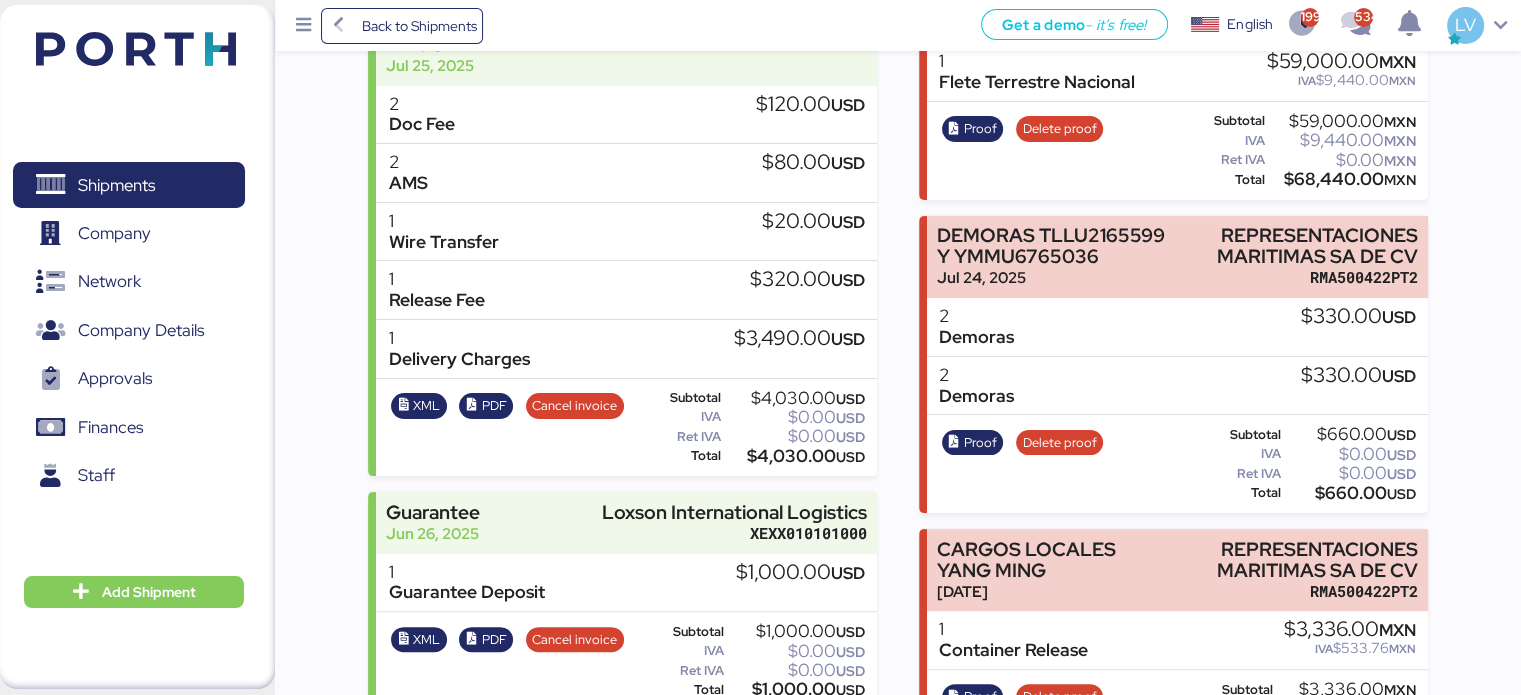 scroll, scrollTop: 412, scrollLeft: 0, axis: vertical 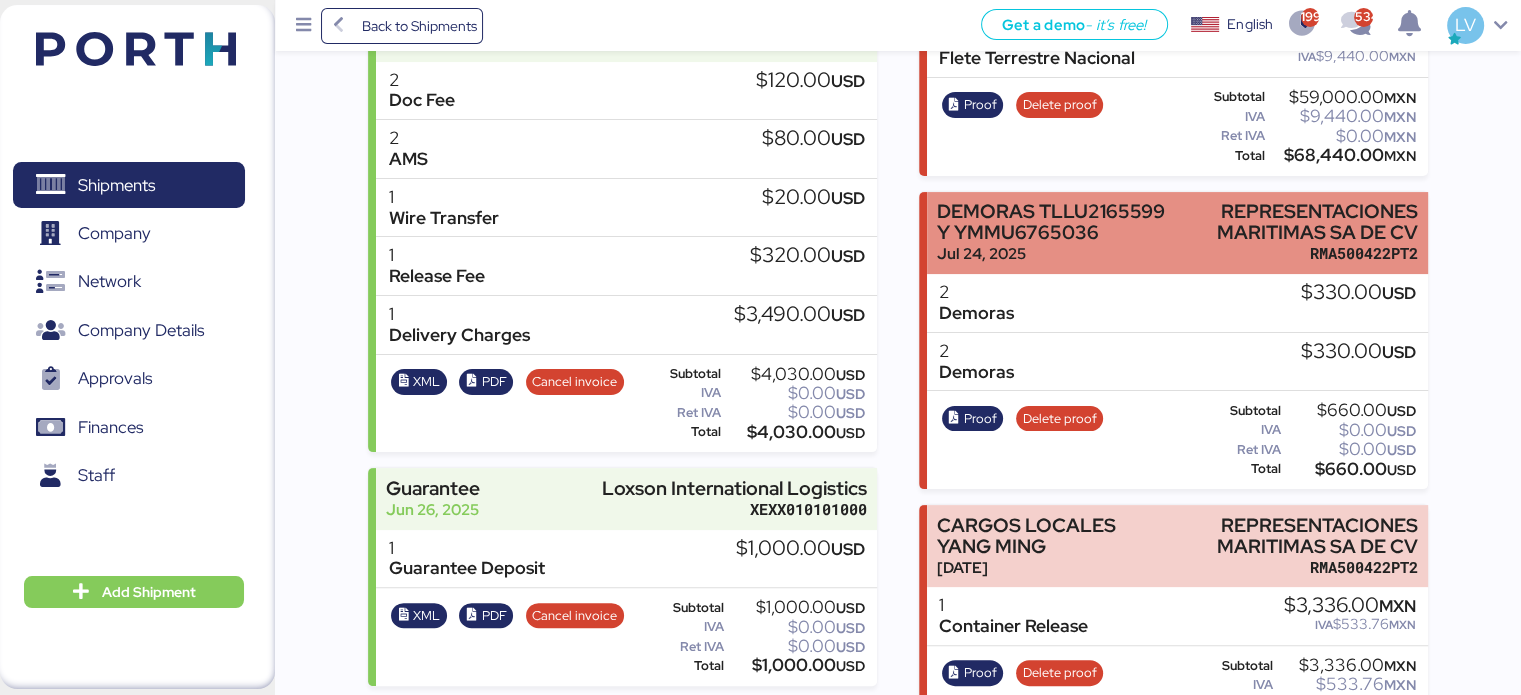 click on "Jul 24, 2025" at bounding box center [1053, 253] 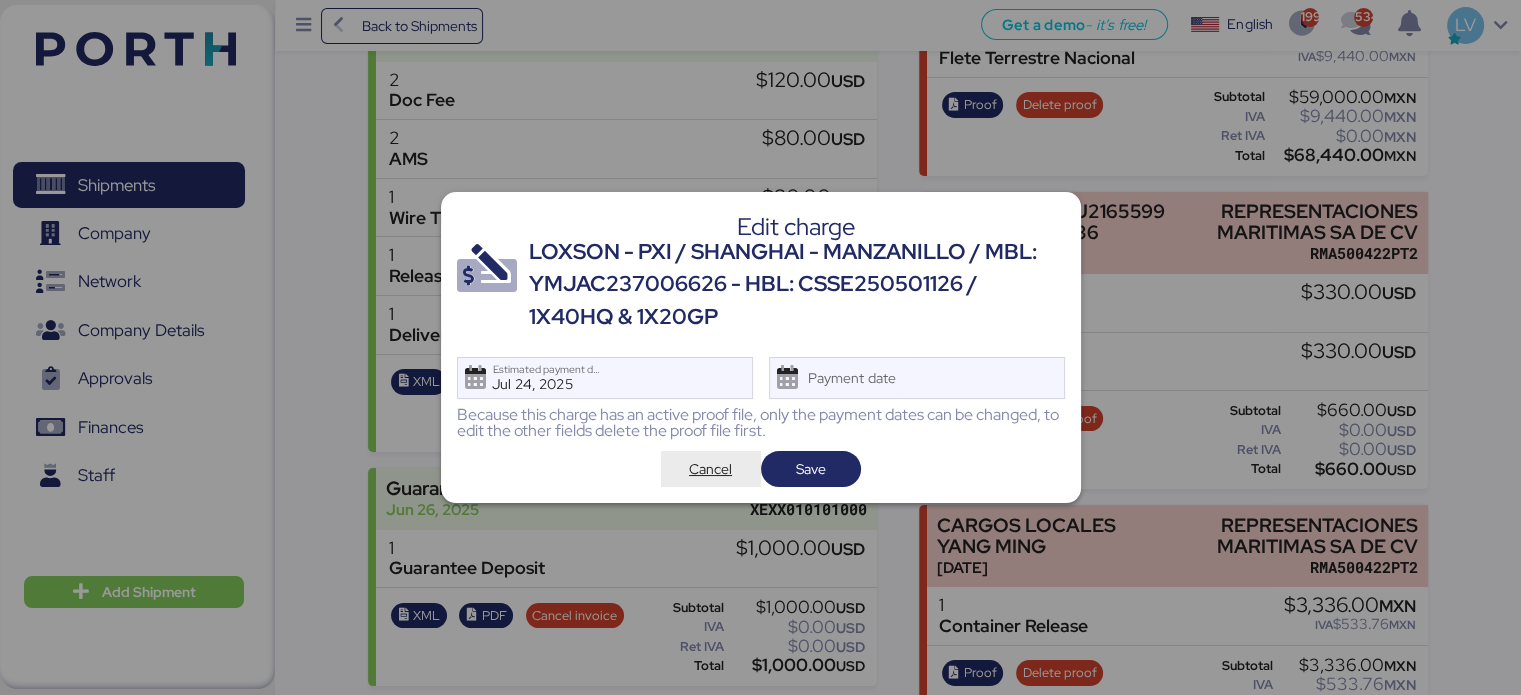 click on "Cancel" at bounding box center (710, 469) 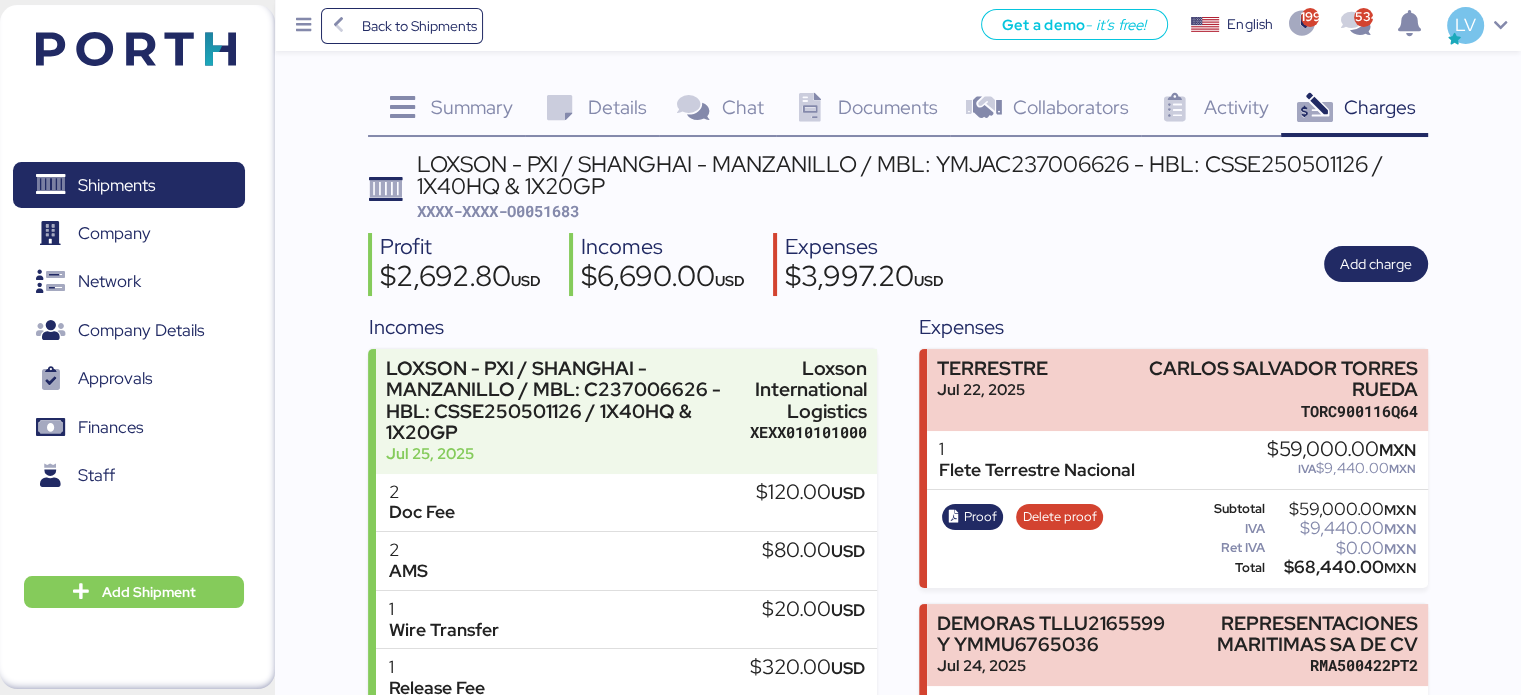 scroll, scrollTop: 412, scrollLeft: 0, axis: vertical 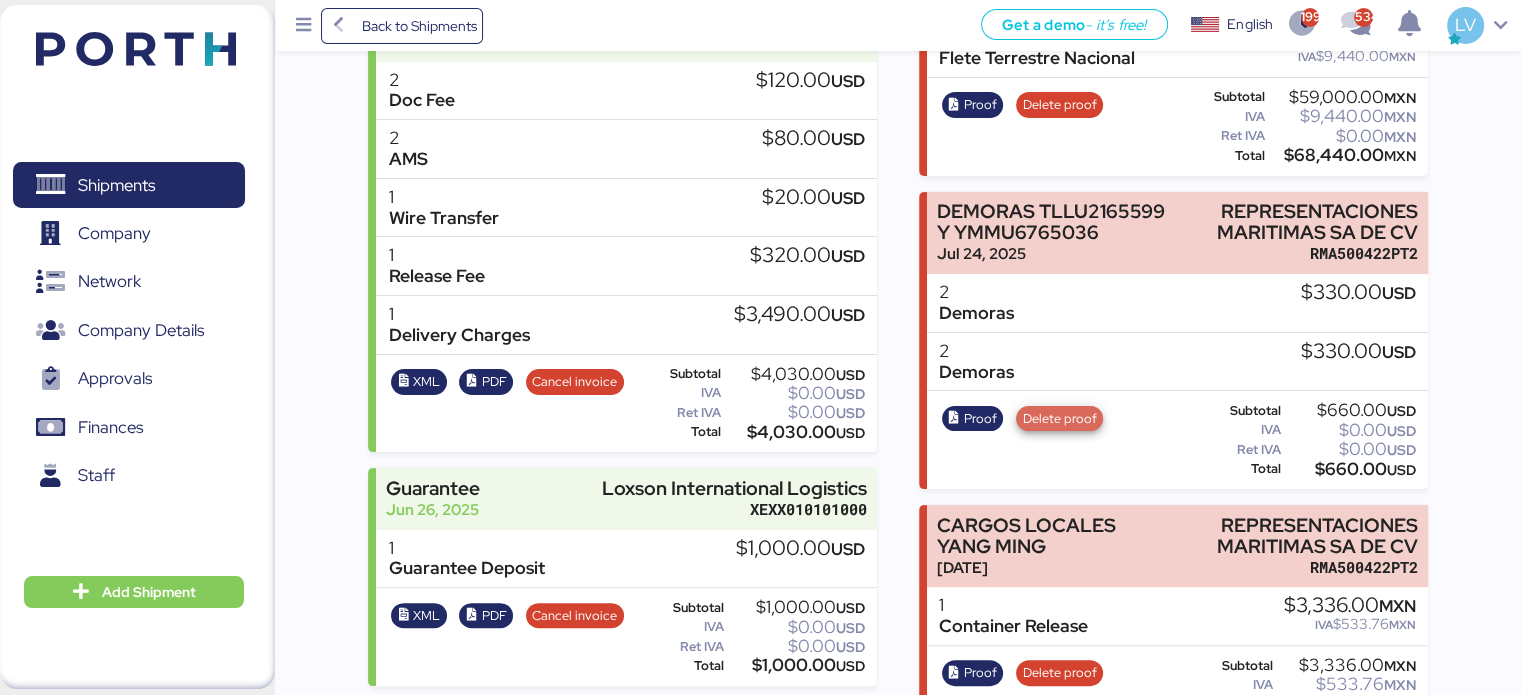 click on "Delete proof" at bounding box center [1060, 419] 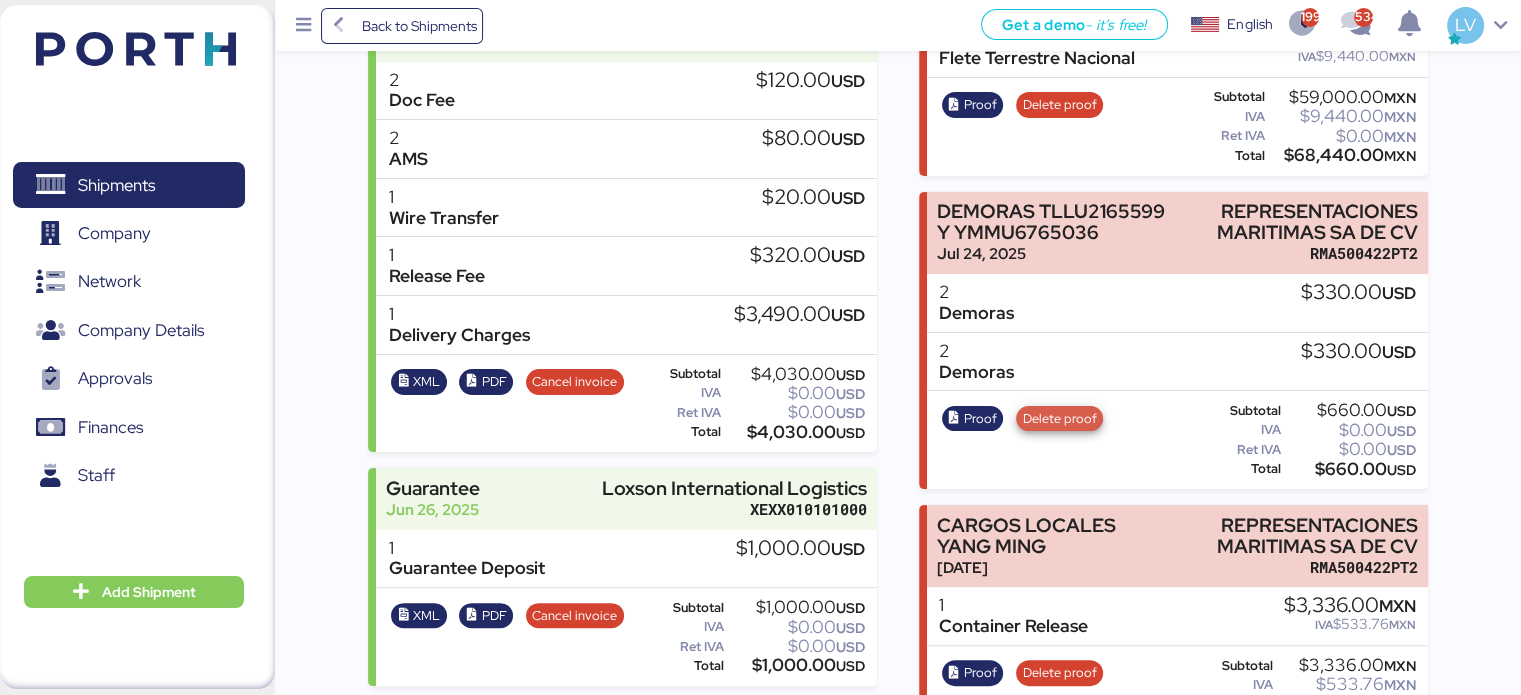scroll, scrollTop: 0, scrollLeft: 0, axis: both 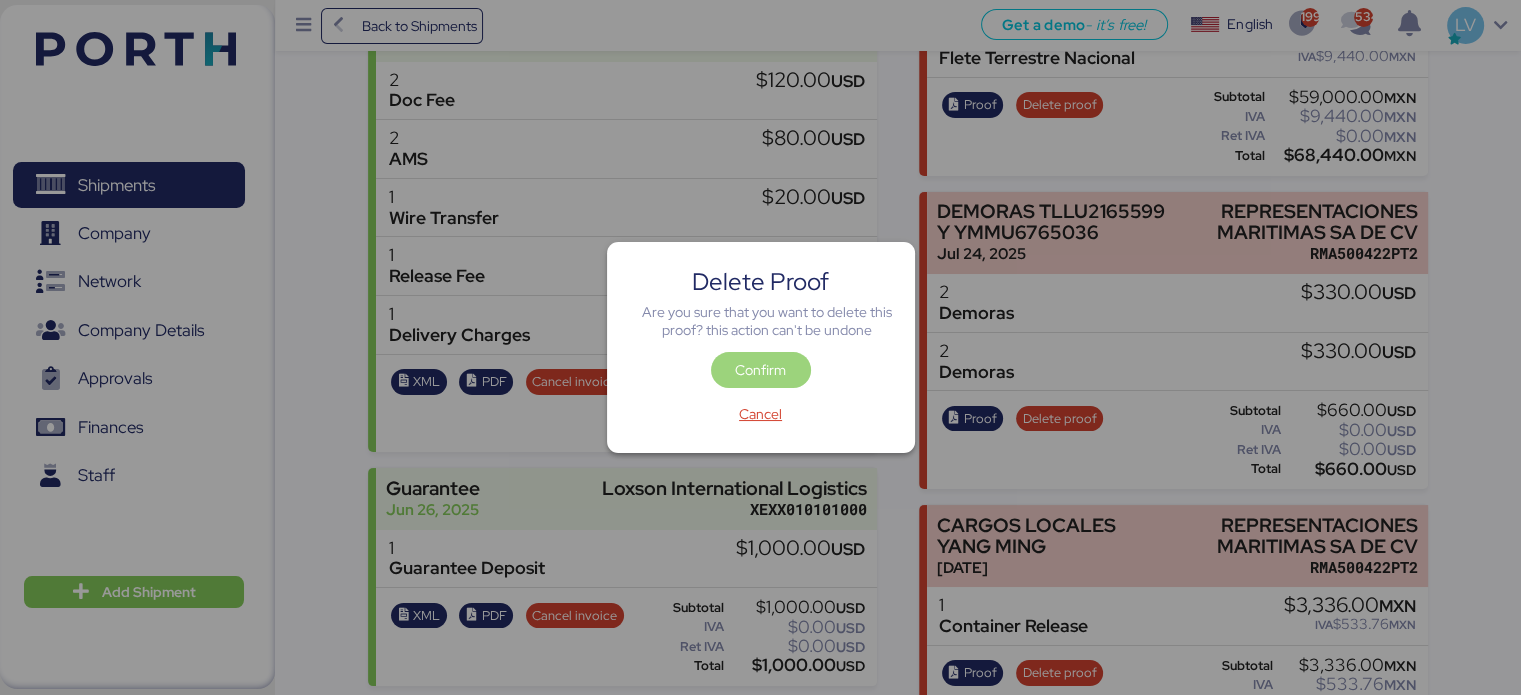 click on "Confirm" at bounding box center [761, 370] 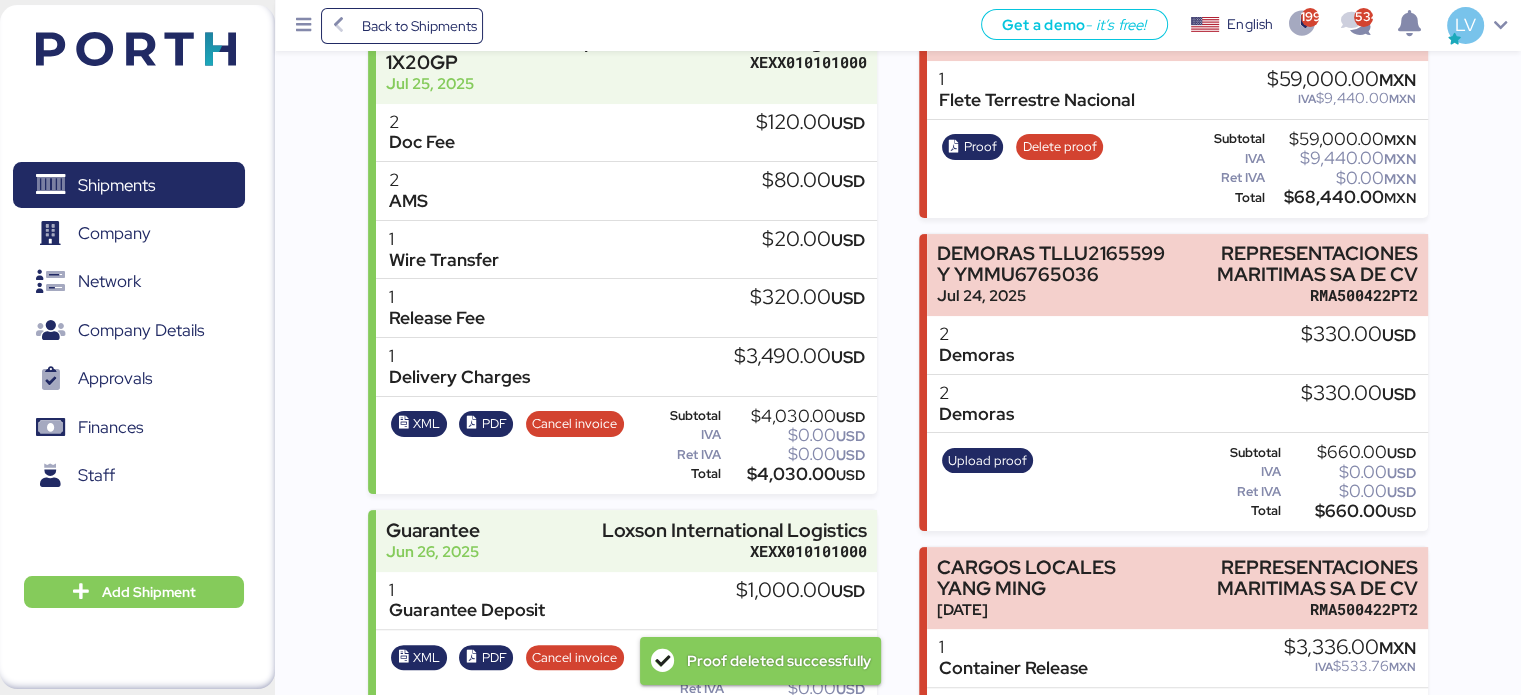 scroll, scrollTop: 376, scrollLeft: 0, axis: vertical 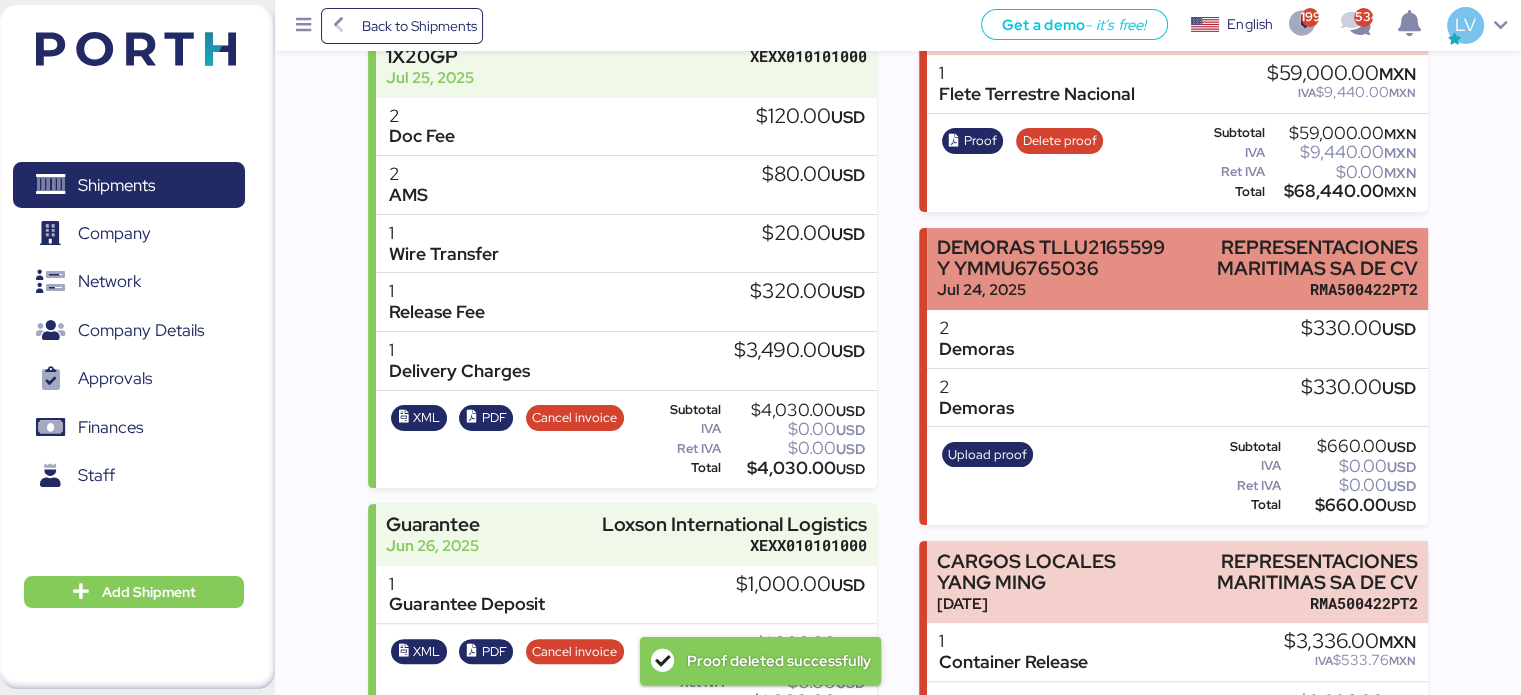 click on "Jul 24, 2025" at bounding box center (1053, 289) 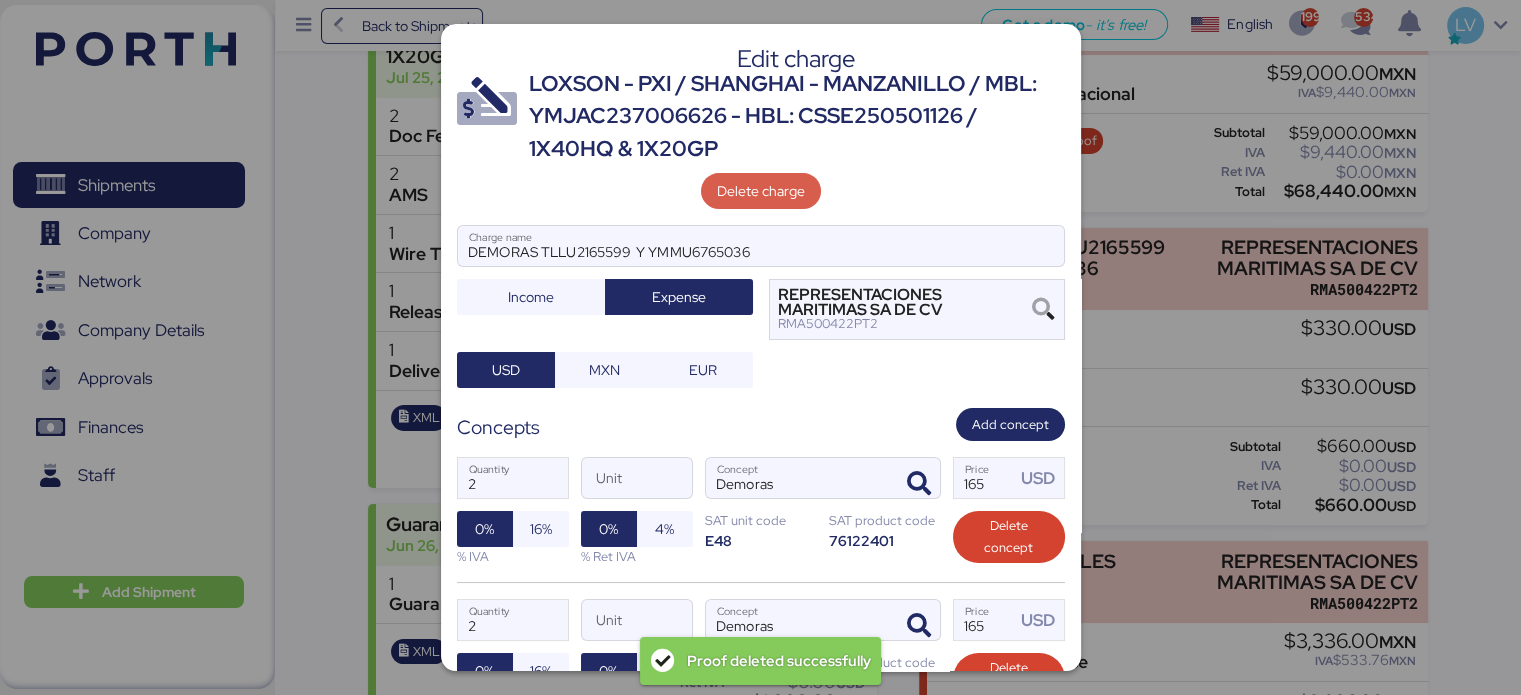 click on "Delete charge" at bounding box center (761, 191) 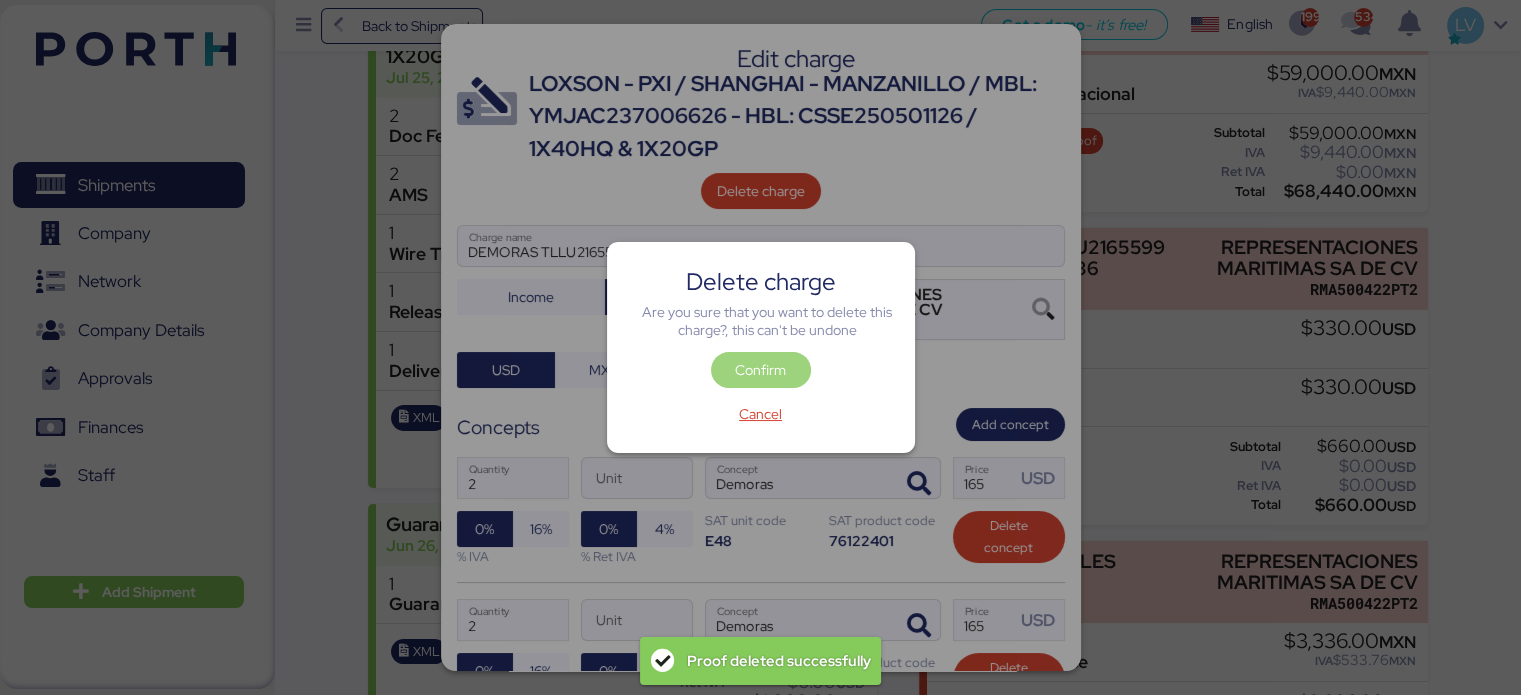 click on "Confirm" at bounding box center (761, 370) 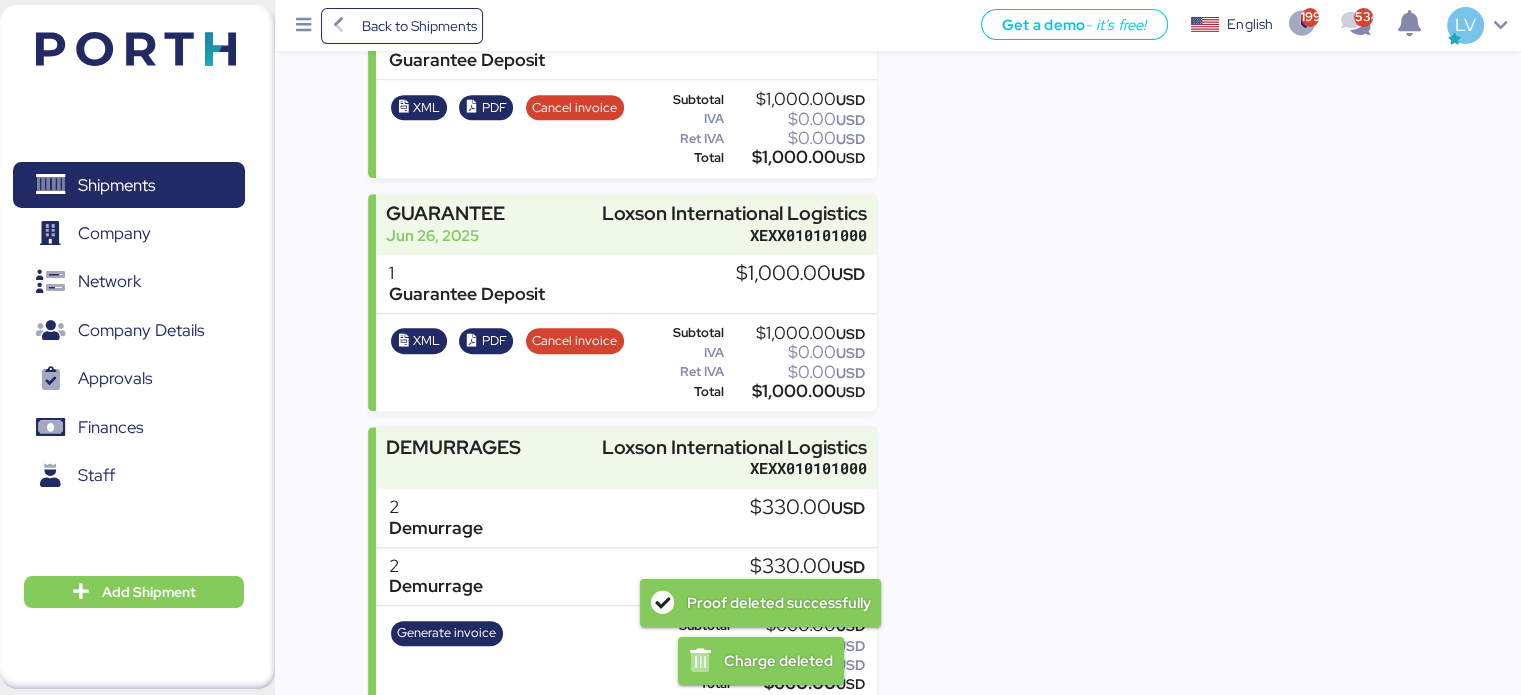scroll, scrollTop: 939, scrollLeft: 0, axis: vertical 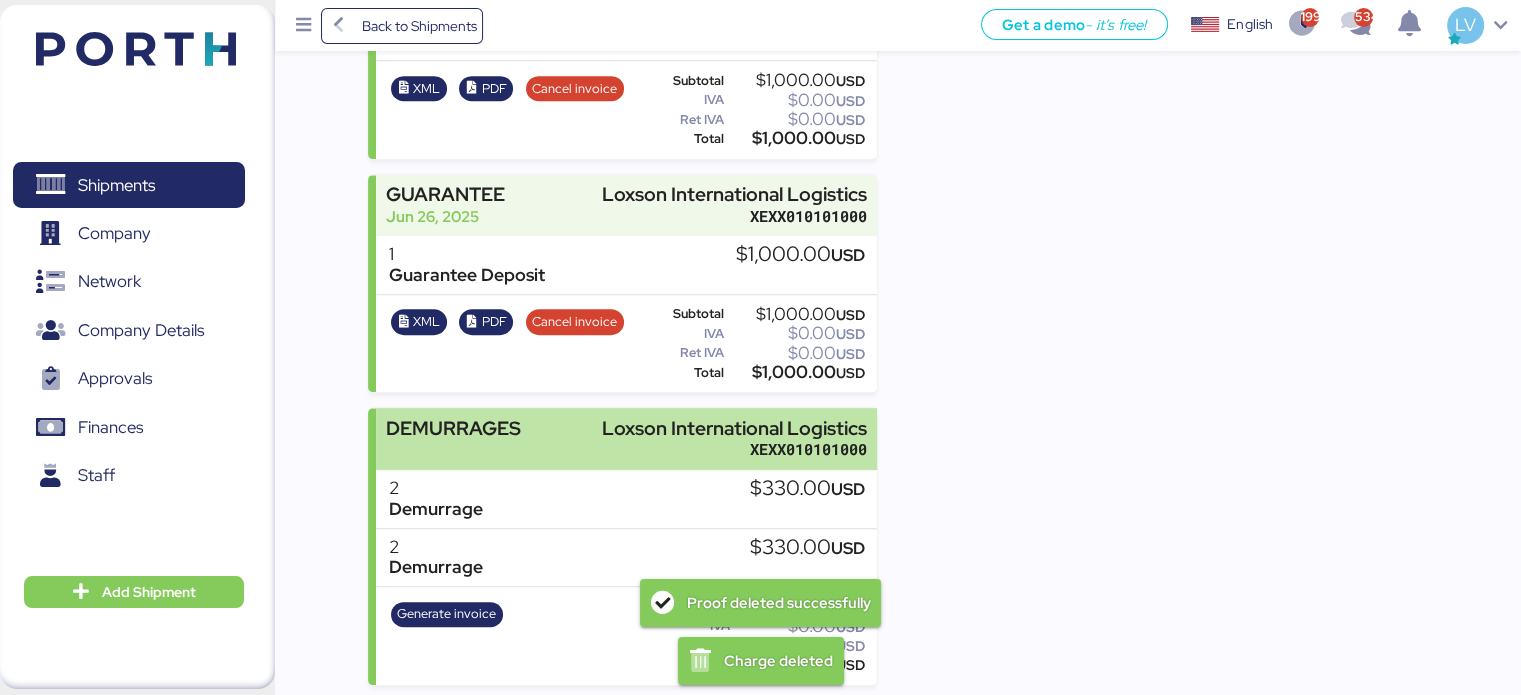 click on "DEMURRAGES Loxson International Logistics  [RFC]" at bounding box center [626, 438] 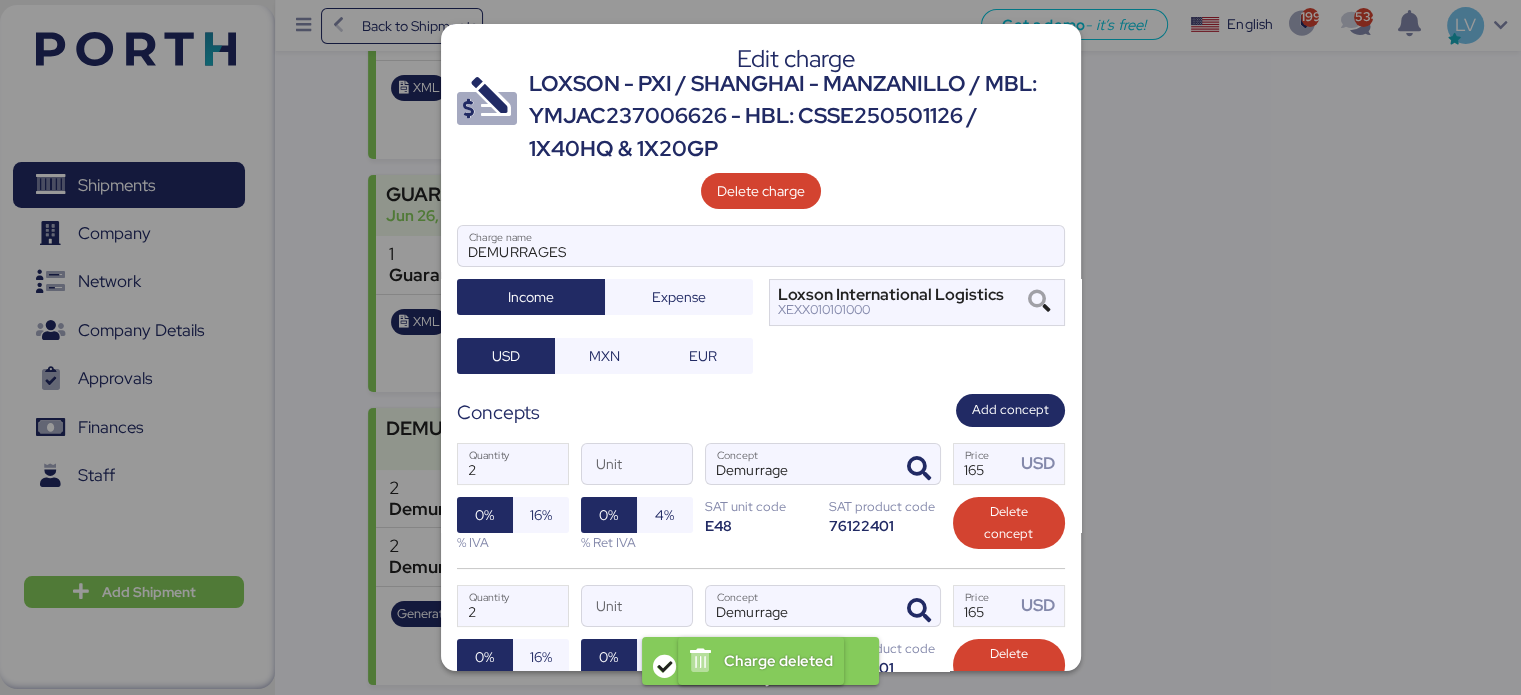 click on "Edit charge LOXSON - PXI / SHANGHAI - MANZANILLO / MBL: YMJAC237006626 - HBL: CSSE250501126 / 1X40HQ & 1X20GP Delete charge DEMURRAGES Charge name Income Expense Loxson International Logistics  [RFC]   USD MXN EUR Concepts Add concept 2 Quantity Unit Demurrage Concept   165 Price USD 0% 16% % IVA 0% 4% % Ret IVA SAT unit code E48 SAT product code 76122401 Delete concept 2 Quantity Unit Demurrage Concept   165 Price USD 0% 16% % IVA 0% 4% % Ret IVA SAT unit code E48 SAT product code 76122401 Delete concept Add concept   Estimated payment date   Payment date Cancel Save" at bounding box center [761, 347] 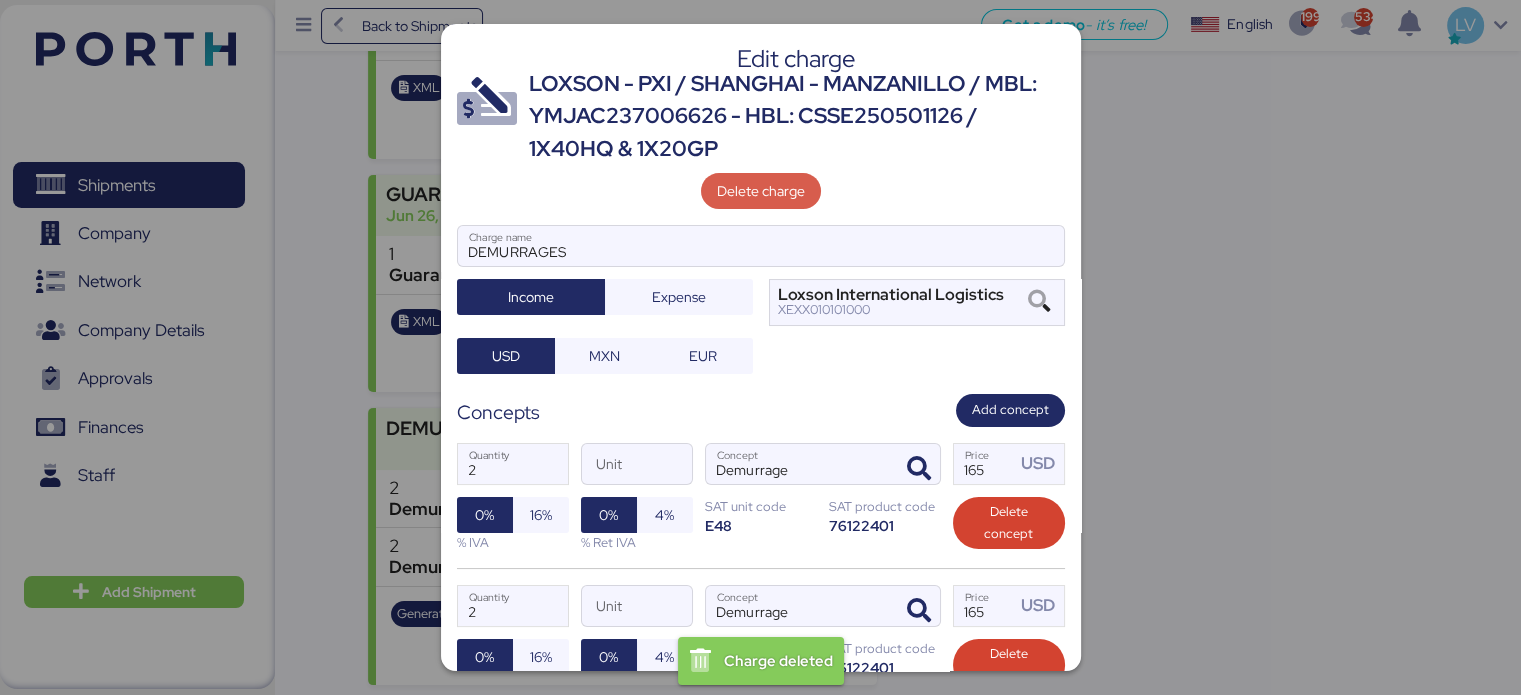 click on "Delete charge" at bounding box center (761, 191) 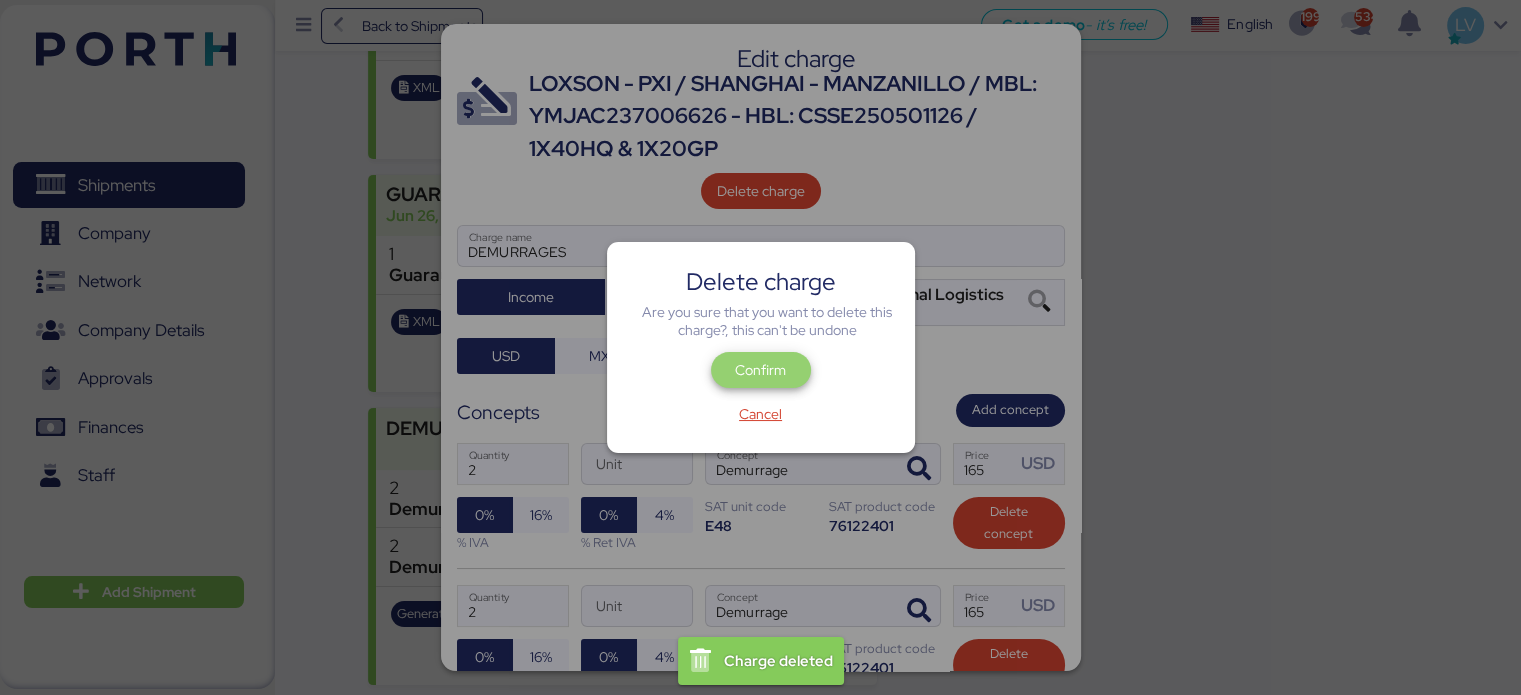 click on "Confirm" at bounding box center [761, 370] 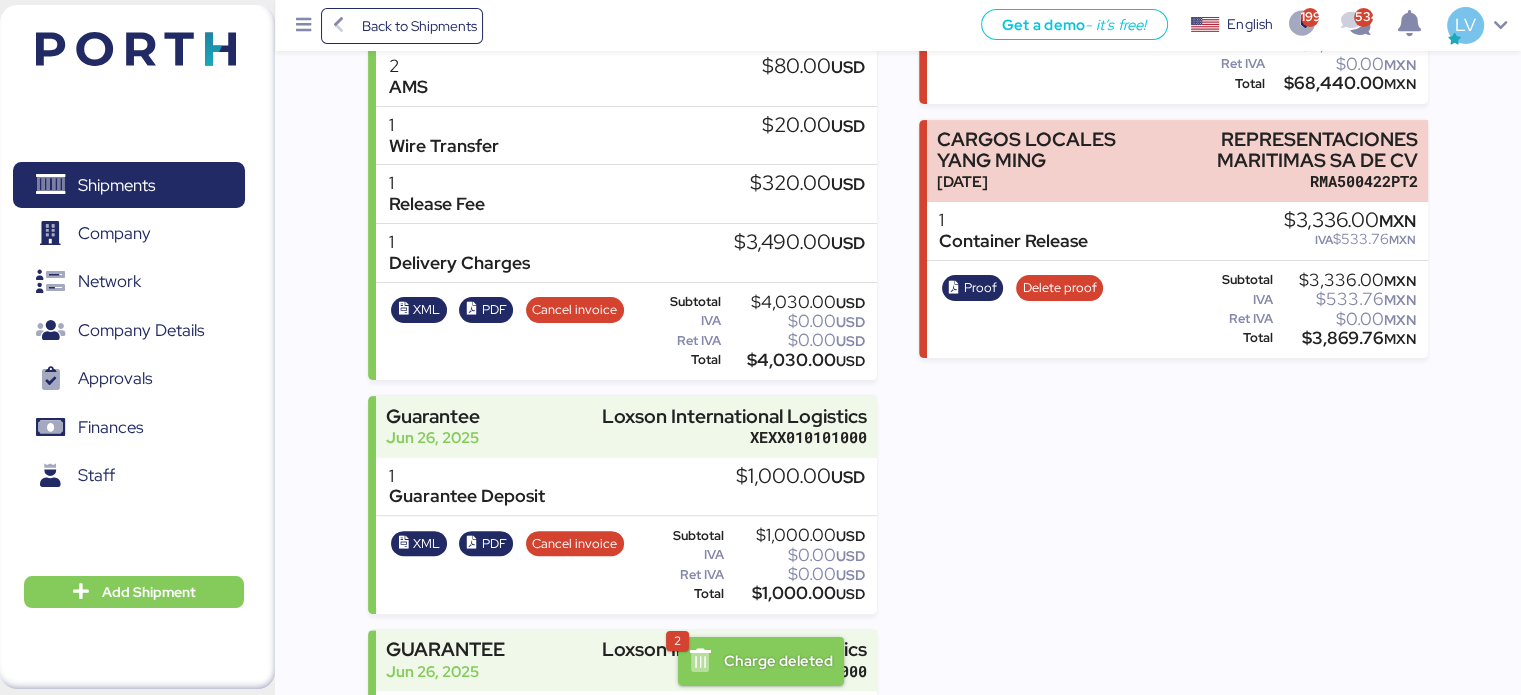 scroll, scrollTop: 648, scrollLeft: 0, axis: vertical 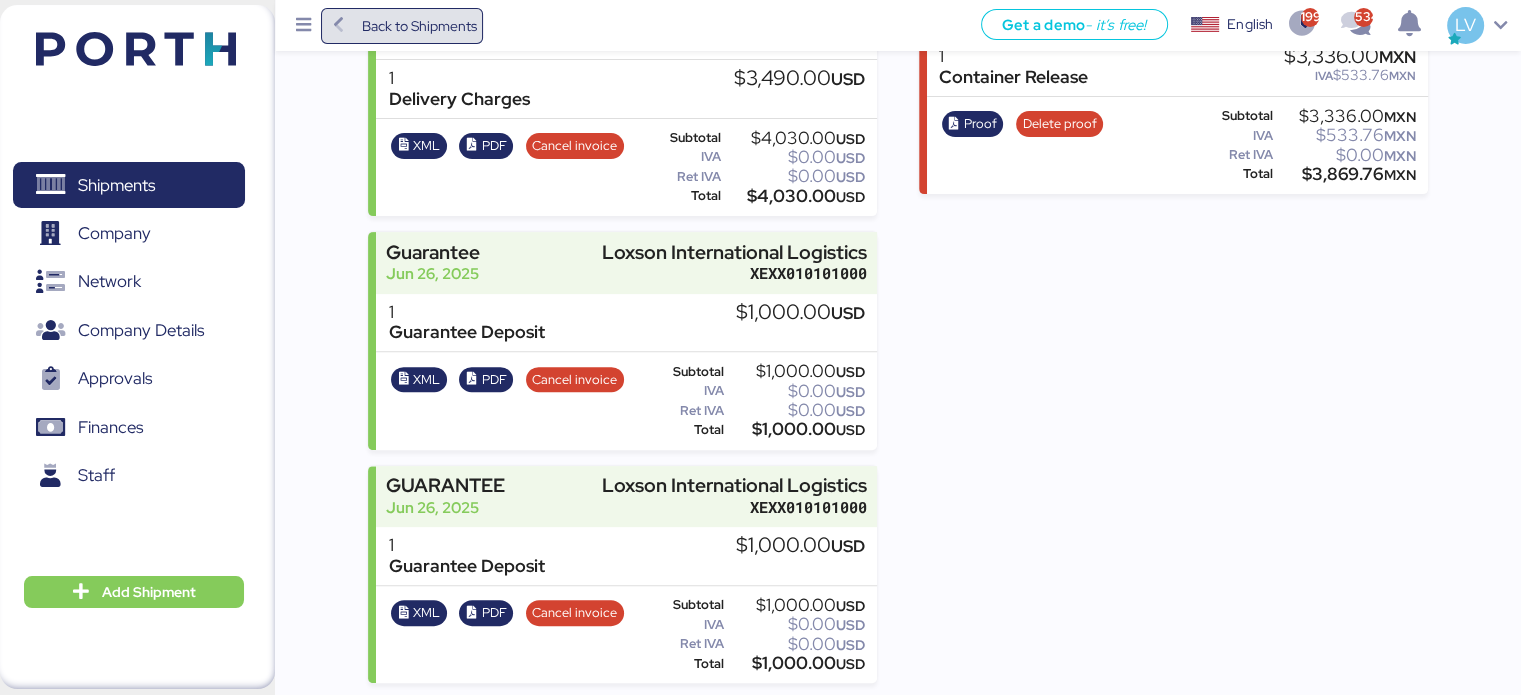 click on "Back to Shipments" at bounding box center [402, 26] 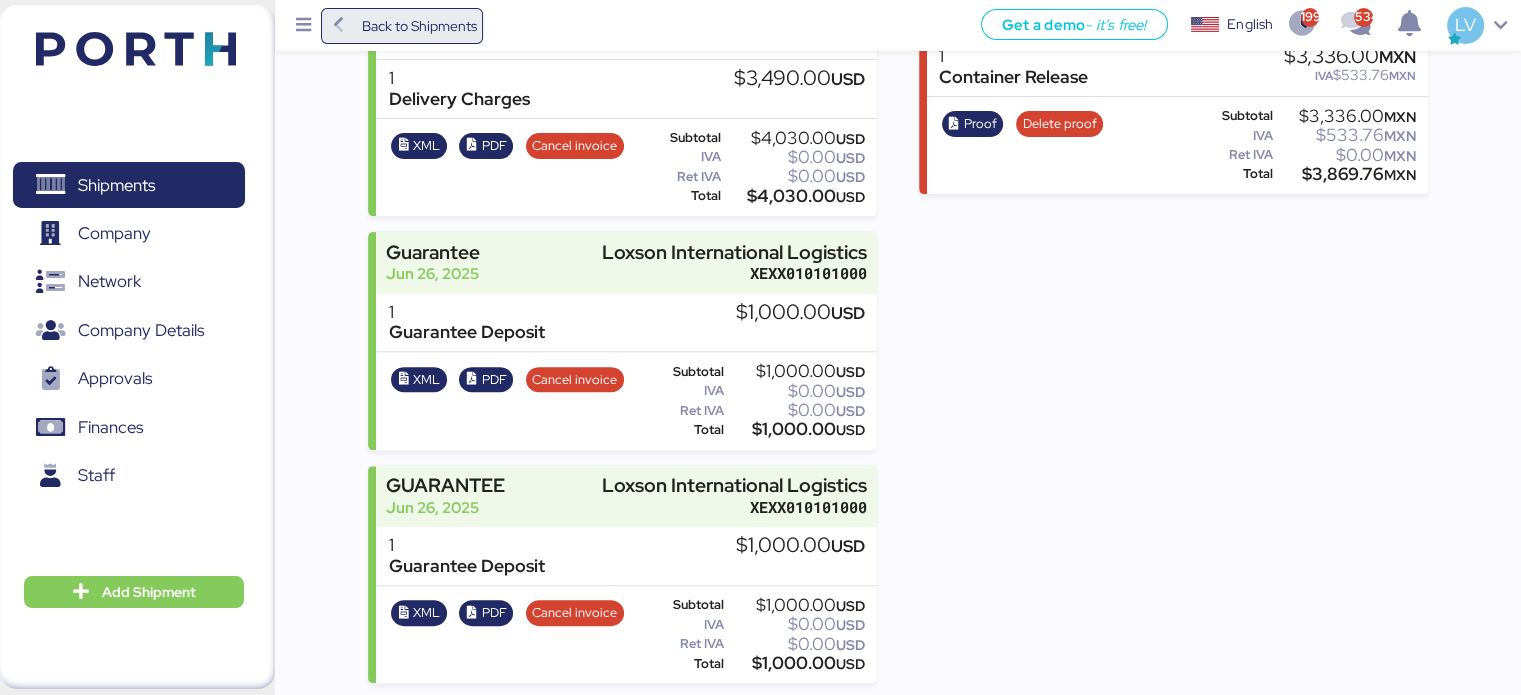 scroll, scrollTop: 0, scrollLeft: 0, axis: both 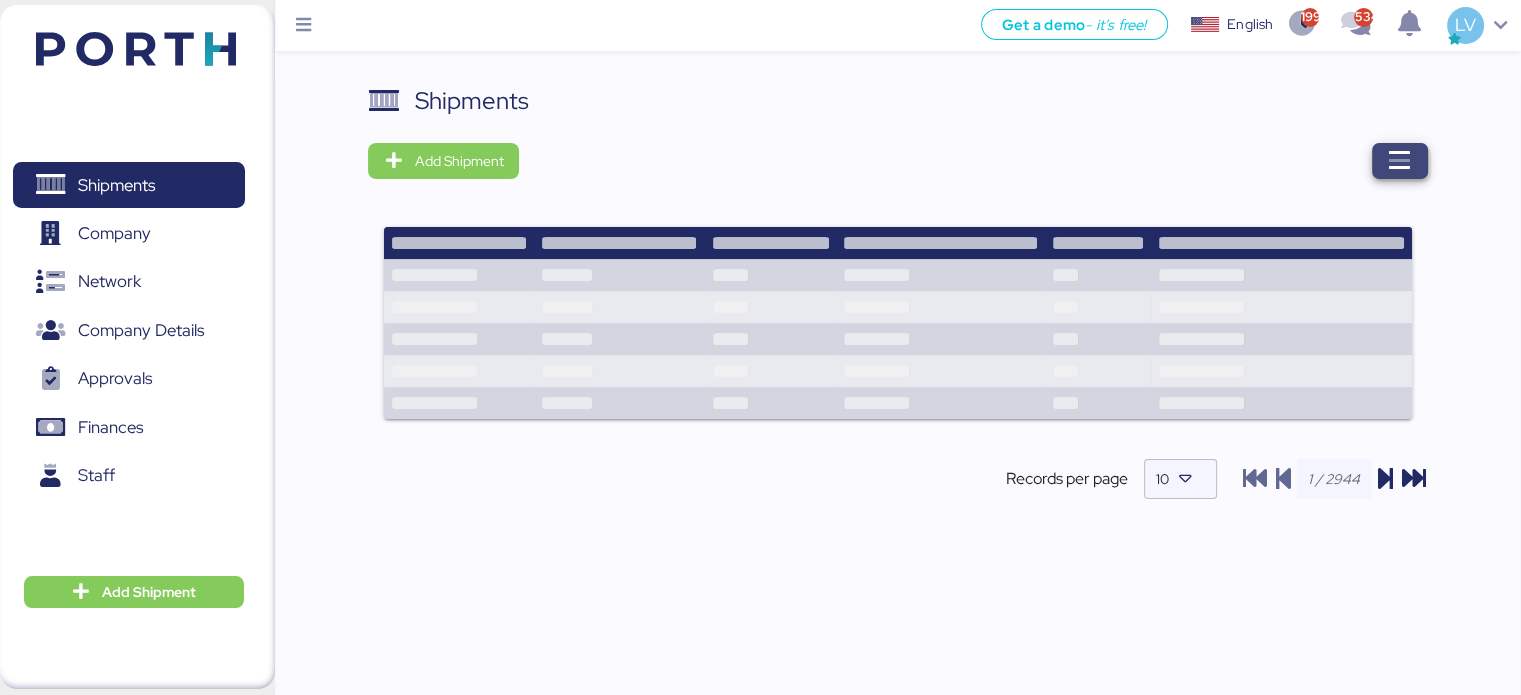 click at bounding box center [1400, 161] 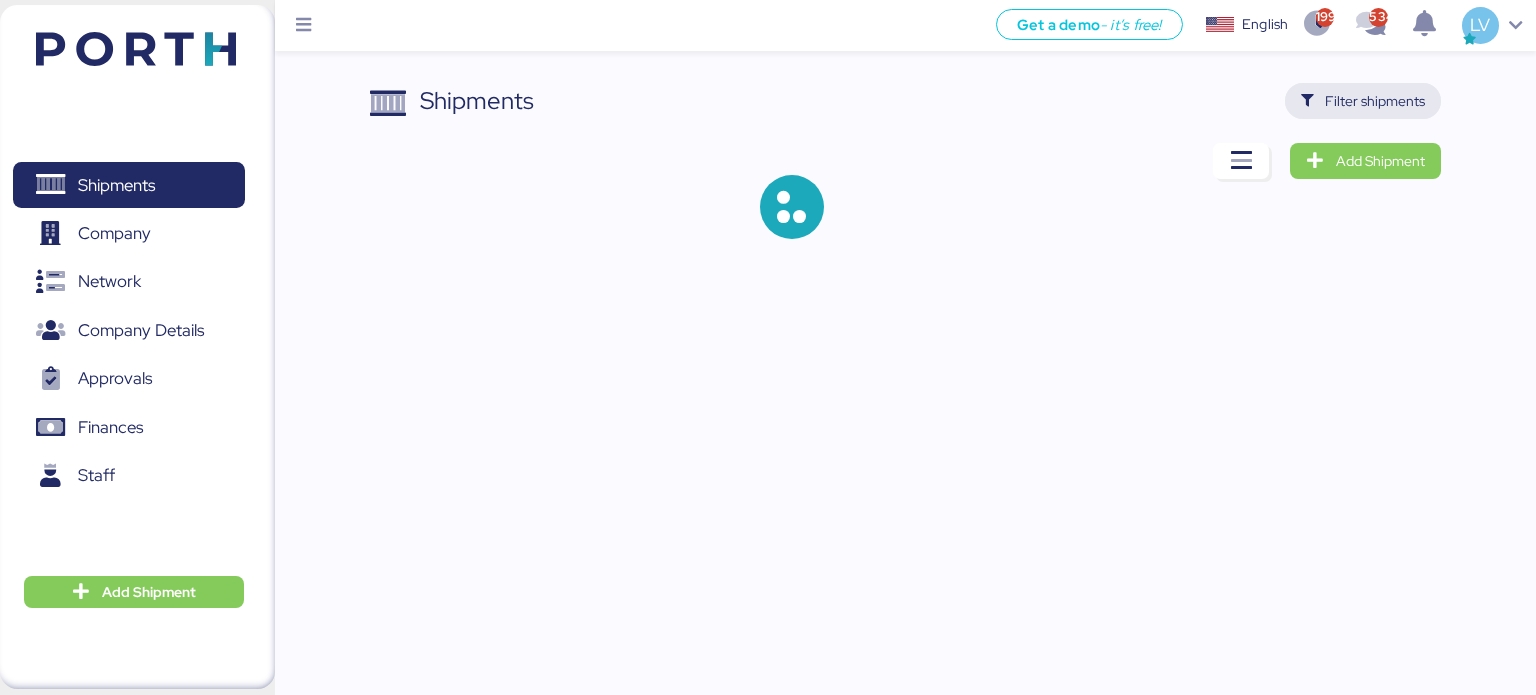 click on "Filter shipments" at bounding box center (1375, 101) 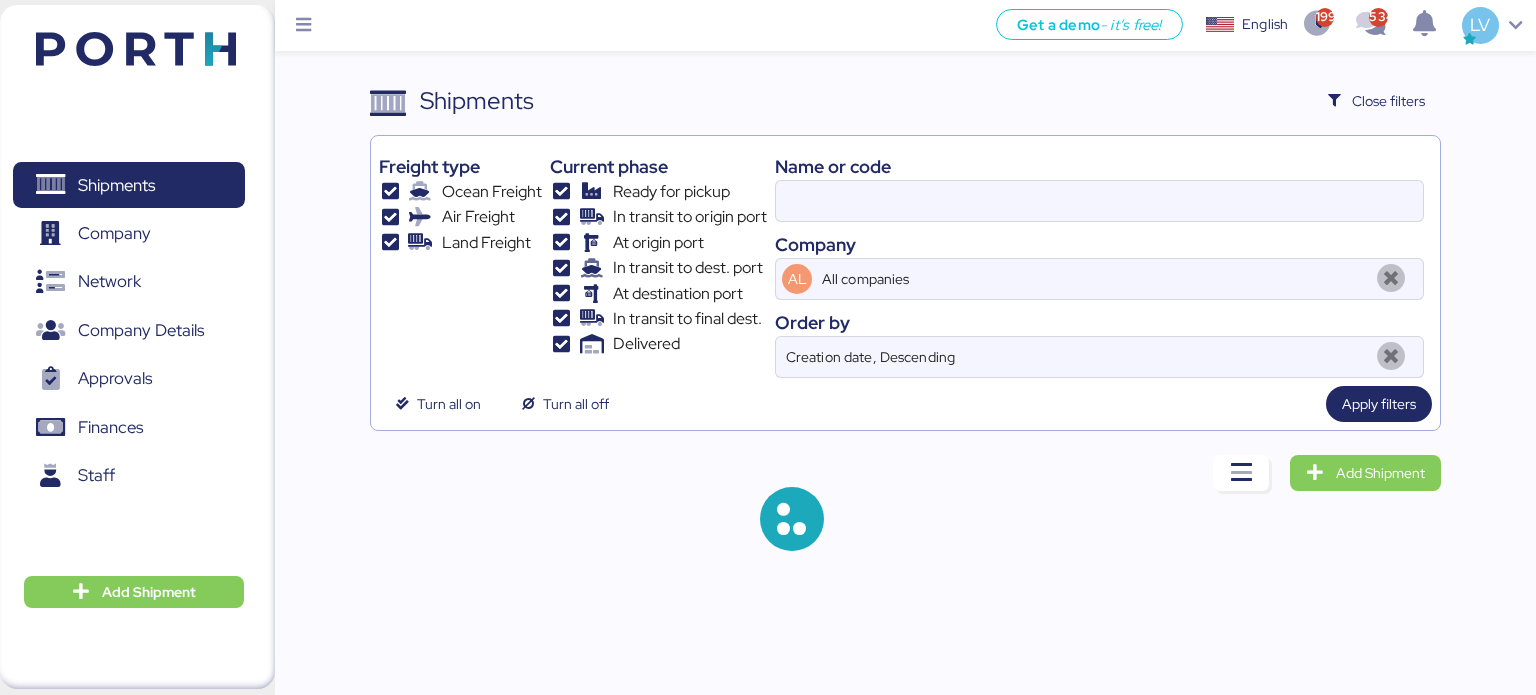 click on "Name or code" at bounding box center (1099, 166) 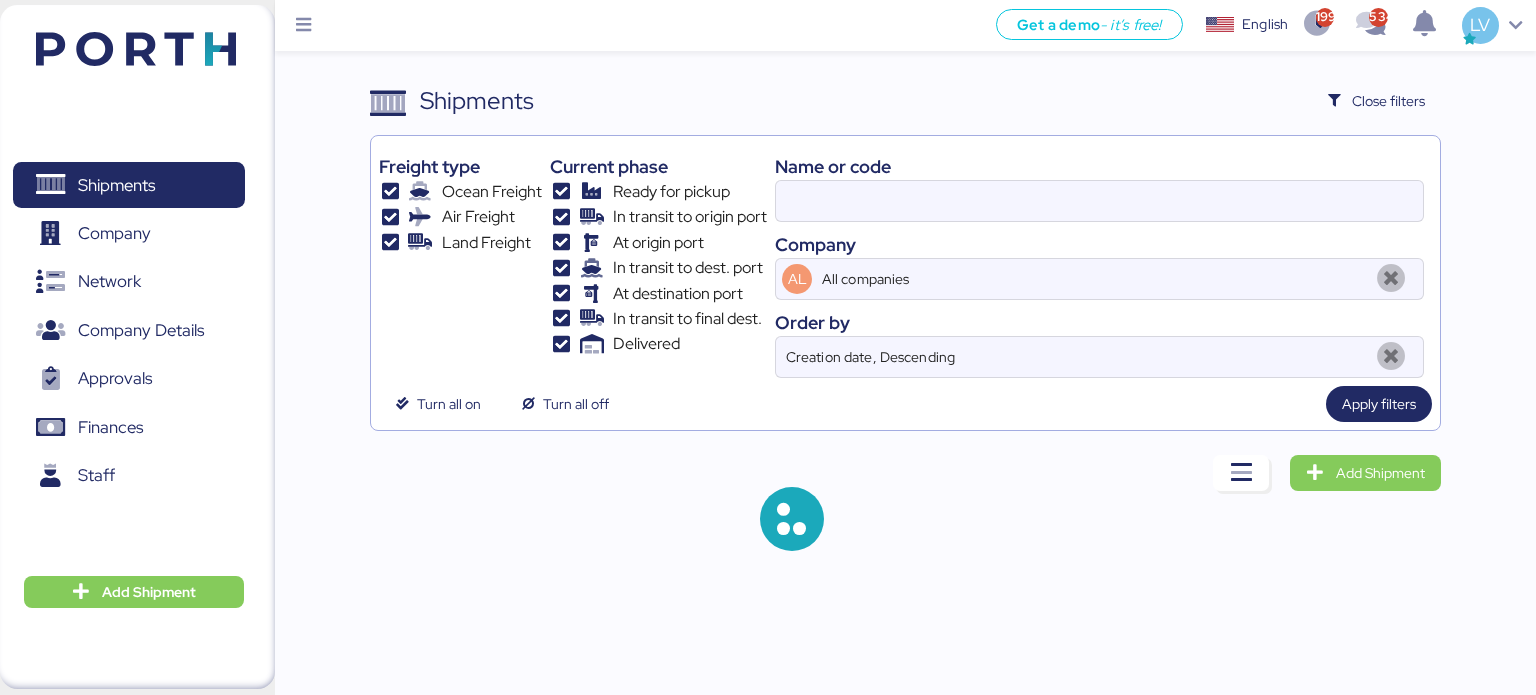 click on "Name or code" at bounding box center [1099, 166] 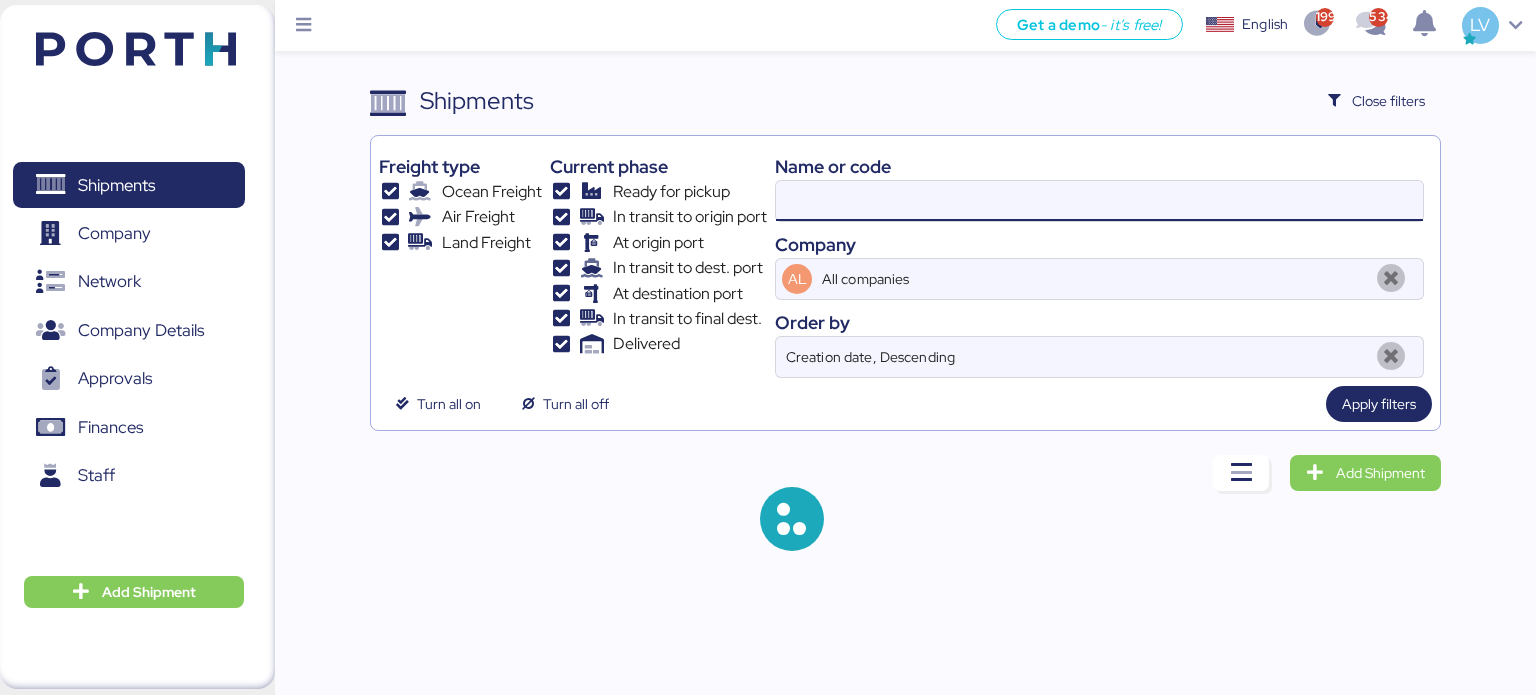 click at bounding box center [1099, 201] 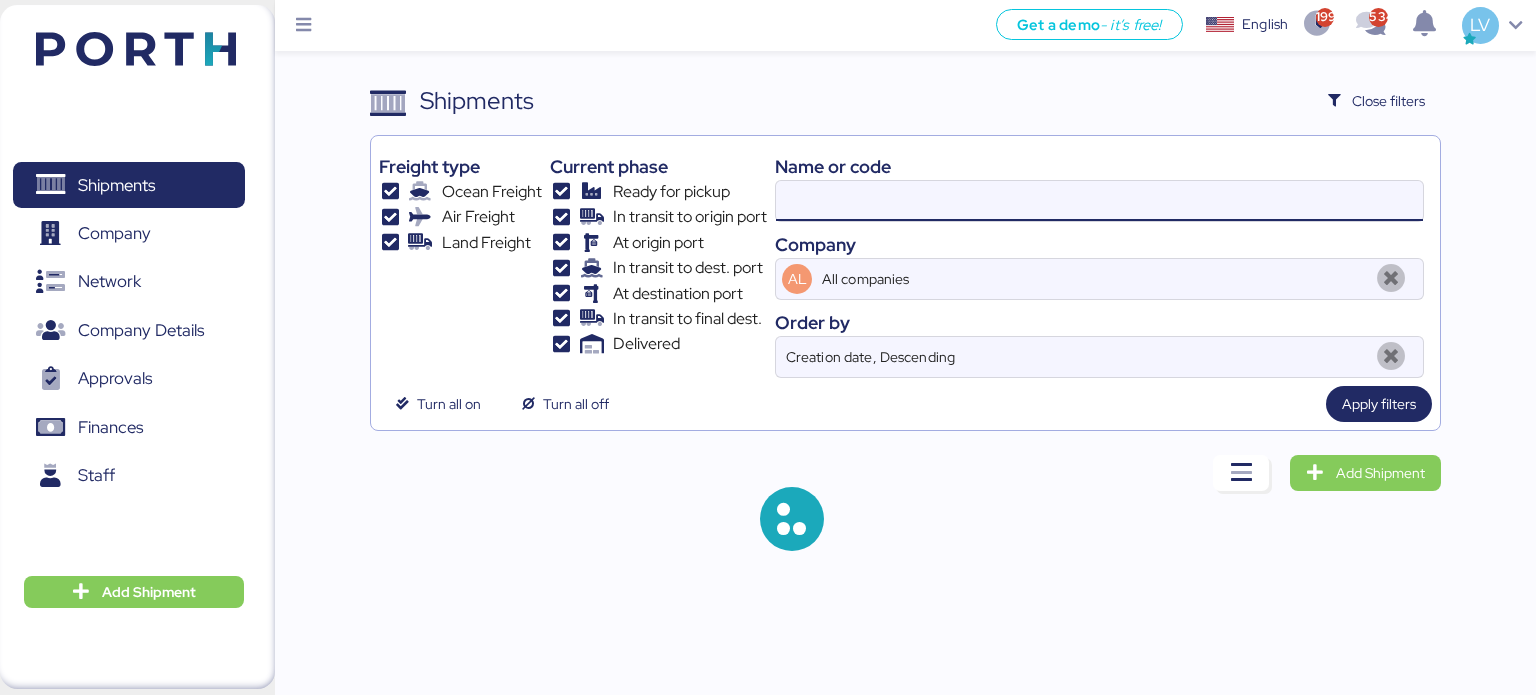 click at bounding box center (1099, 201) 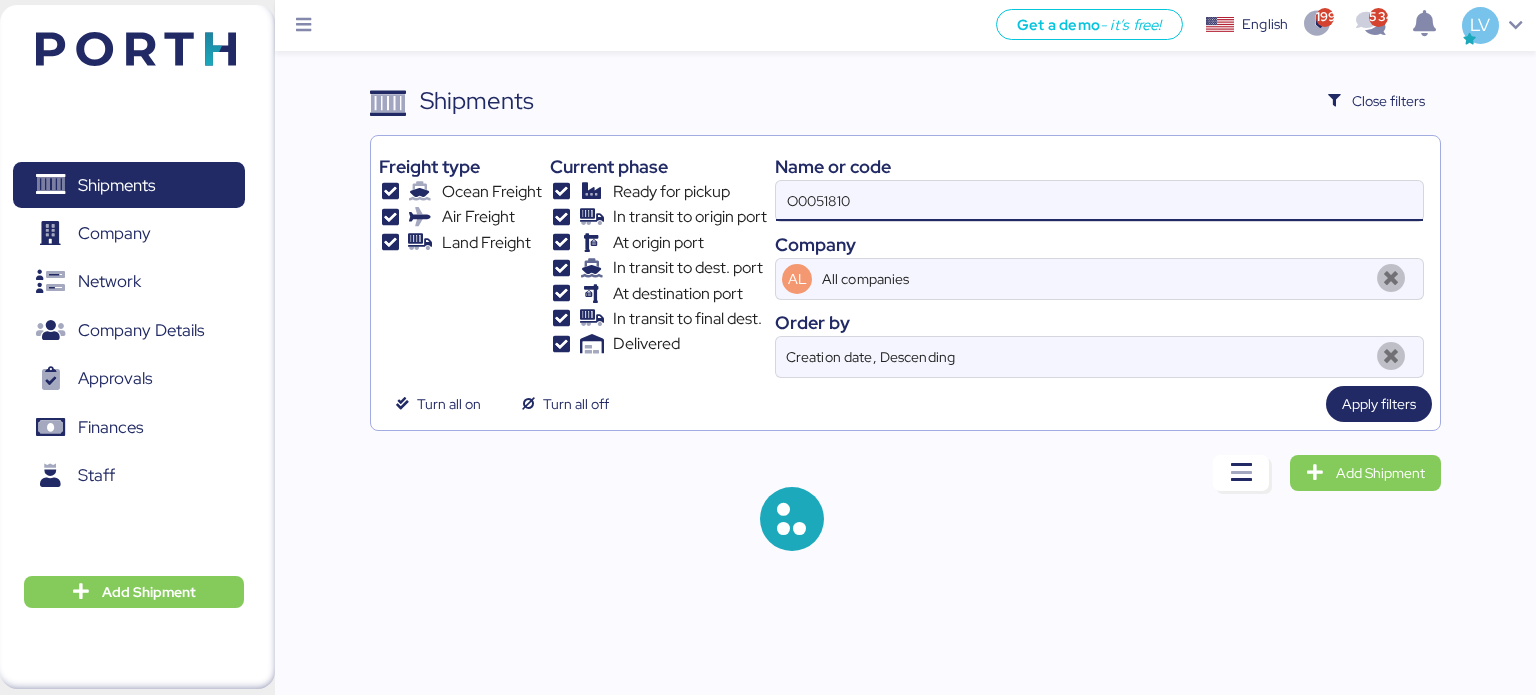 type on "O0051810" 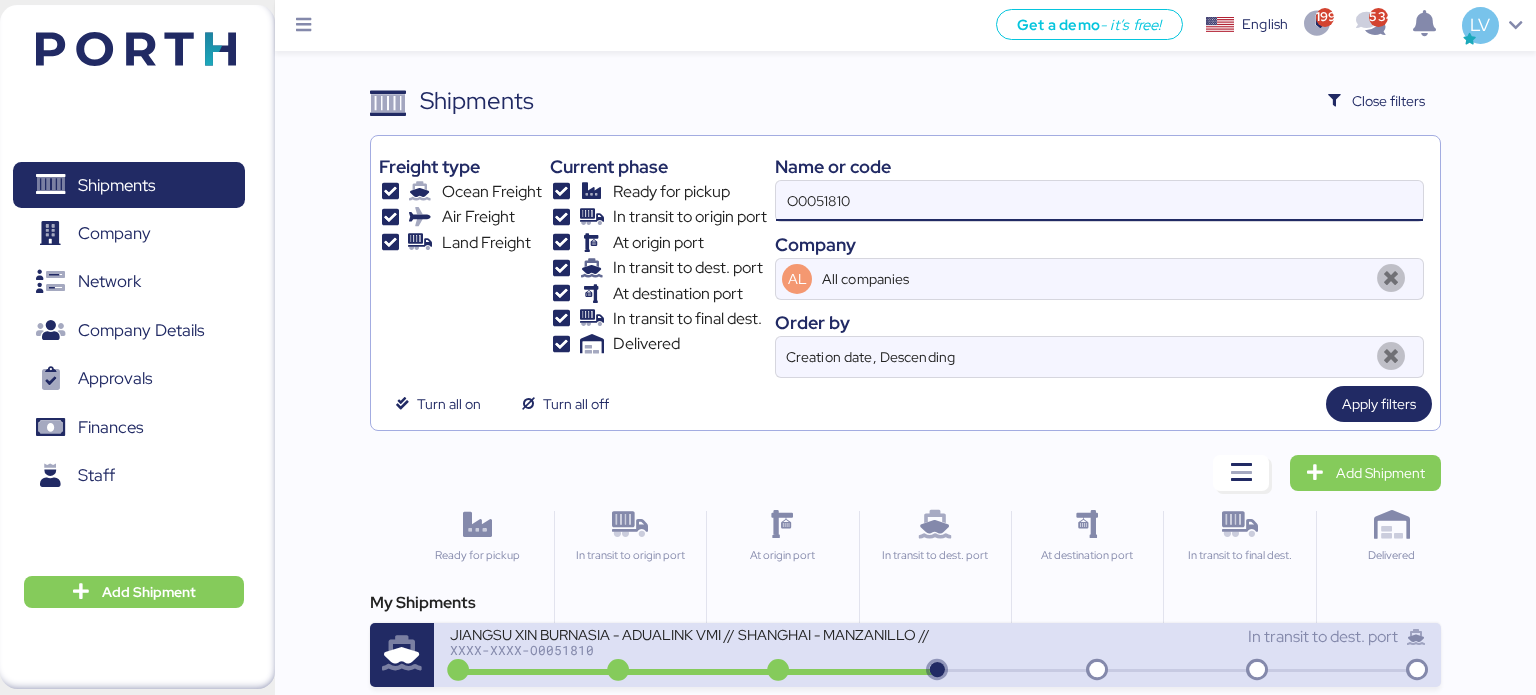 click at bounding box center [618, 671] 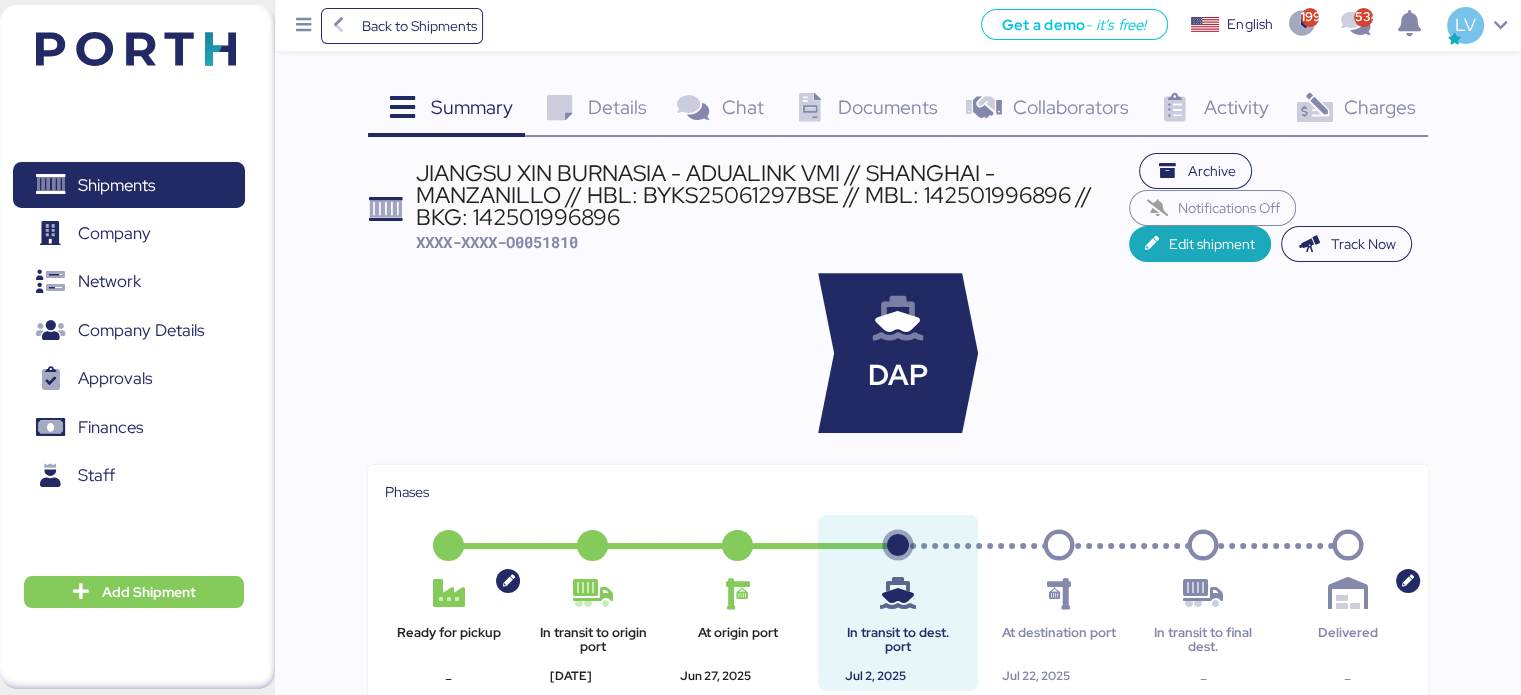 click on "Charges 0" at bounding box center [1354, 110] 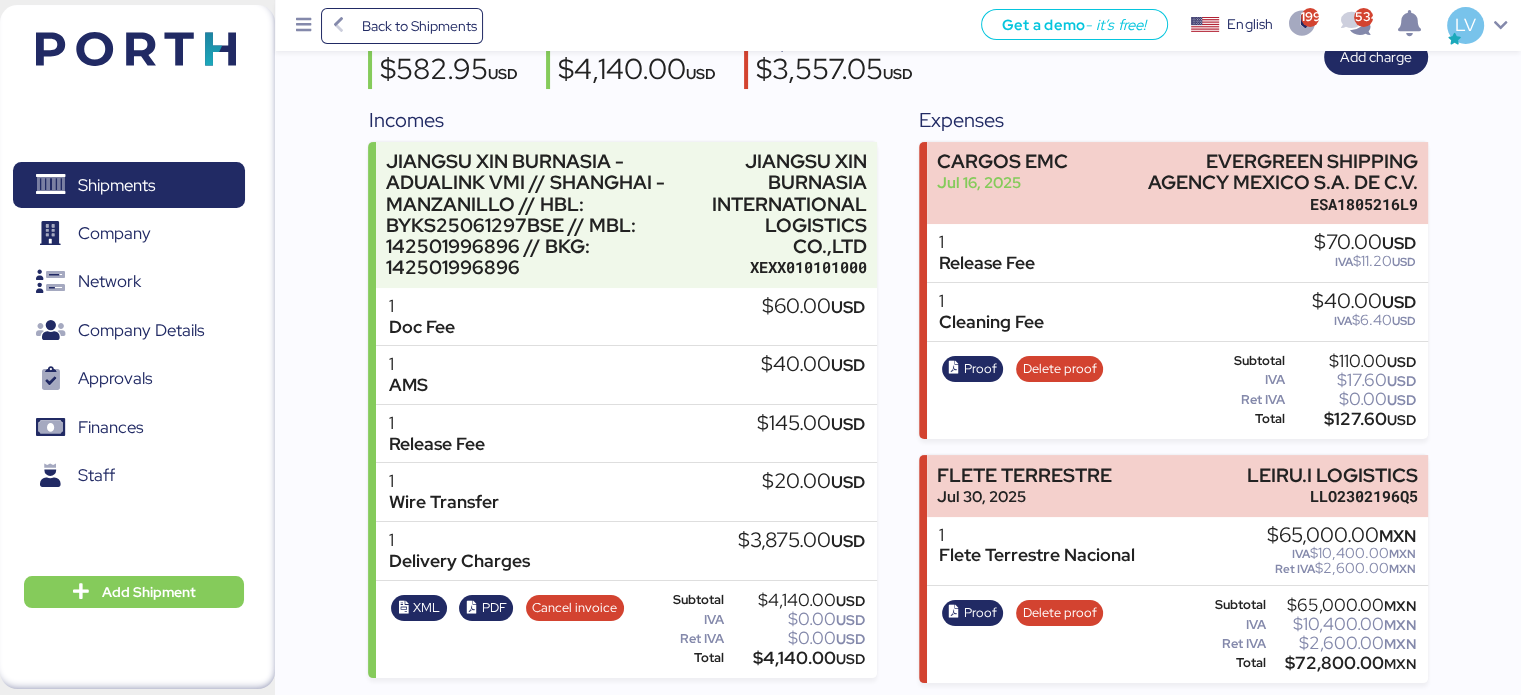 scroll, scrollTop: 207, scrollLeft: 0, axis: vertical 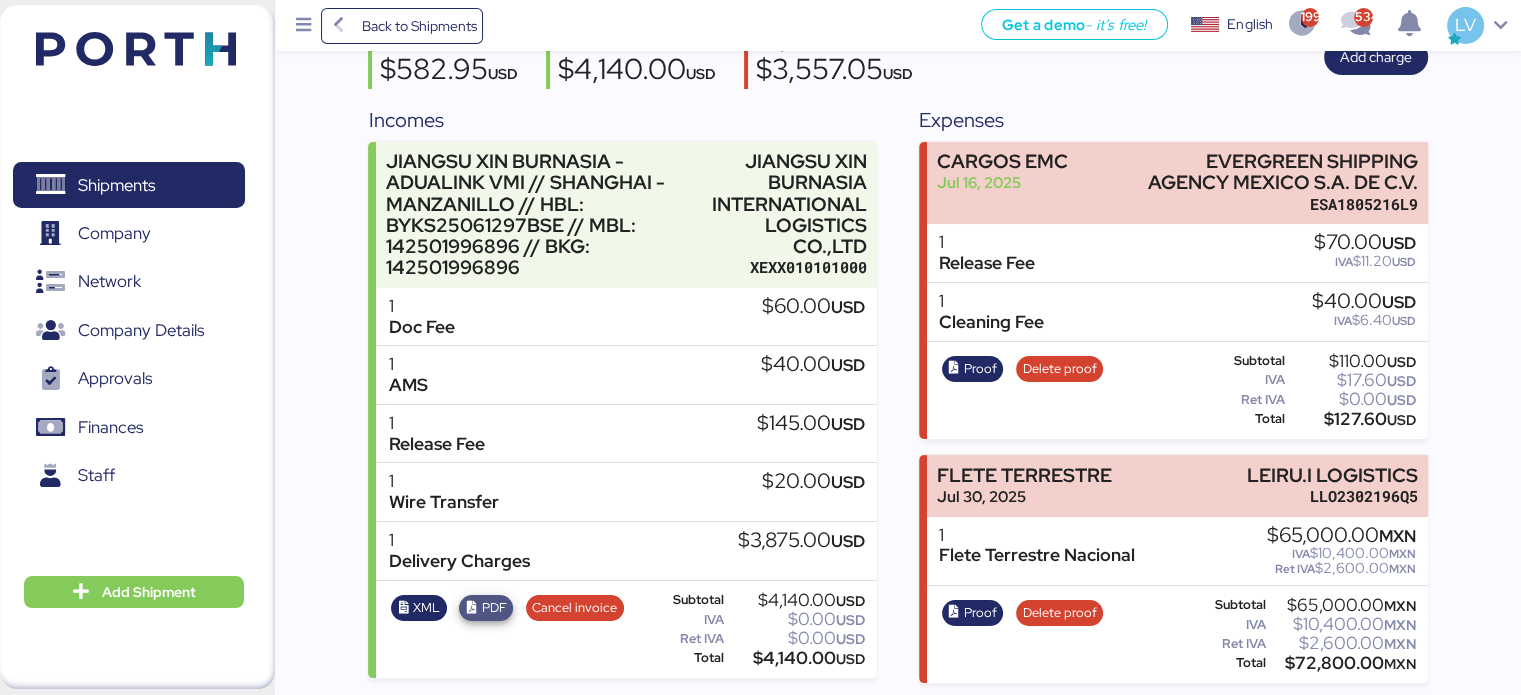 click on "PDF" at bounding box center (494, 608) 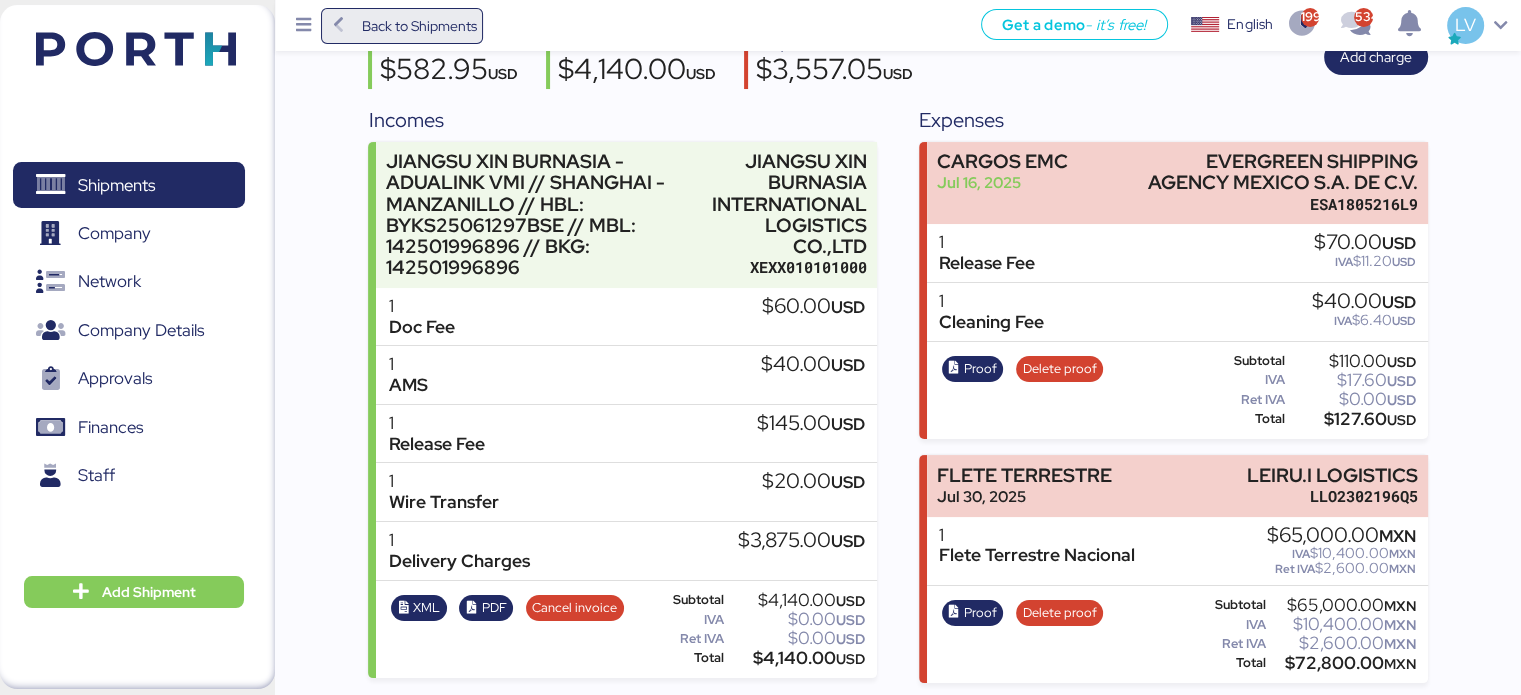 click on "Back to Shipments" at bounding box center [418, 26] 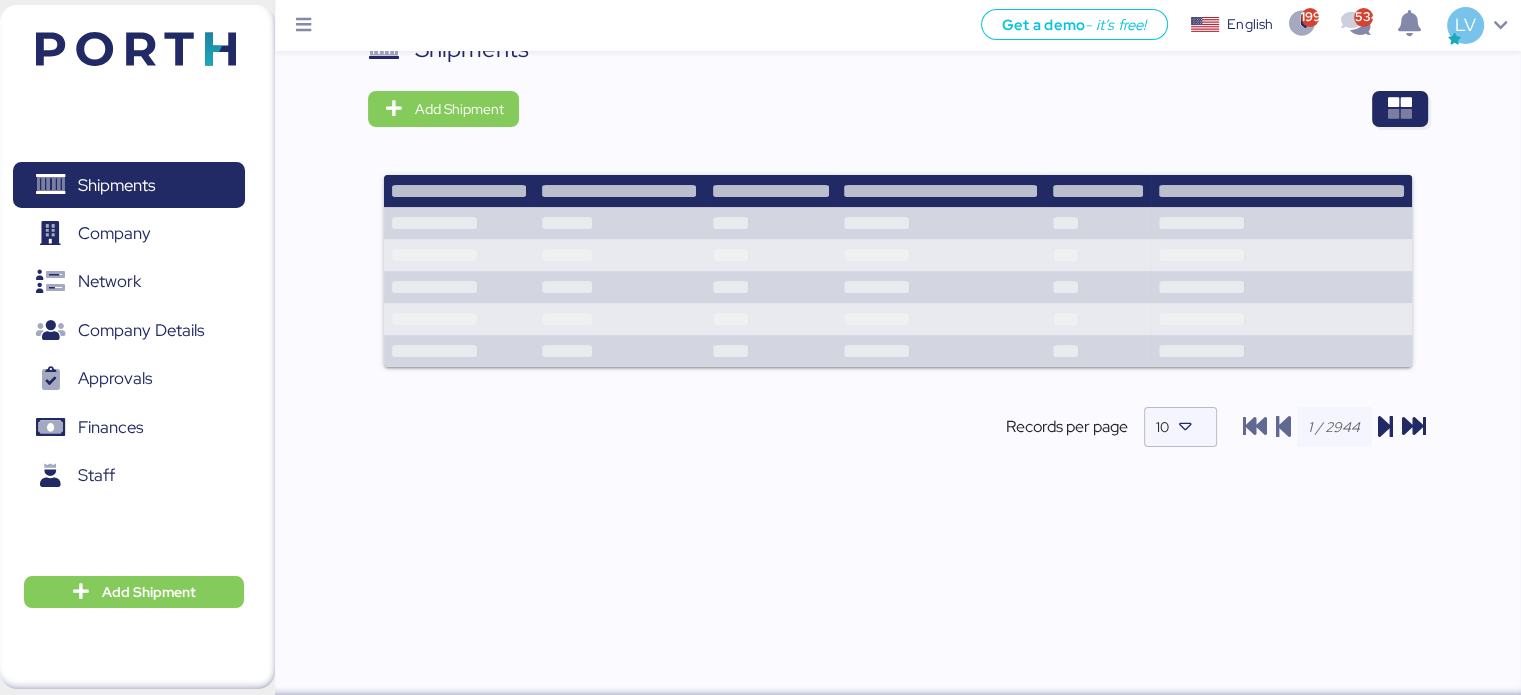 scroll, scrollTop: 0, scrollLeft: 0, axis: both 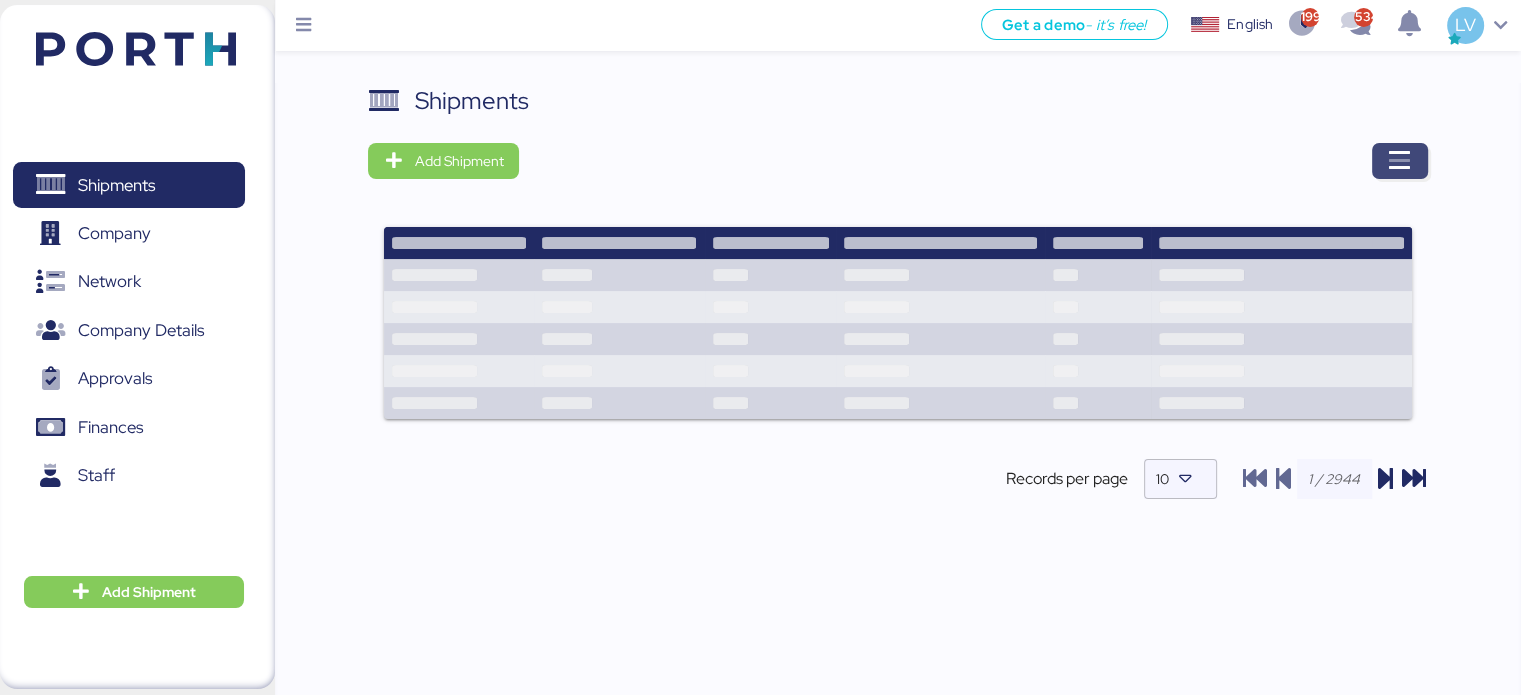 click at bounding box center (1400, 161) 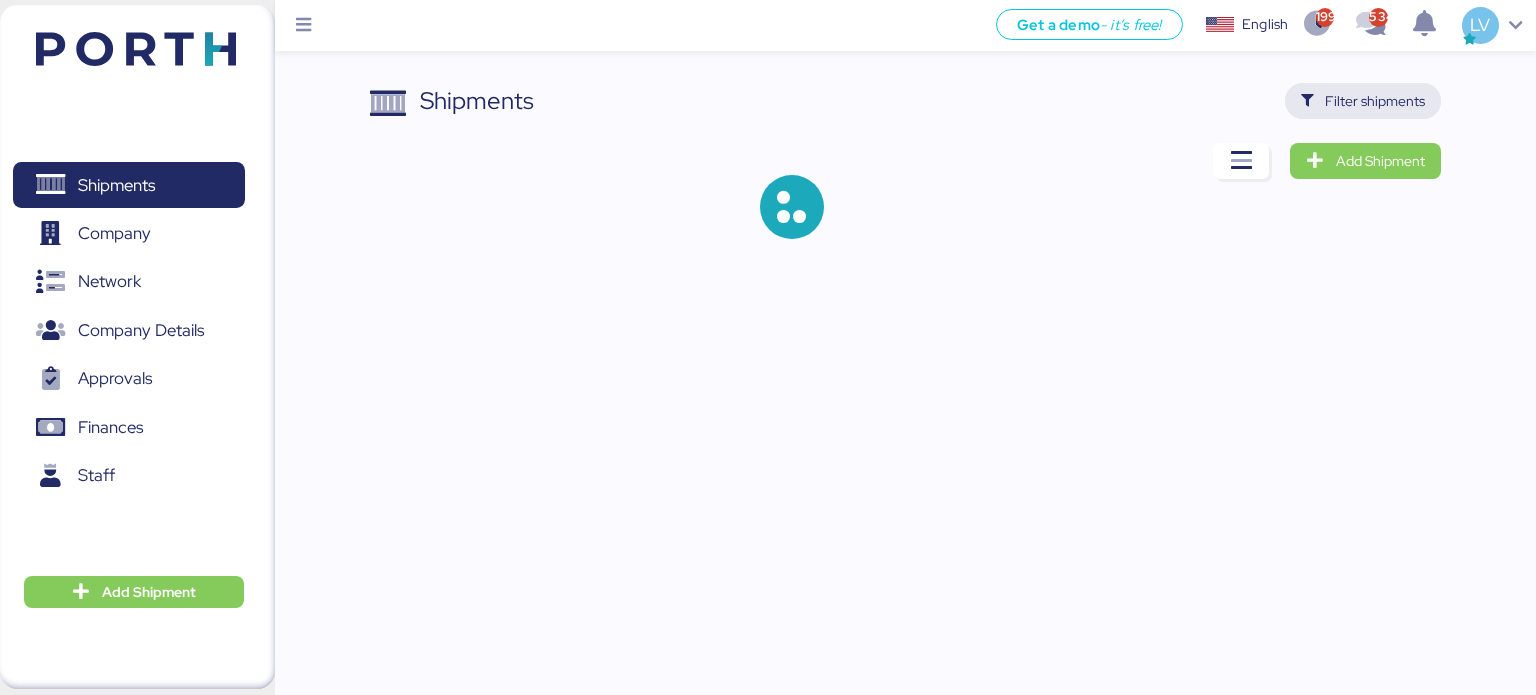 click on "Filter shipments" at bounding box center (1375, 101) 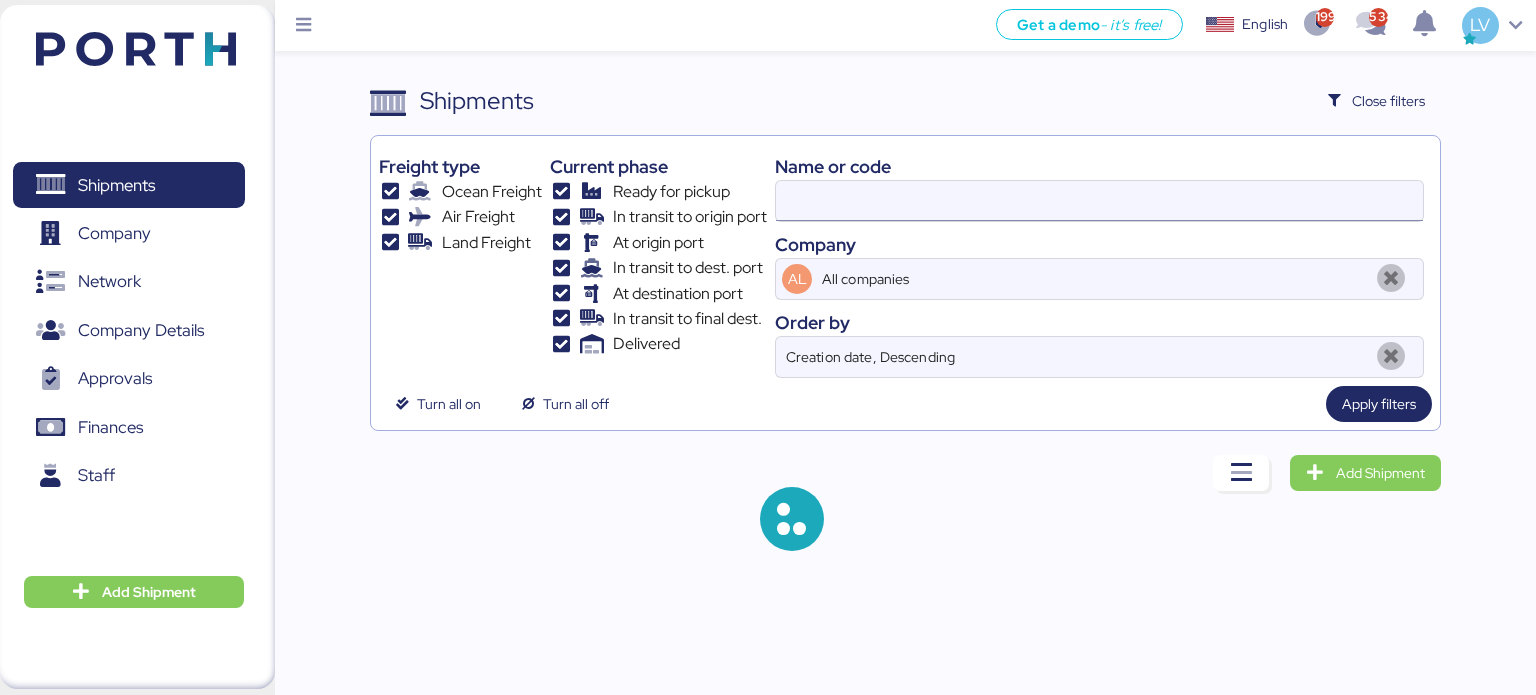 click at bounding box center (1099, 201) 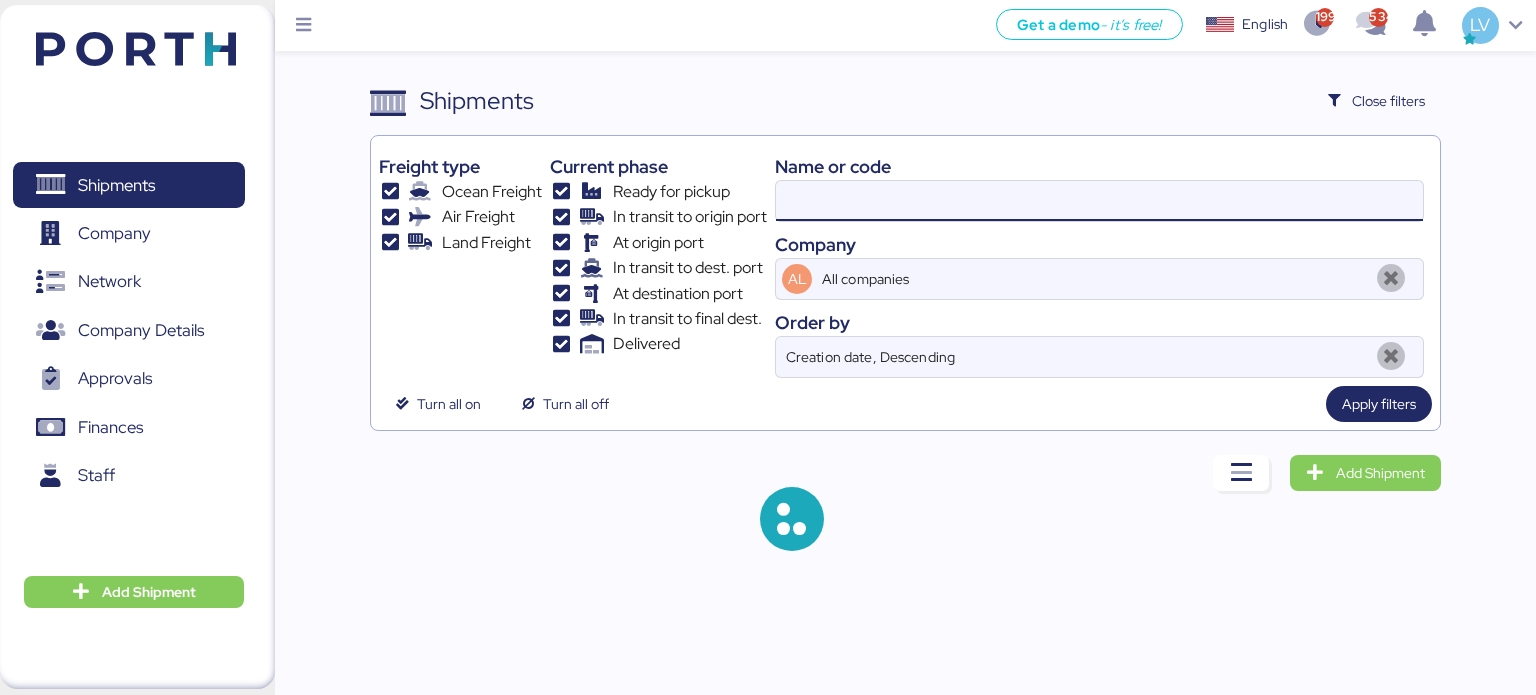 paste on "O0051346" 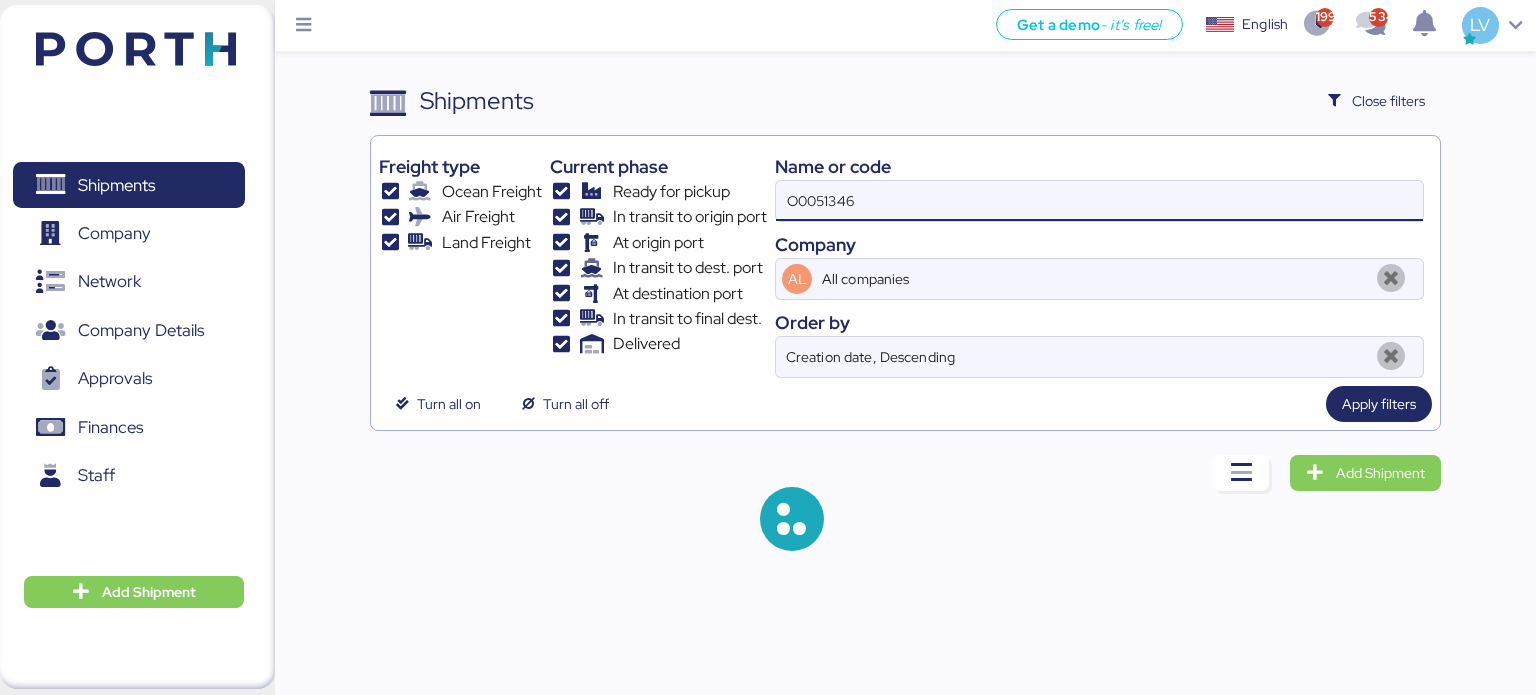 type on "O0051346" 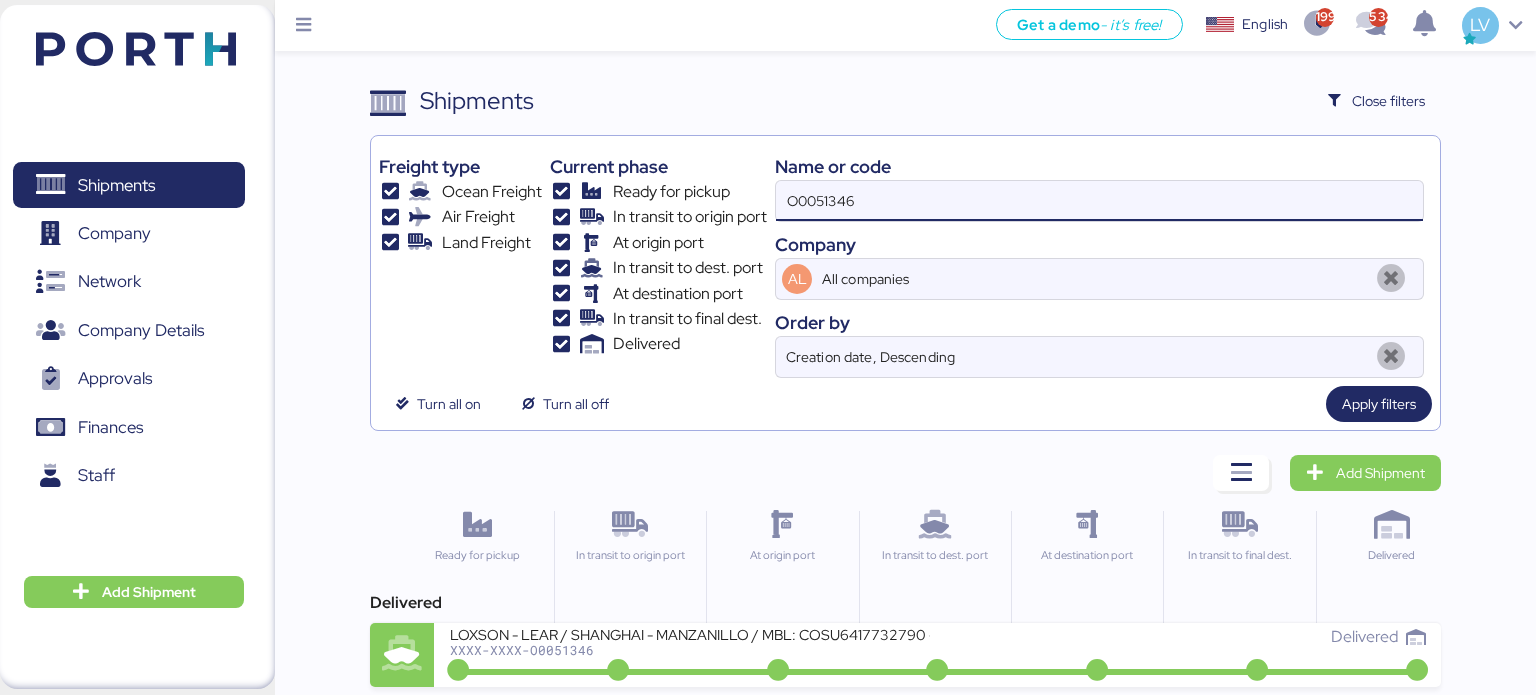 click on "O0051346" at bounding box center [1099, 201] 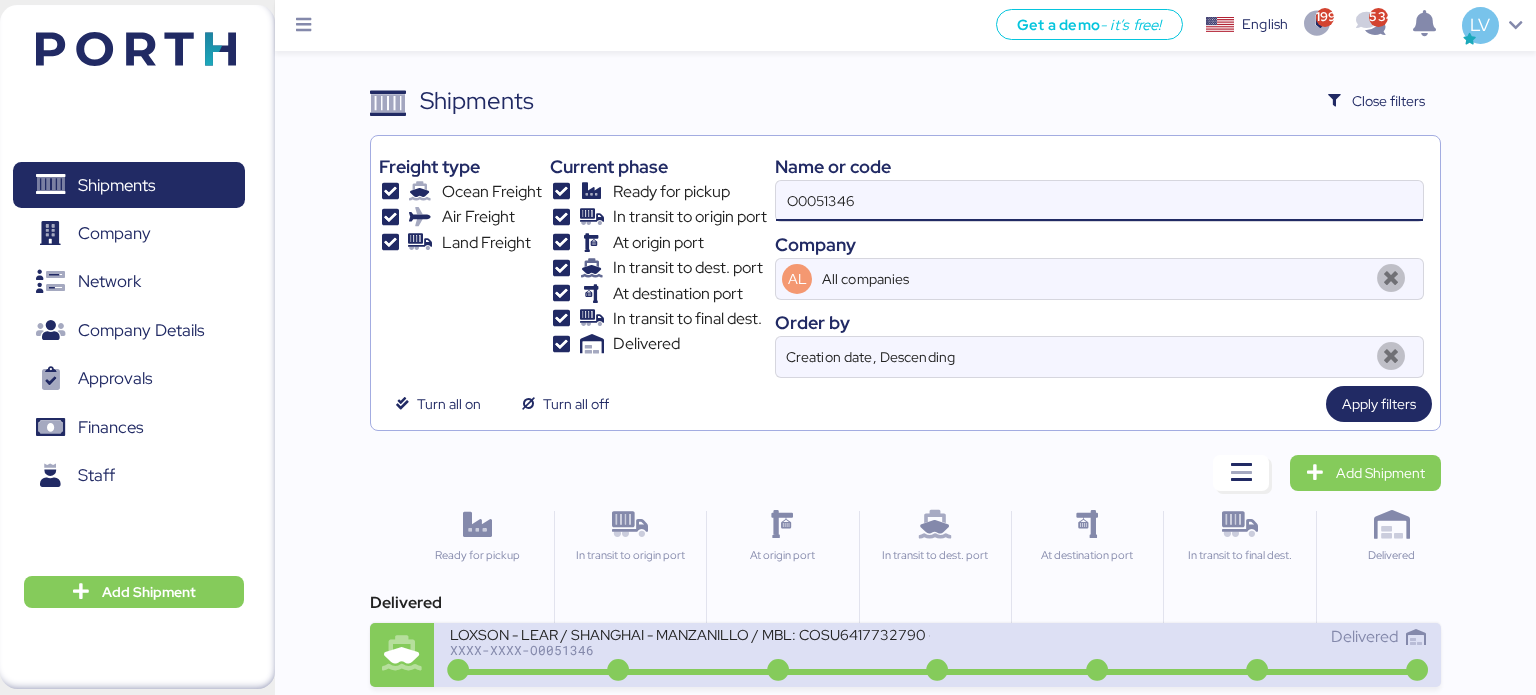 click on "LOXSON - LEAR / SHANGHAI - MANZANILLO / MBL: COSU6417732790 - HBL: KSSE250504565 / 2X40FR" at bounding box center [690, 633] 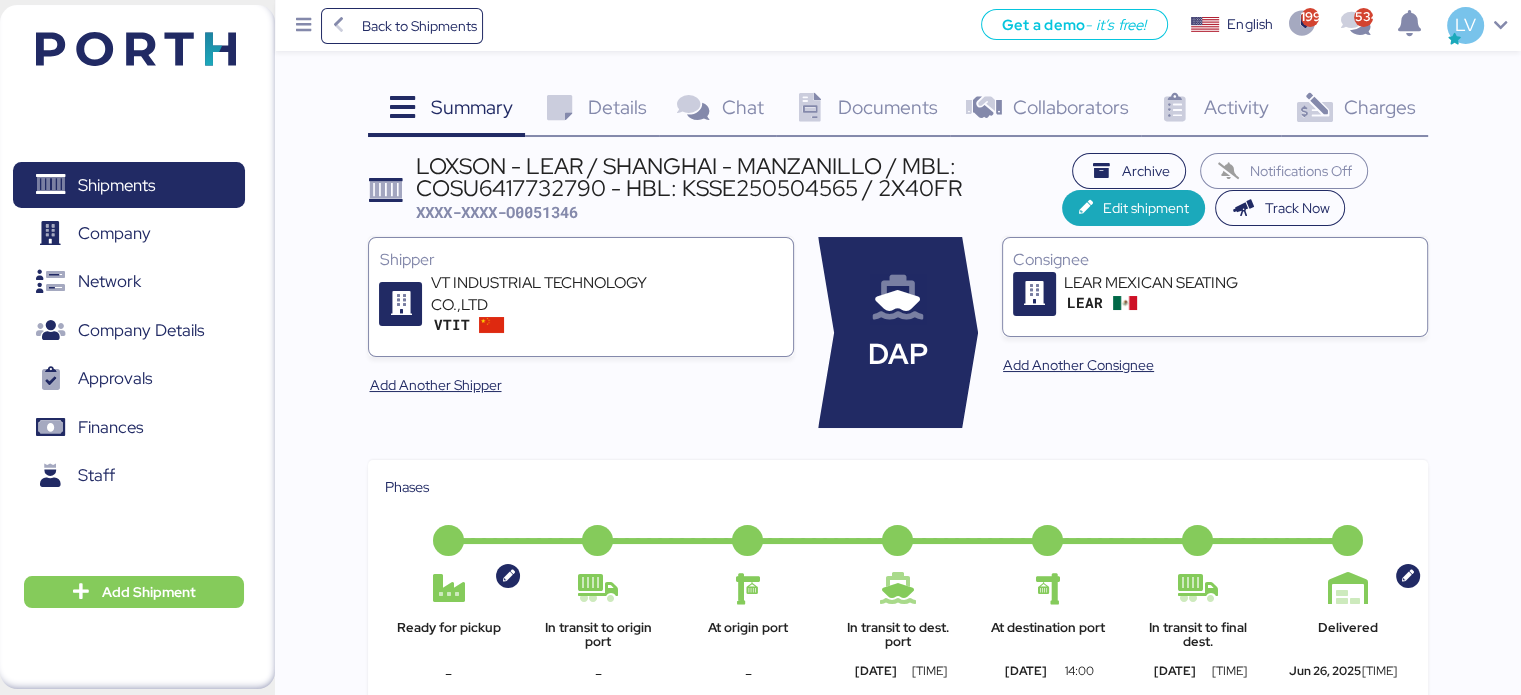 click on "Charges 0" at bounding box center (1354, 110) 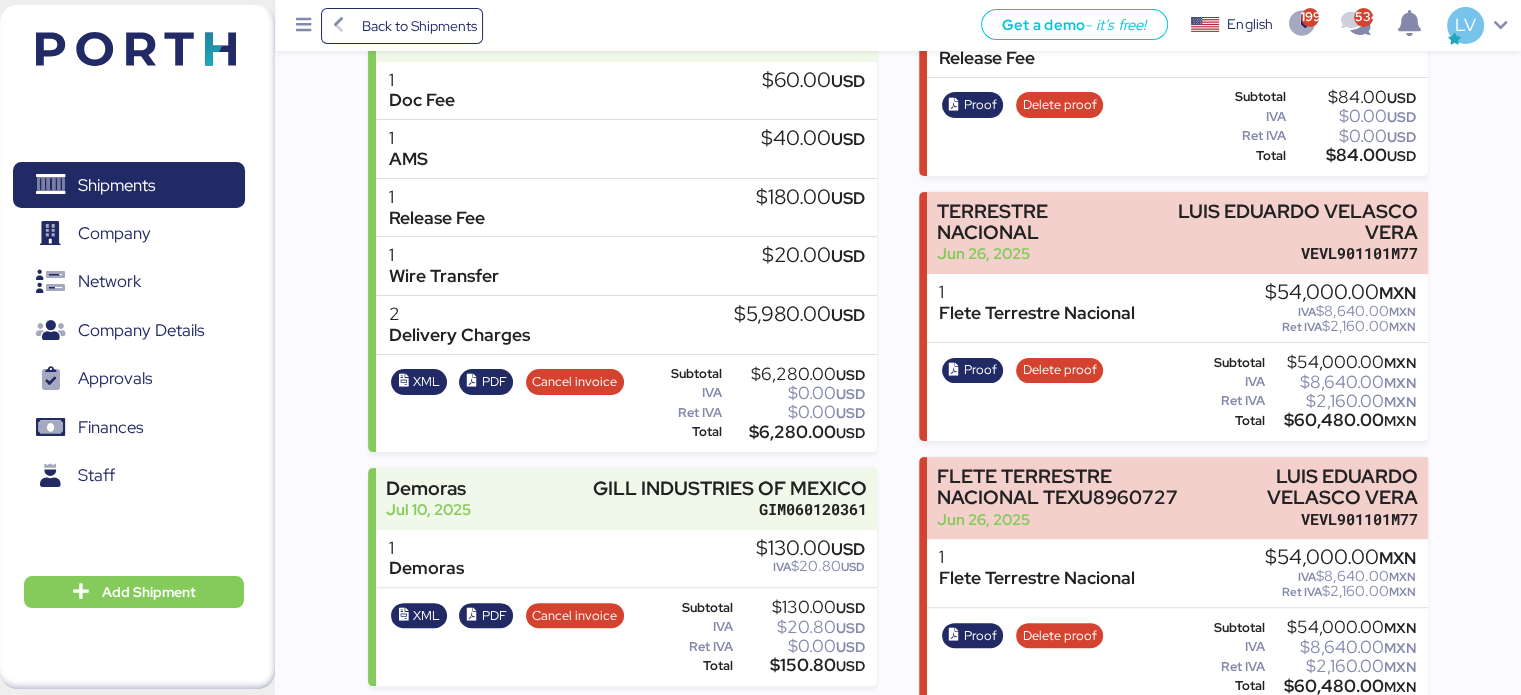 scroll, scrollTop: 0, scrollLeft: 0, axis: both 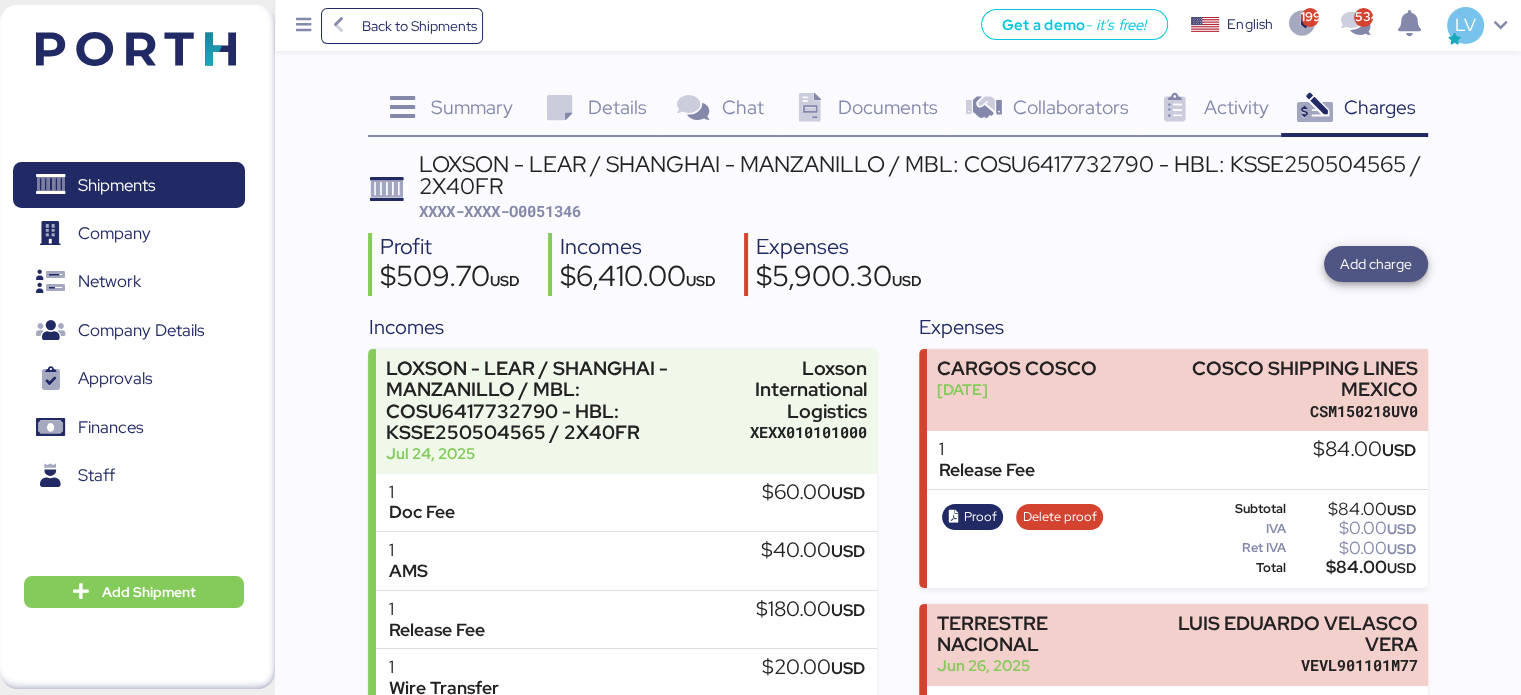 click on "Add charge" at bounding box center (1376, 264) 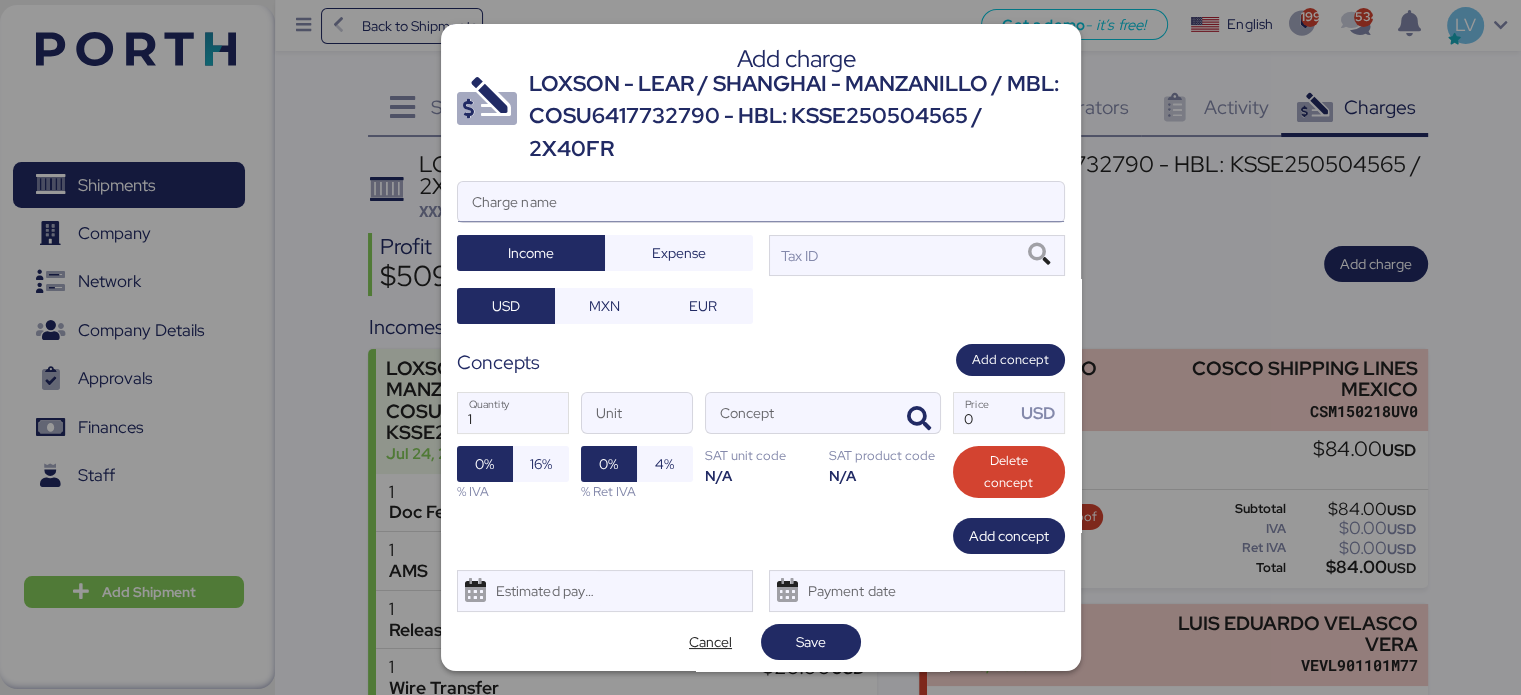 click on "Charge name" at bounding box center [761, 202] 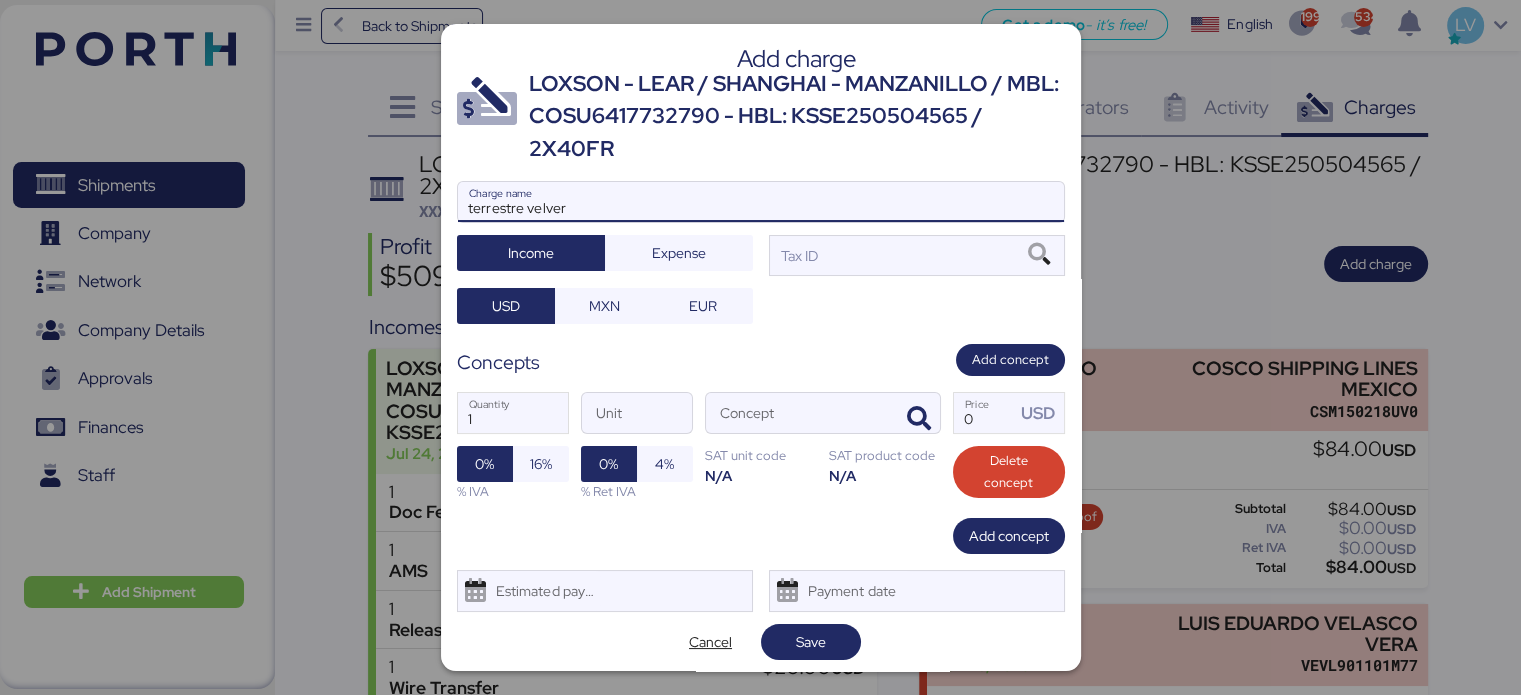 type on "terrestre velver" 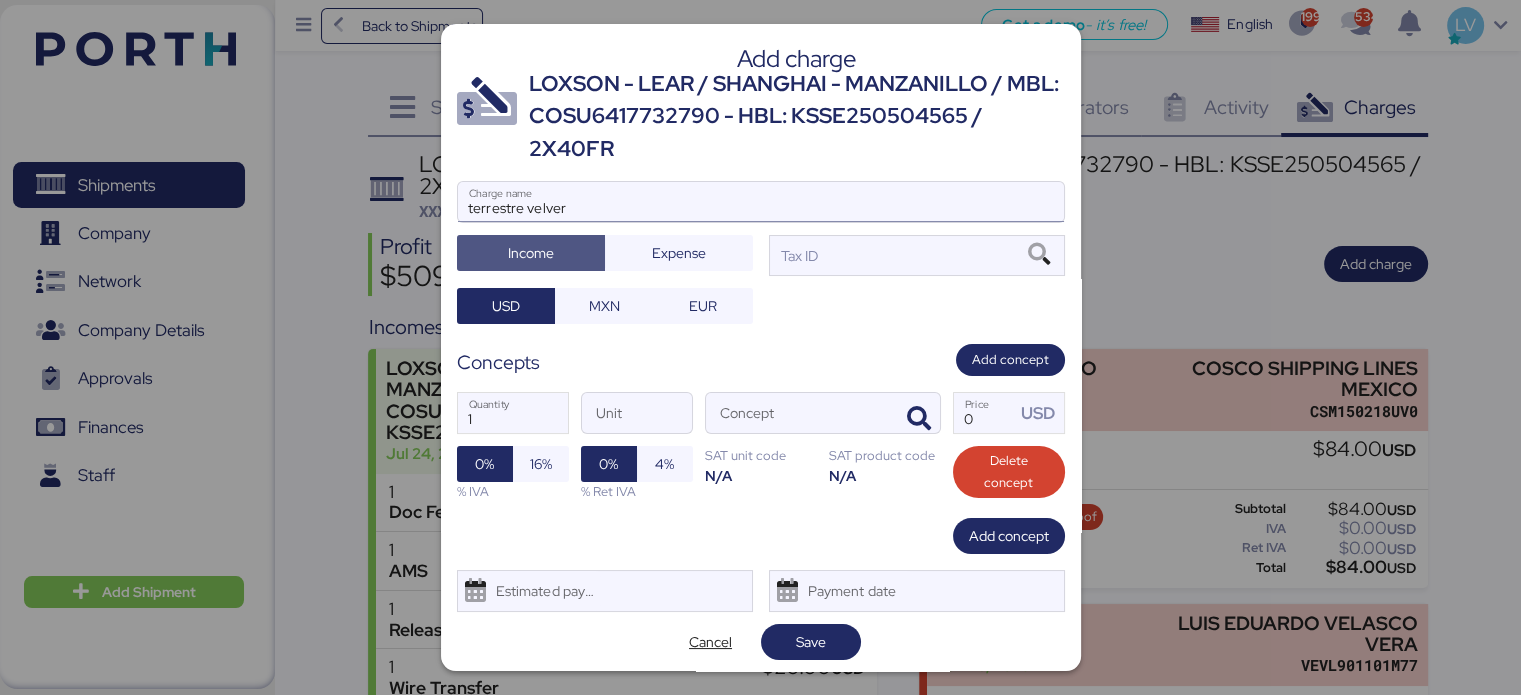 type 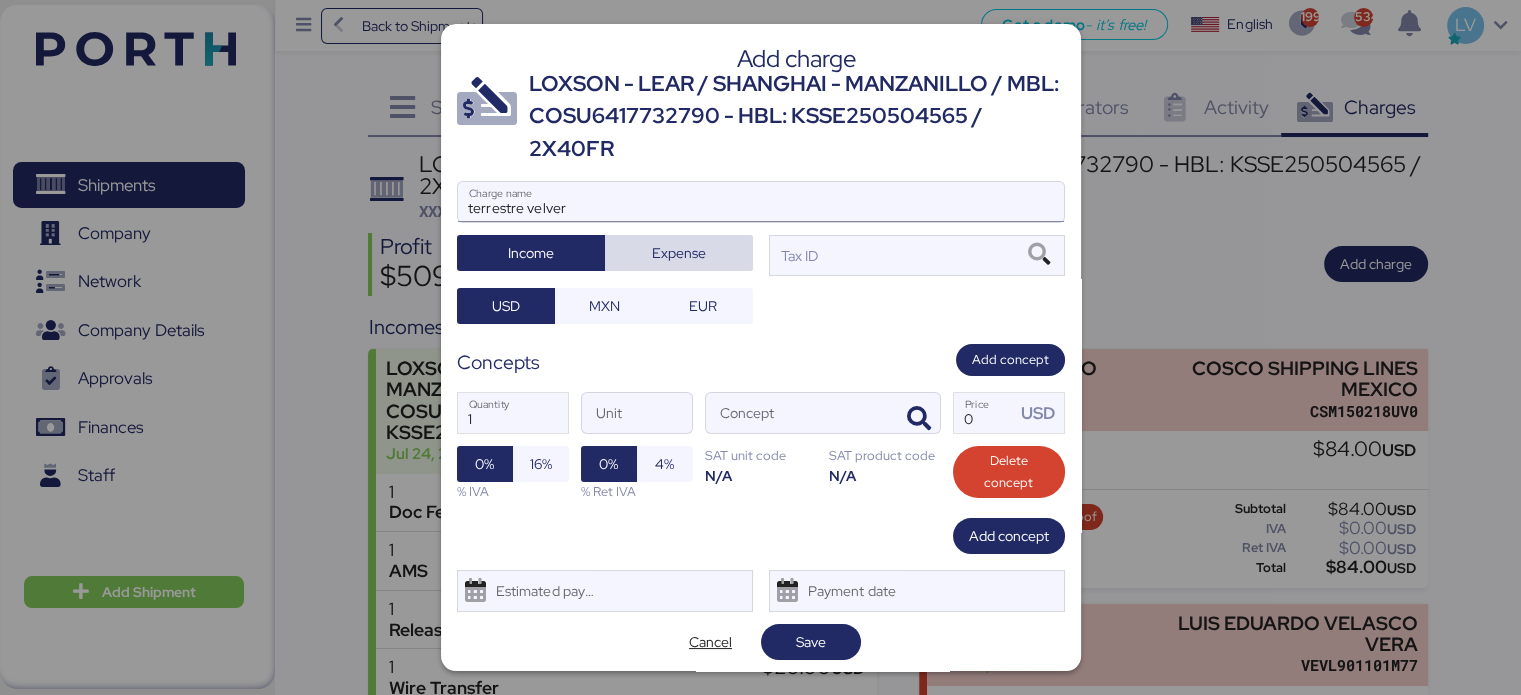 type 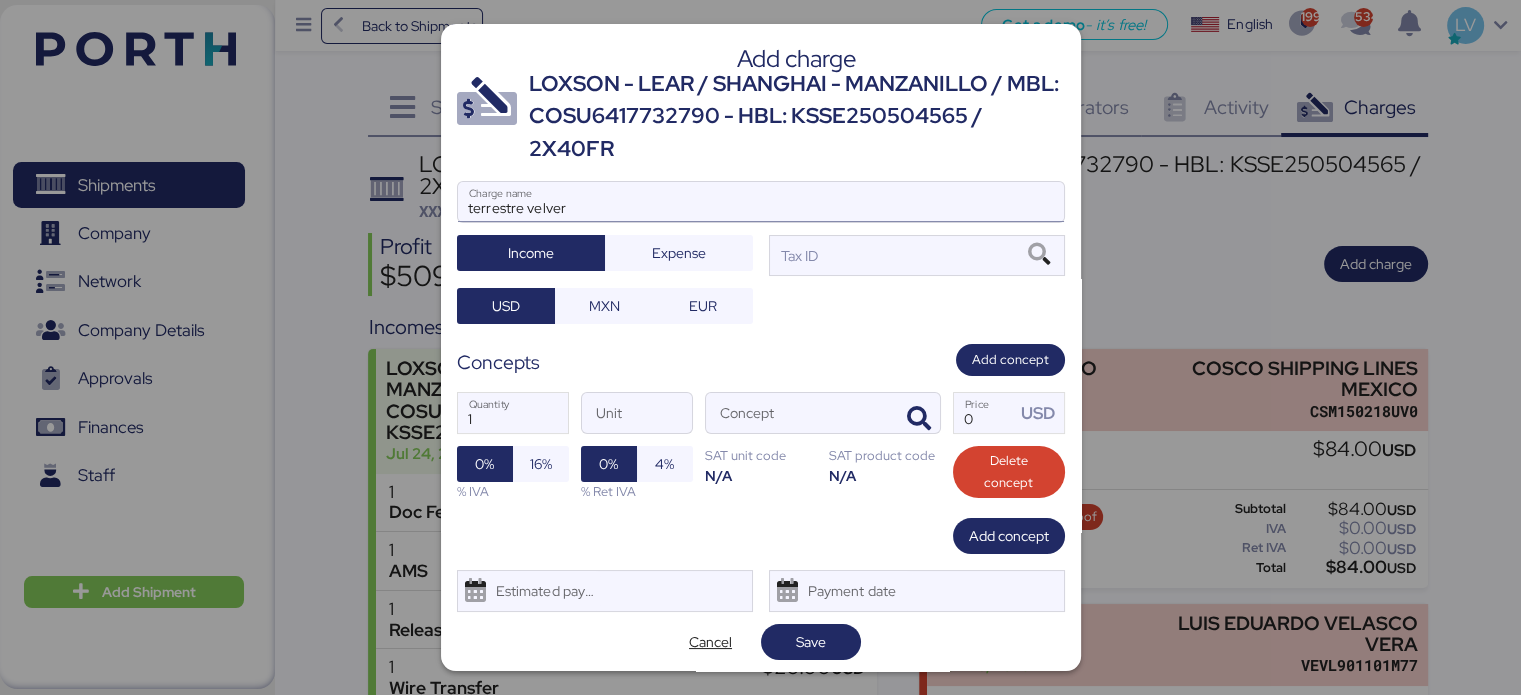 type 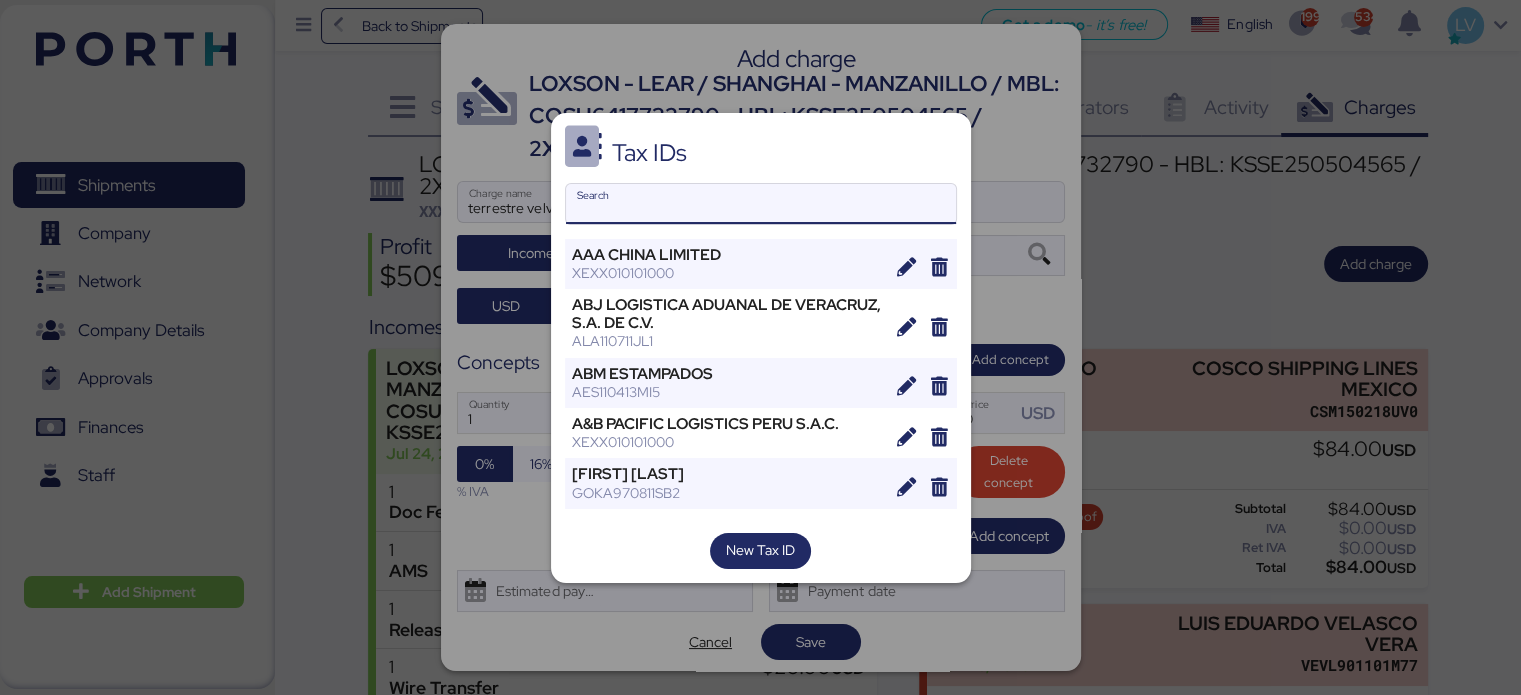 click on "Search" at bounding box center (761, 204) 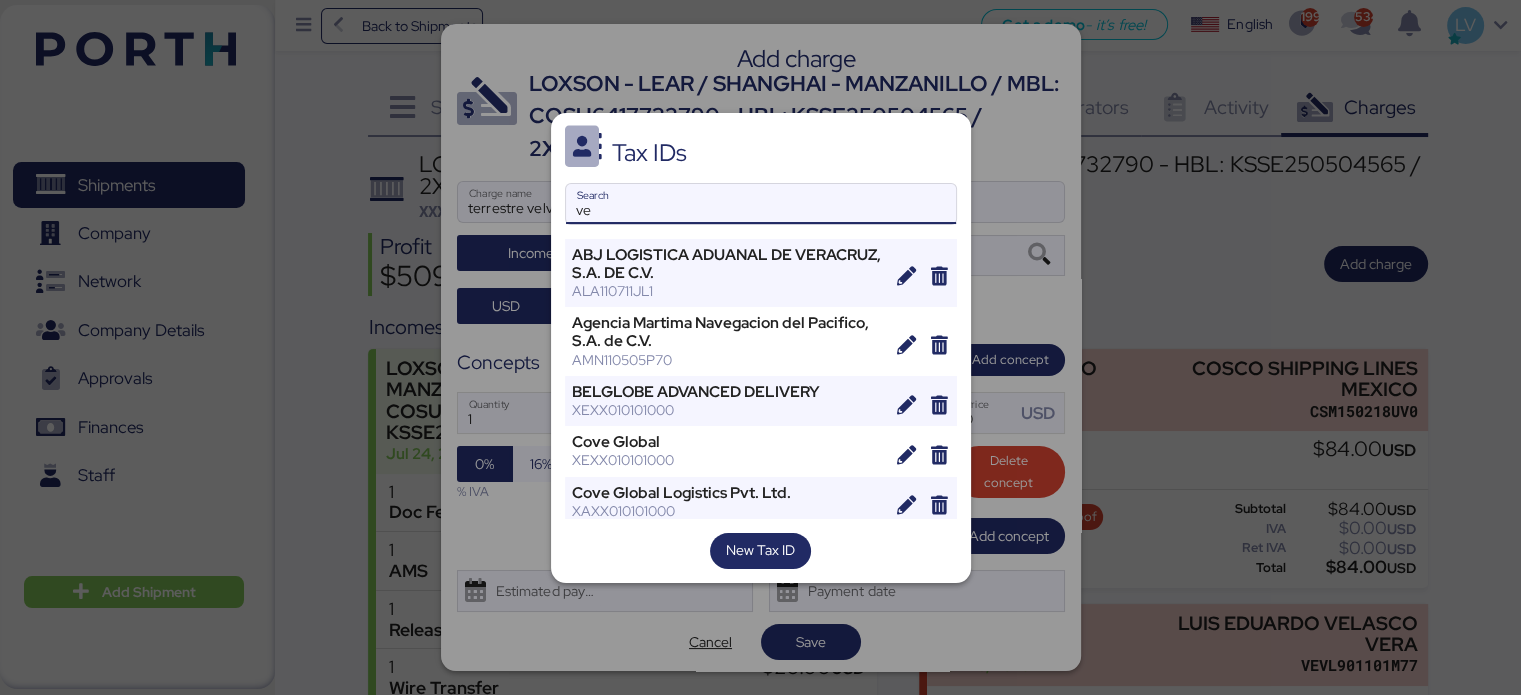 type on "v" 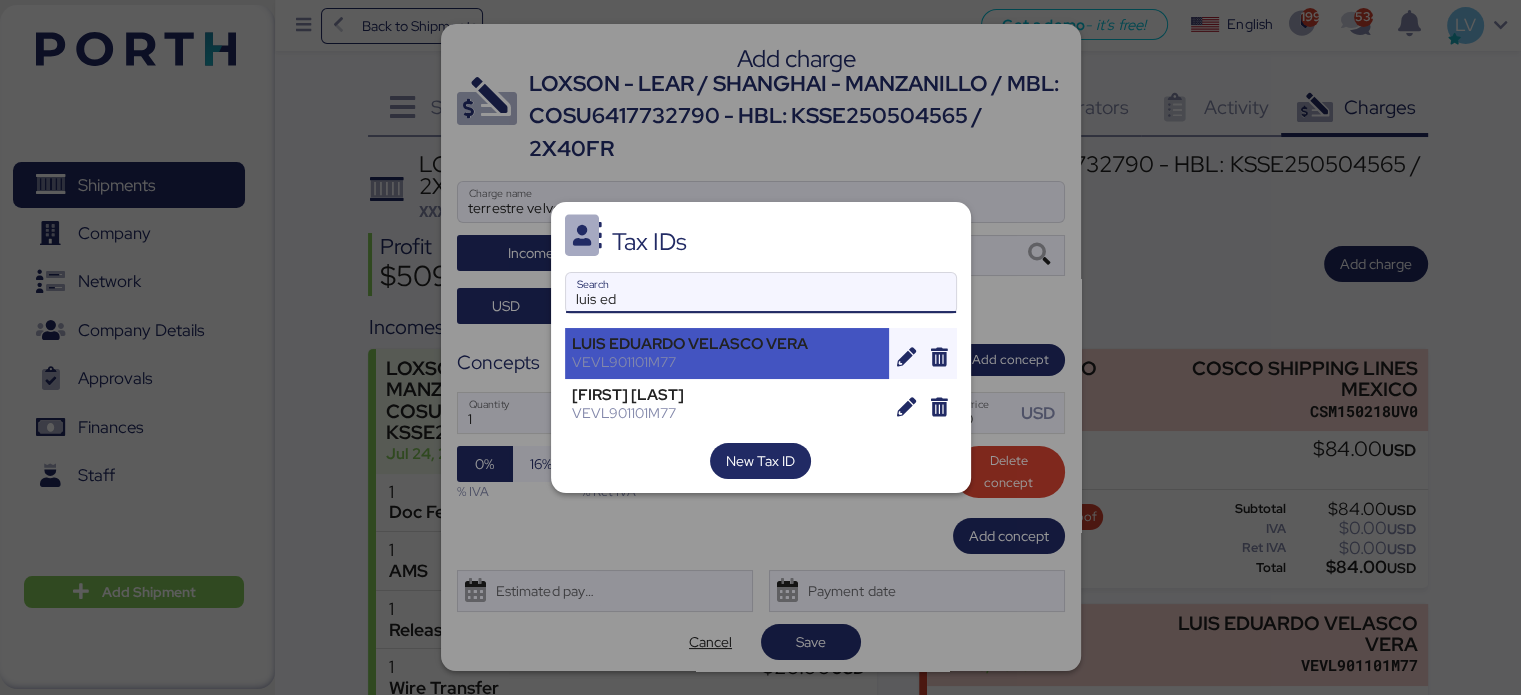 type on "luis ed" 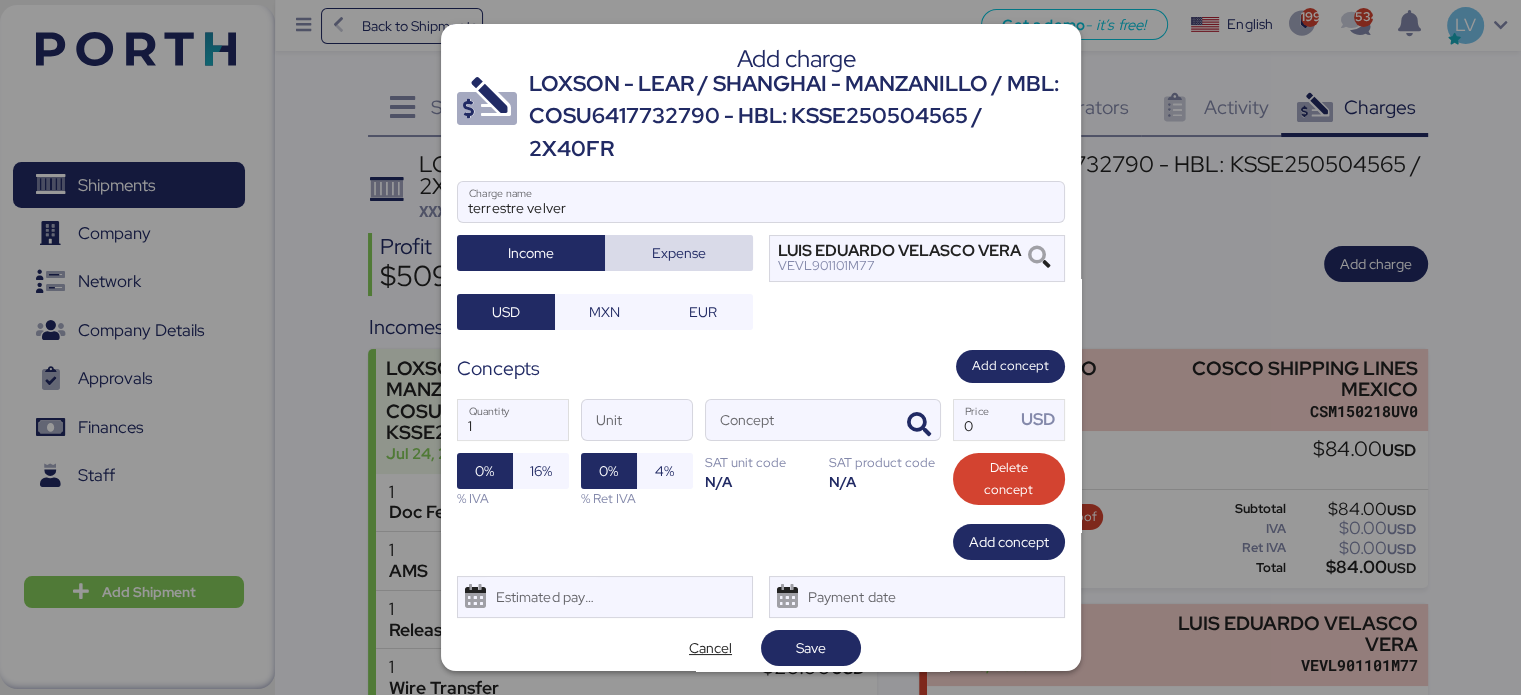 click on "Expense" at bounding box center [679, 253] 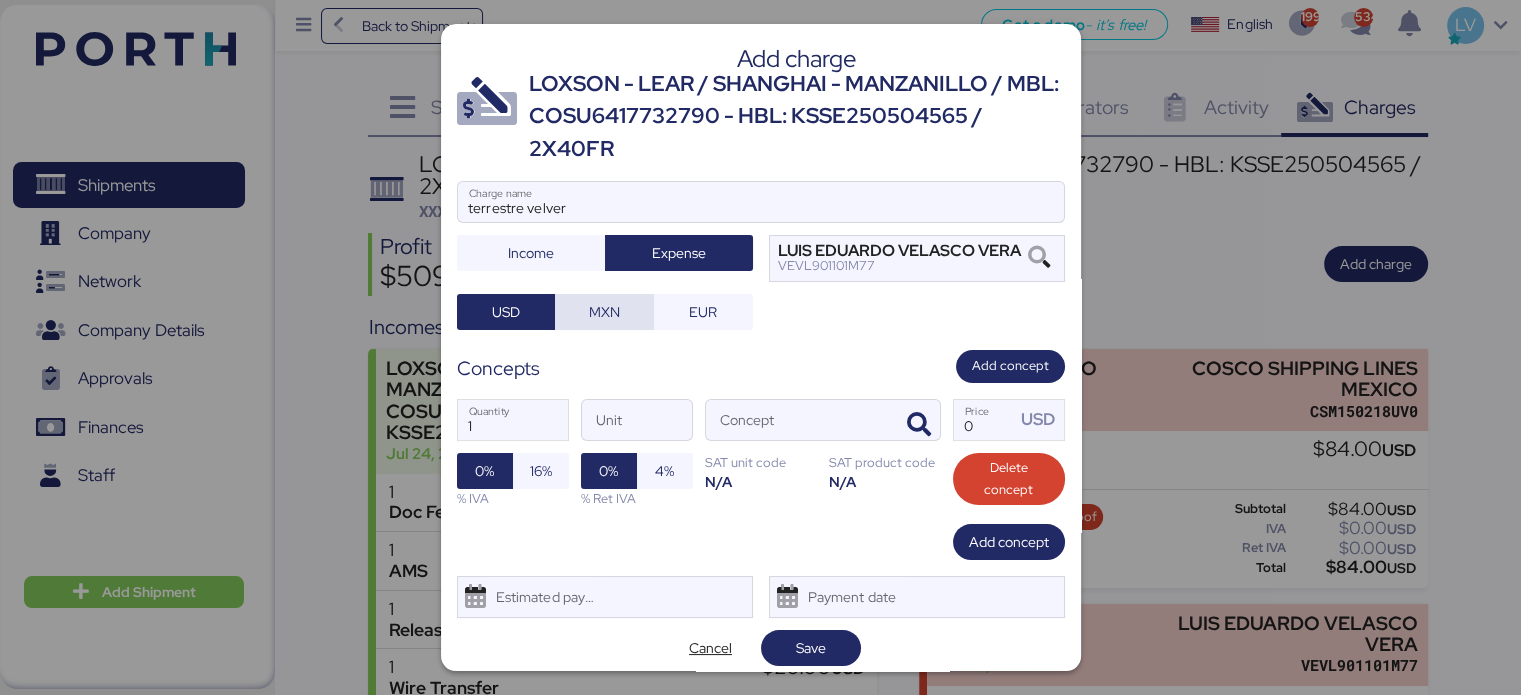 click on "MXN" at bounding box center [604, 312] 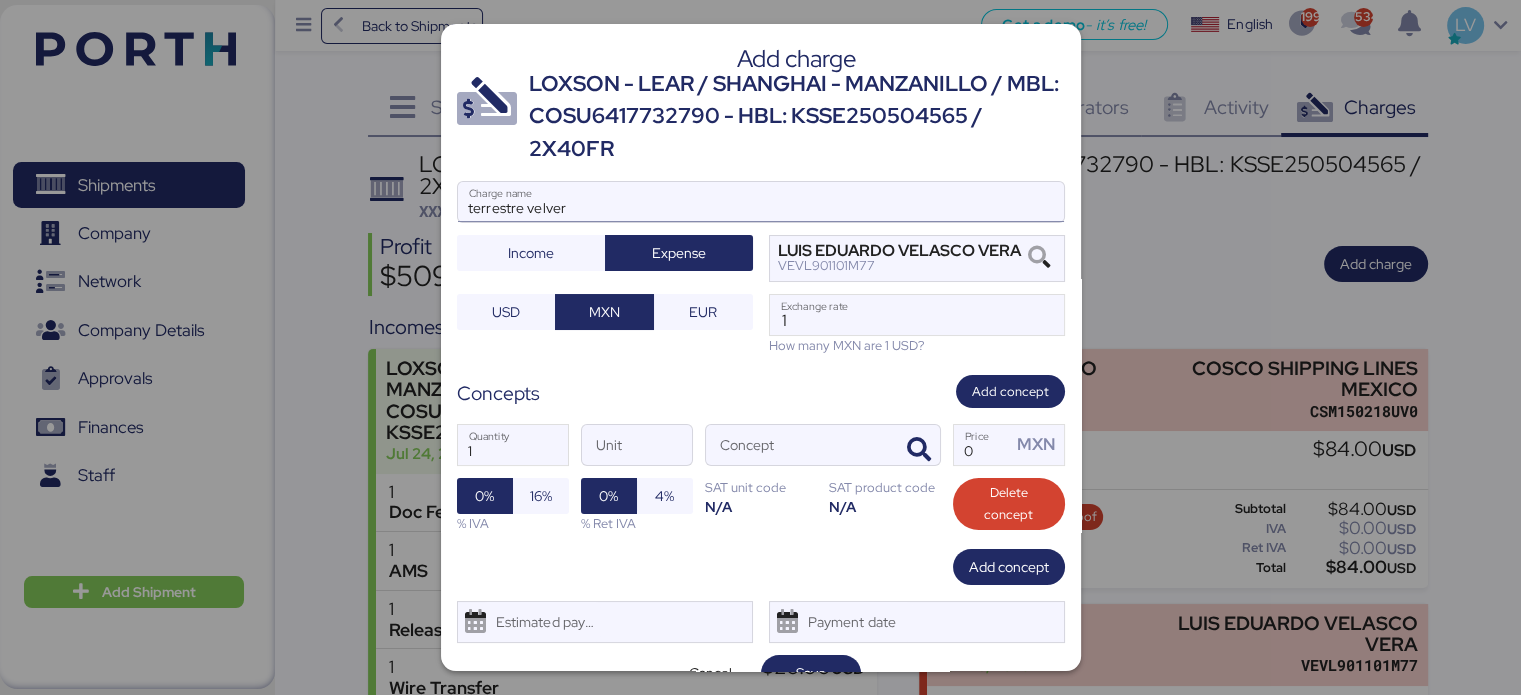 click on "terrestre velver" at bounding box center (761, 202) 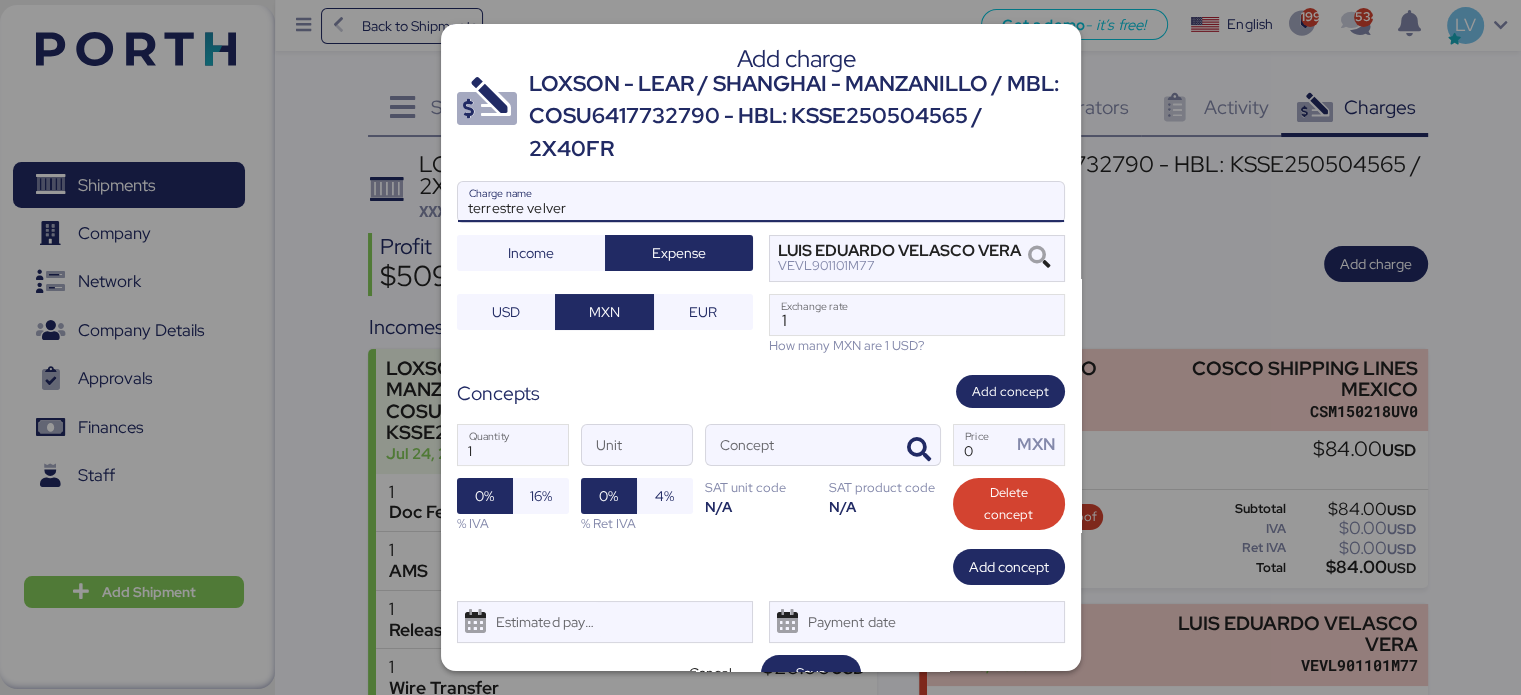 click on "terrestre velver" at bounding box center (761, 202) 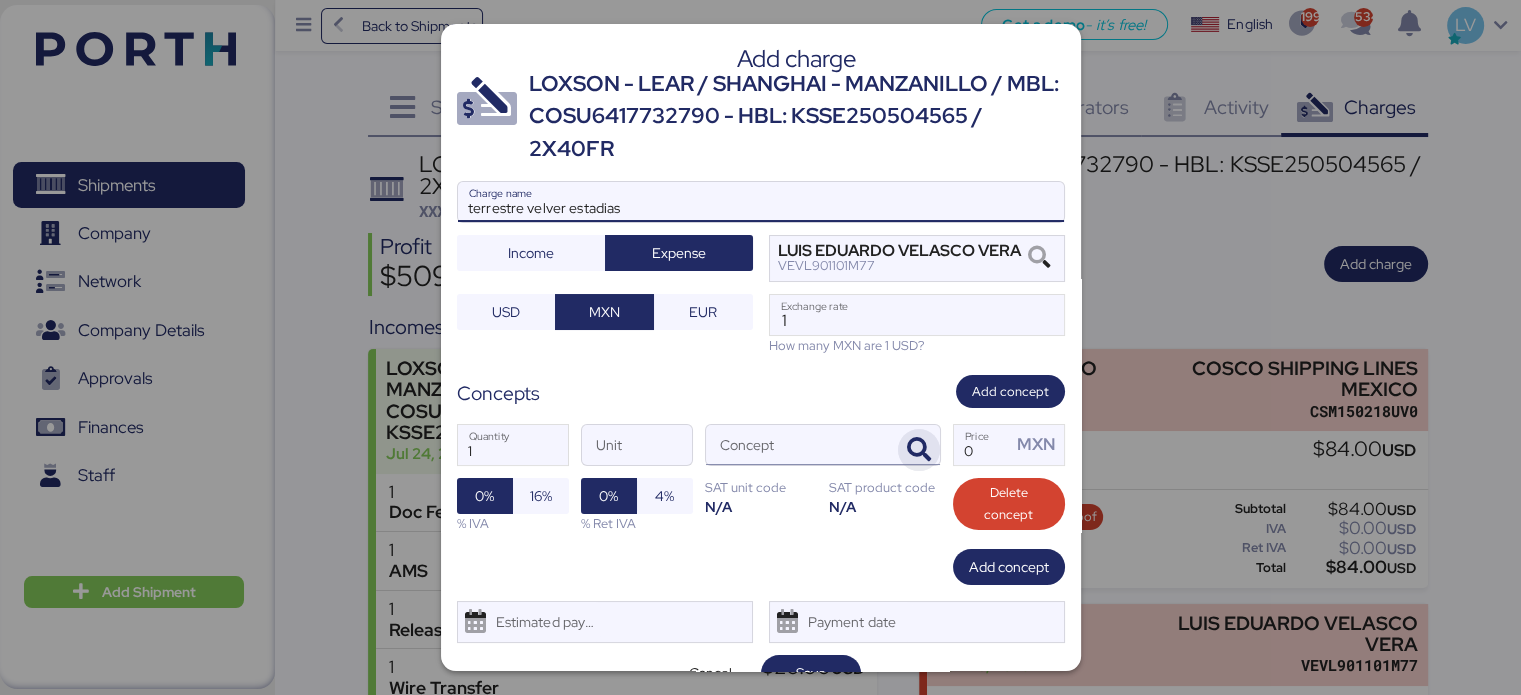 type on "terrestre velver estadias" 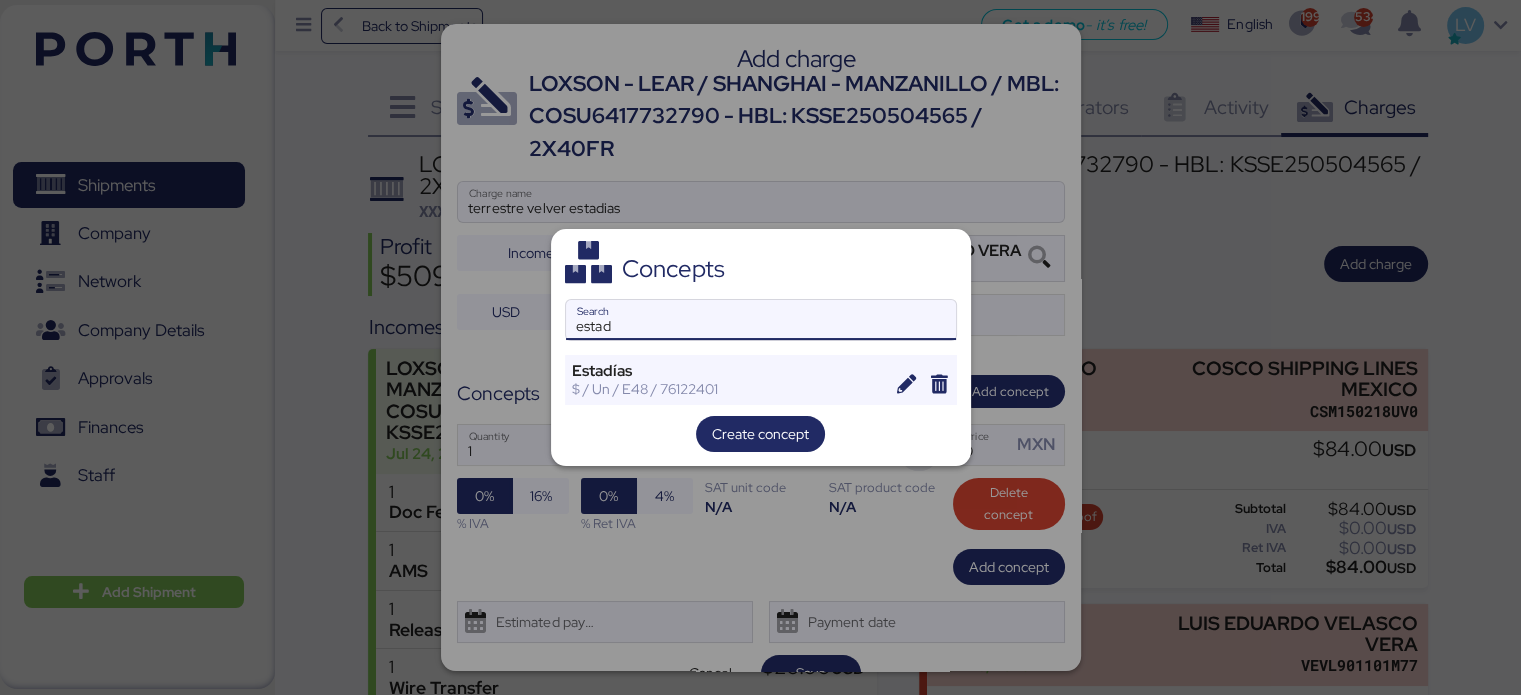type on "estad" 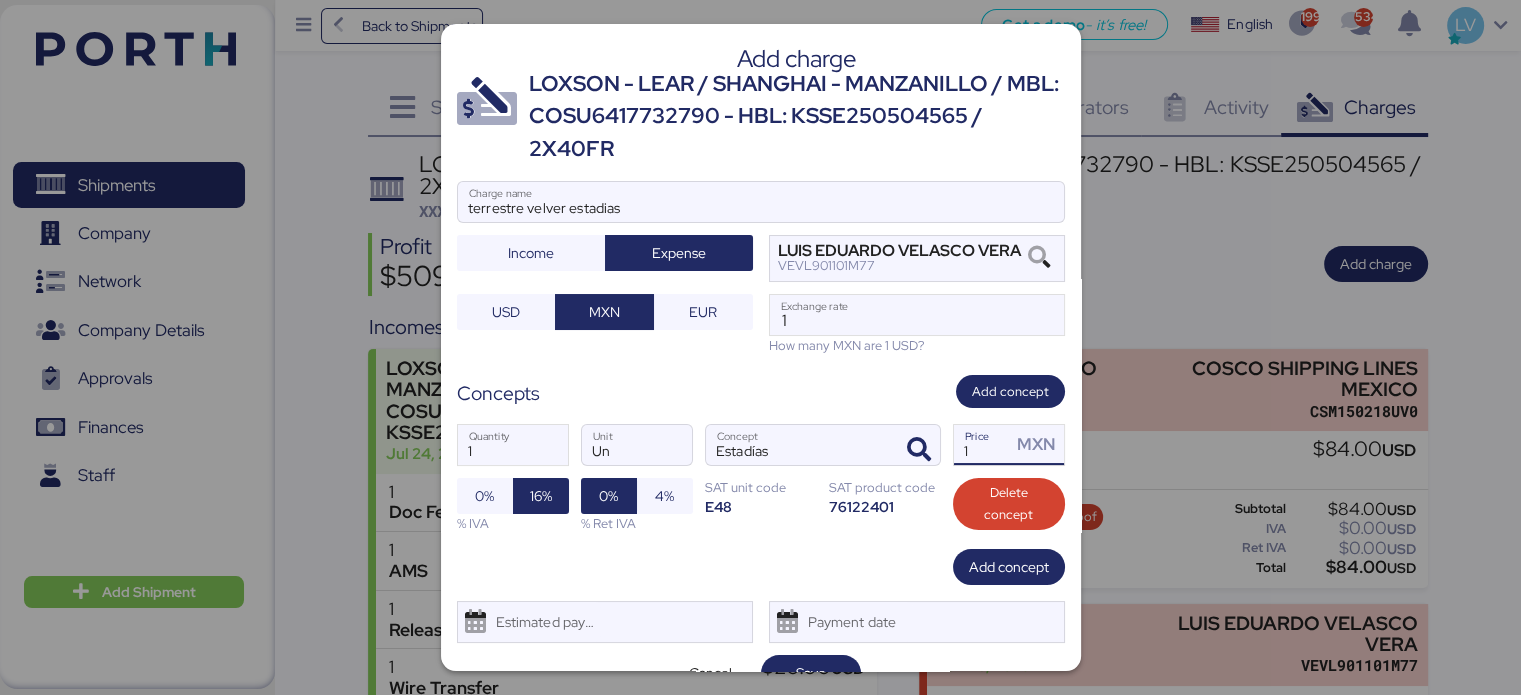 click on "1" at bounding box center [983, 445] 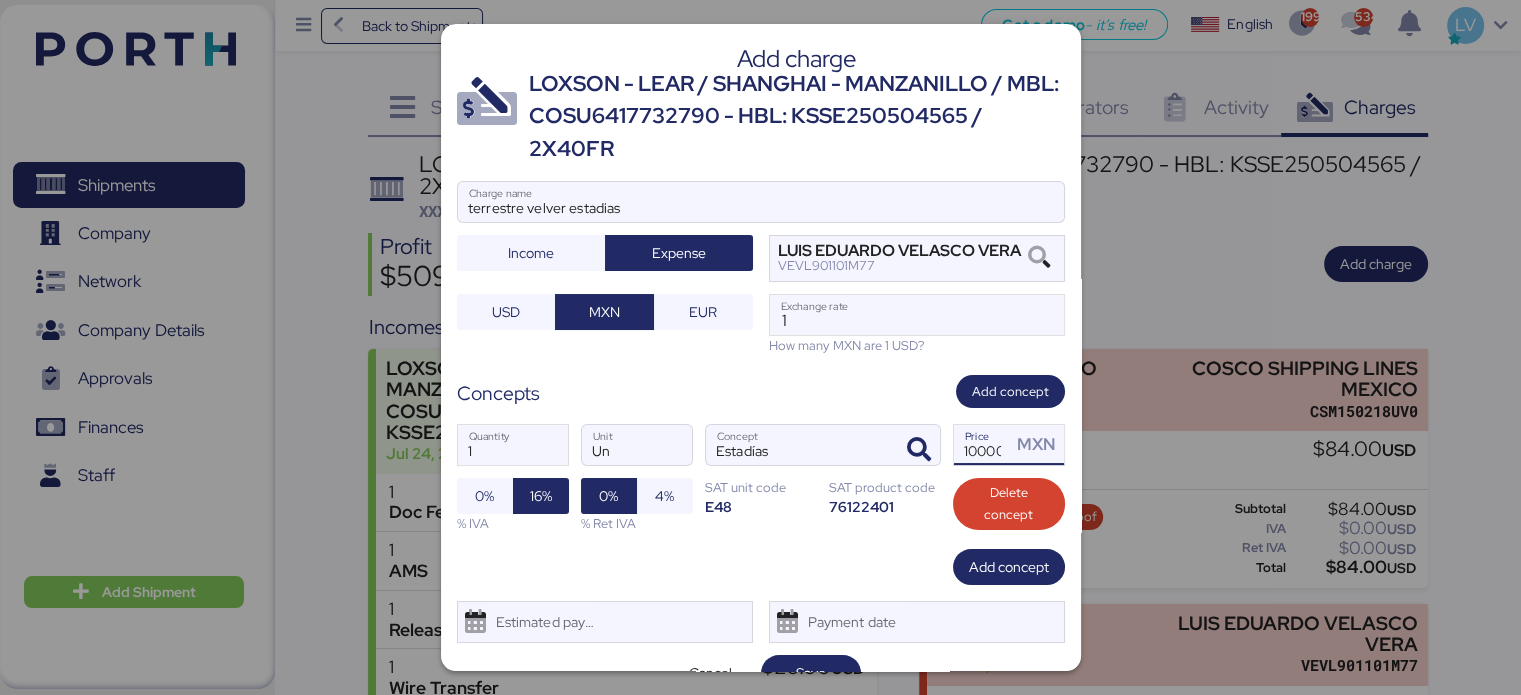 scroll, scrollTop: 0, scrollLeft: 7, axis: horizontal 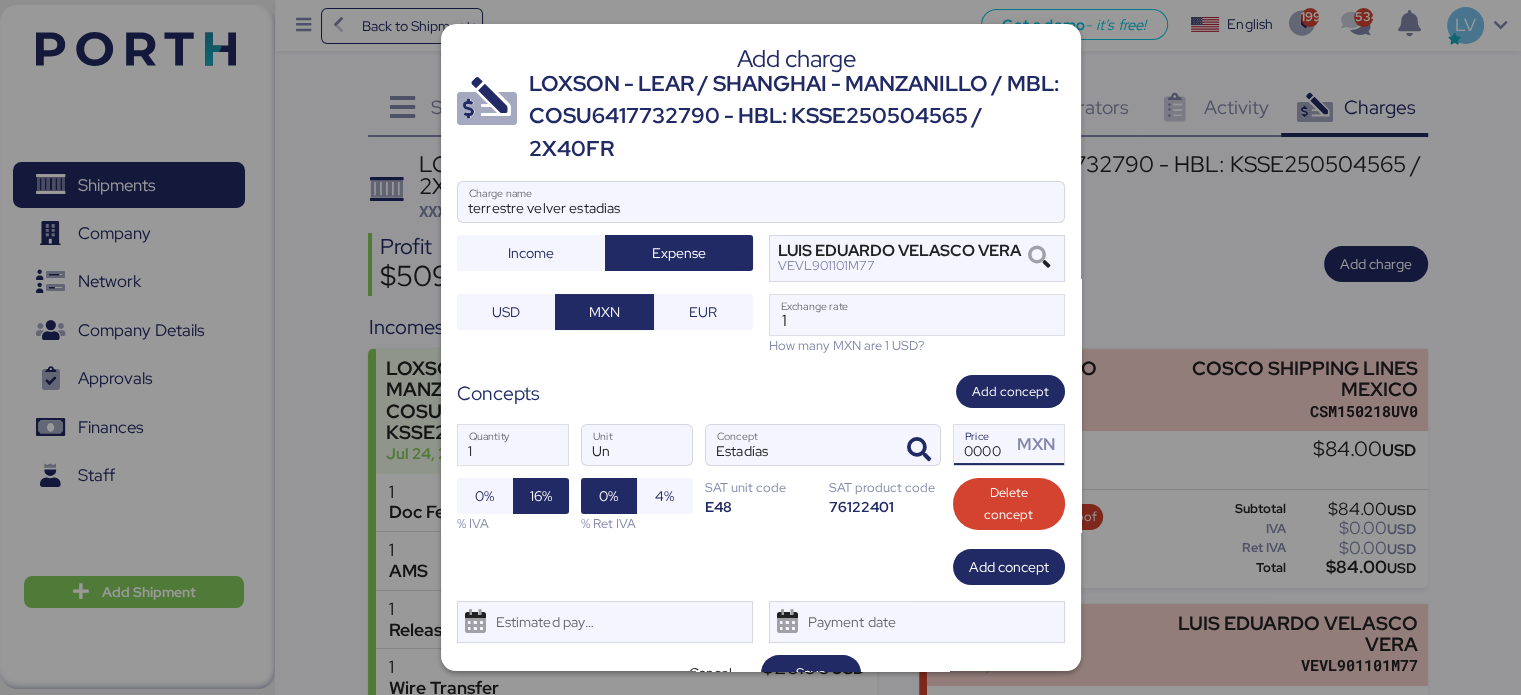 type on "10000" 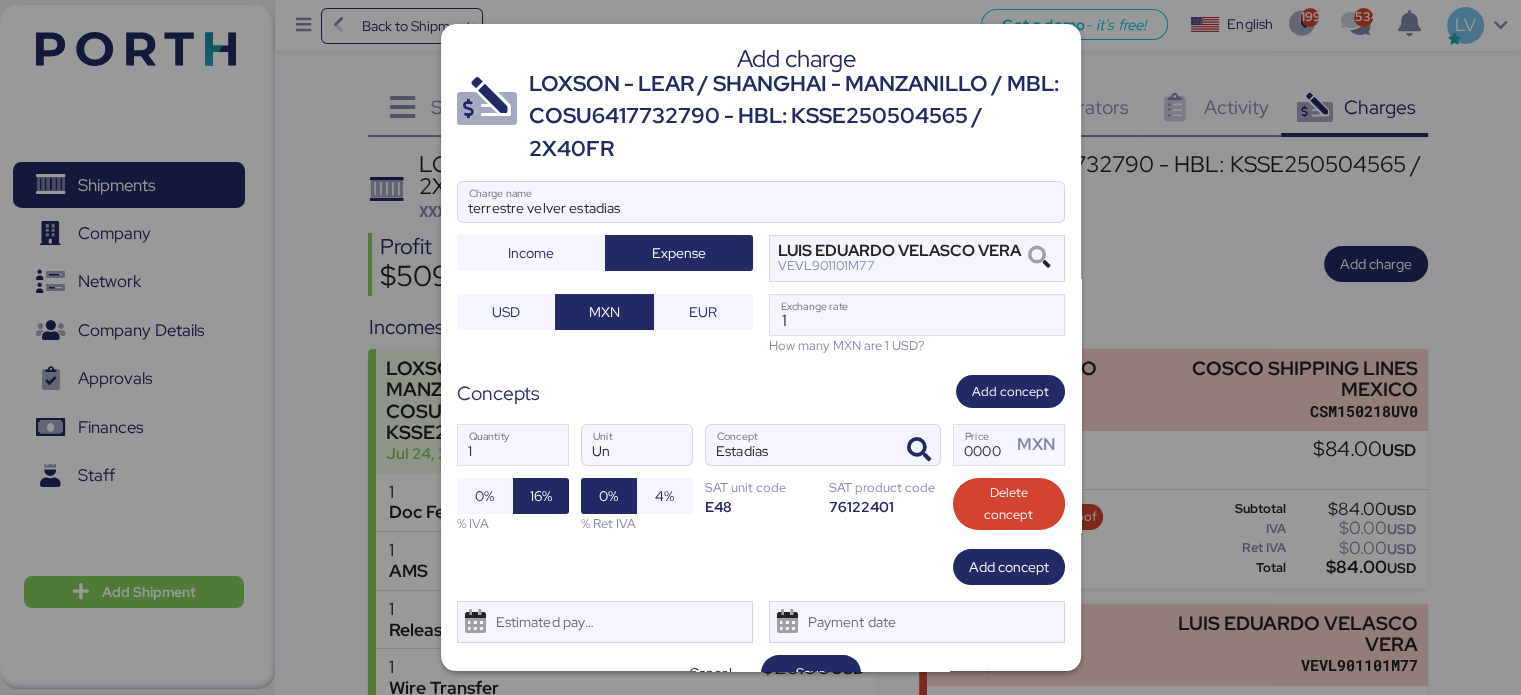 scroll, scrollTop: 0, scrollLeft: 0, axis: both 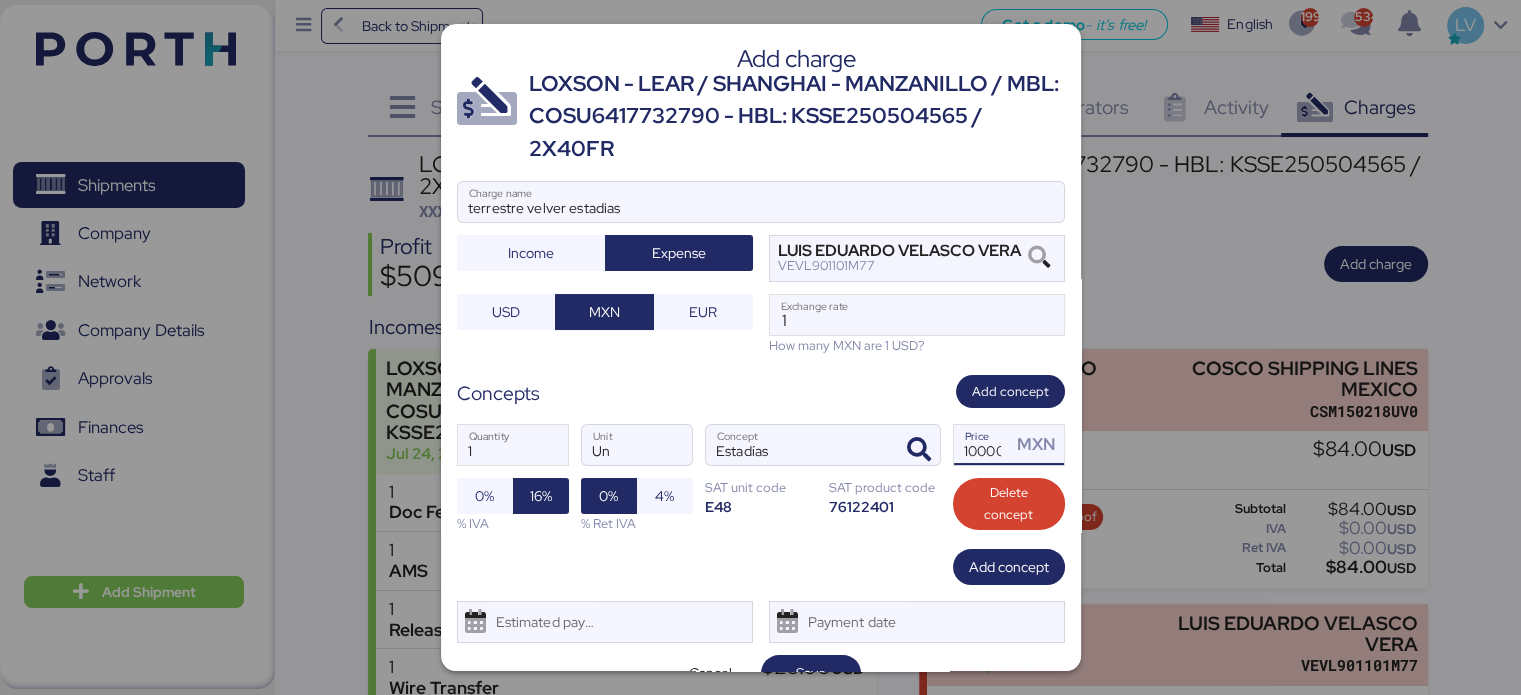 click on "terrestre velver estadias Charge name Income Expense [FIRST] [LAST] [RFC]   USD MXN EUR 1 Exchange rate
How many
MXN
are 1 USD?
Concepts Add concept 1 Quantity Un Unit Estadías Concept   10000 Price MXN 0% 16% % IVA 0% 4% % Ret IVA SAT unit code E48 SAT product code 76122401 Delete concept Add concept   Estimated payment date   Payment date Cancel Save" at bounding box center [761, 268] 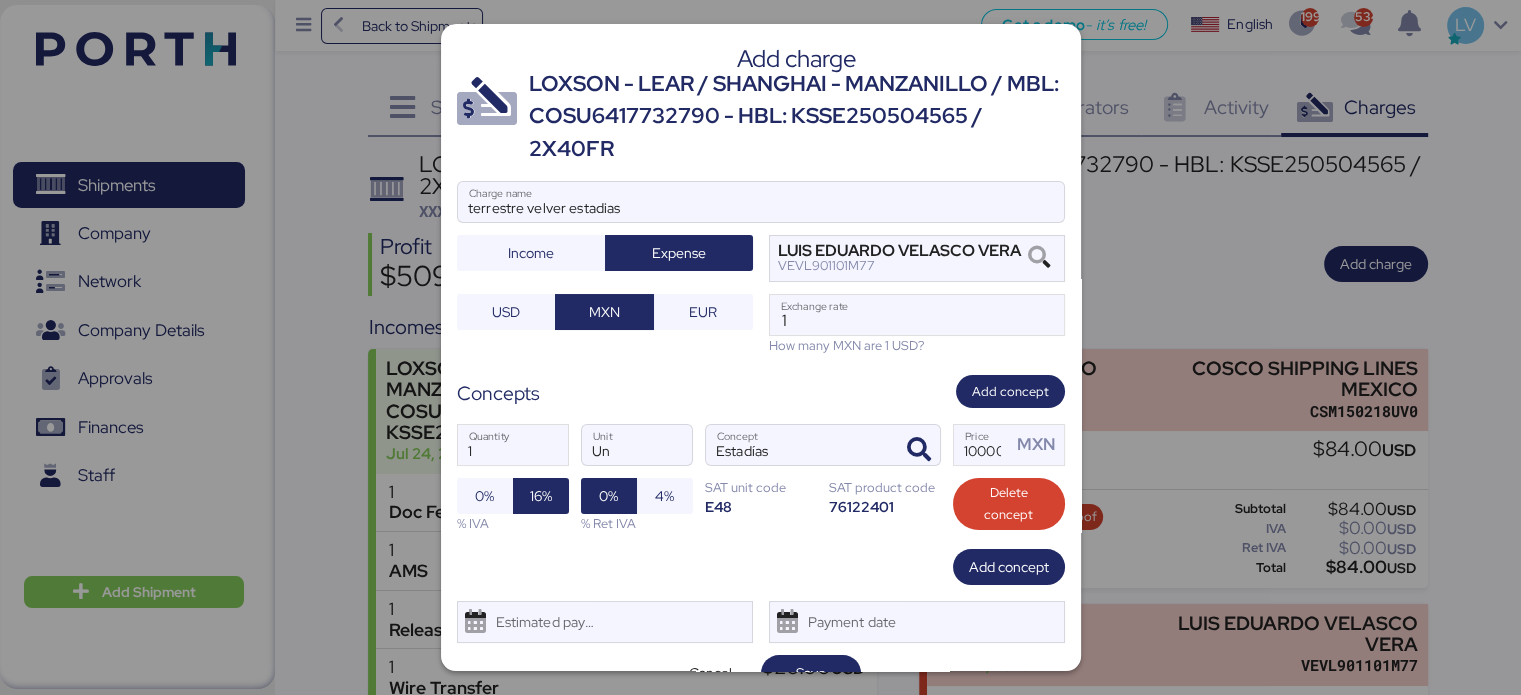 click on "terrestre velver estadias Charge name Income Expense [FIRST] [LAST] [RFC]   USD MXN EUR 1 Exchange rate
How many
MXN
are 1 USD?
Concepts Add concept 1 Quantity Un Unit Estadías Concept   10000 Price MXN 0% 16% % IVA 0% 4% % Ret IVA SAT unit code E48 SAT product code 76122401 Delete concept Add concept   Estimated payment date   Payment date Cancel Save" at bounding box center (761, 268) 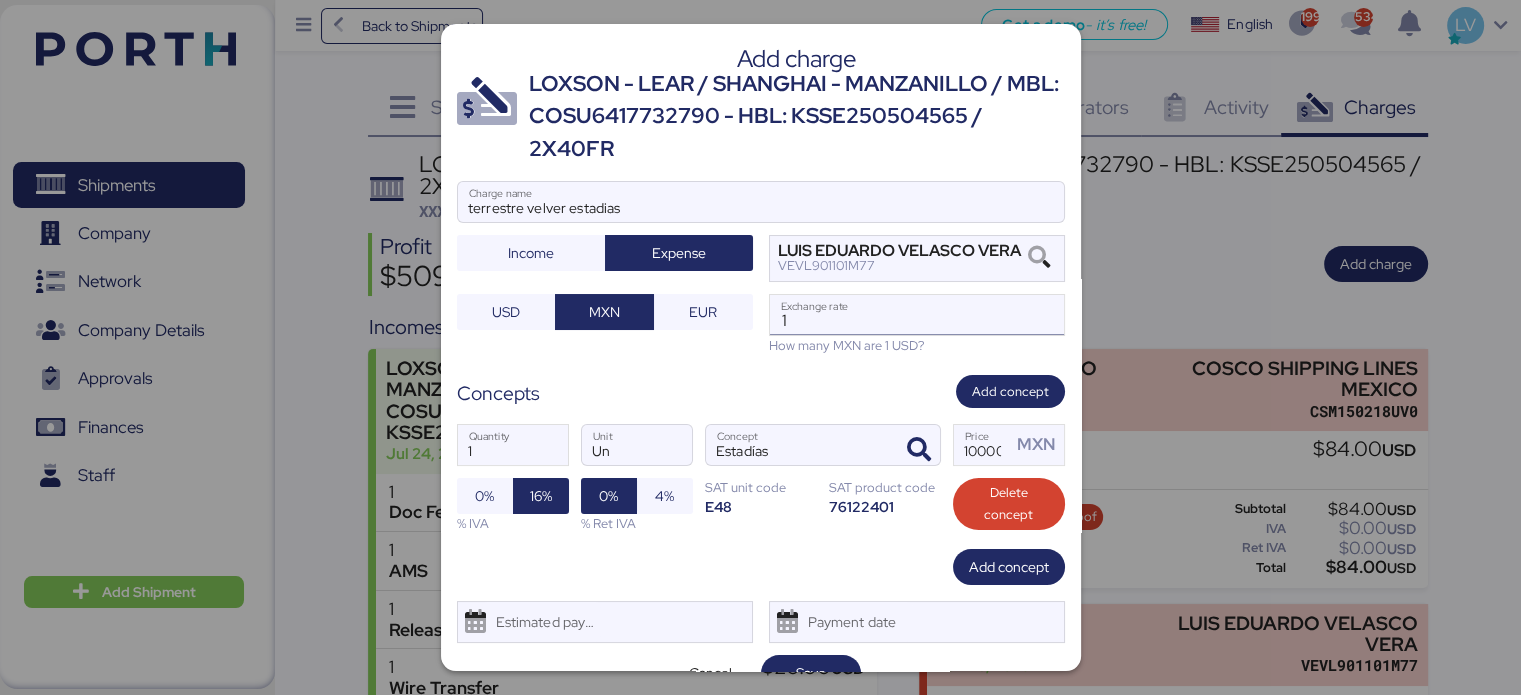 click on "1" at bounding box center (917, 315) 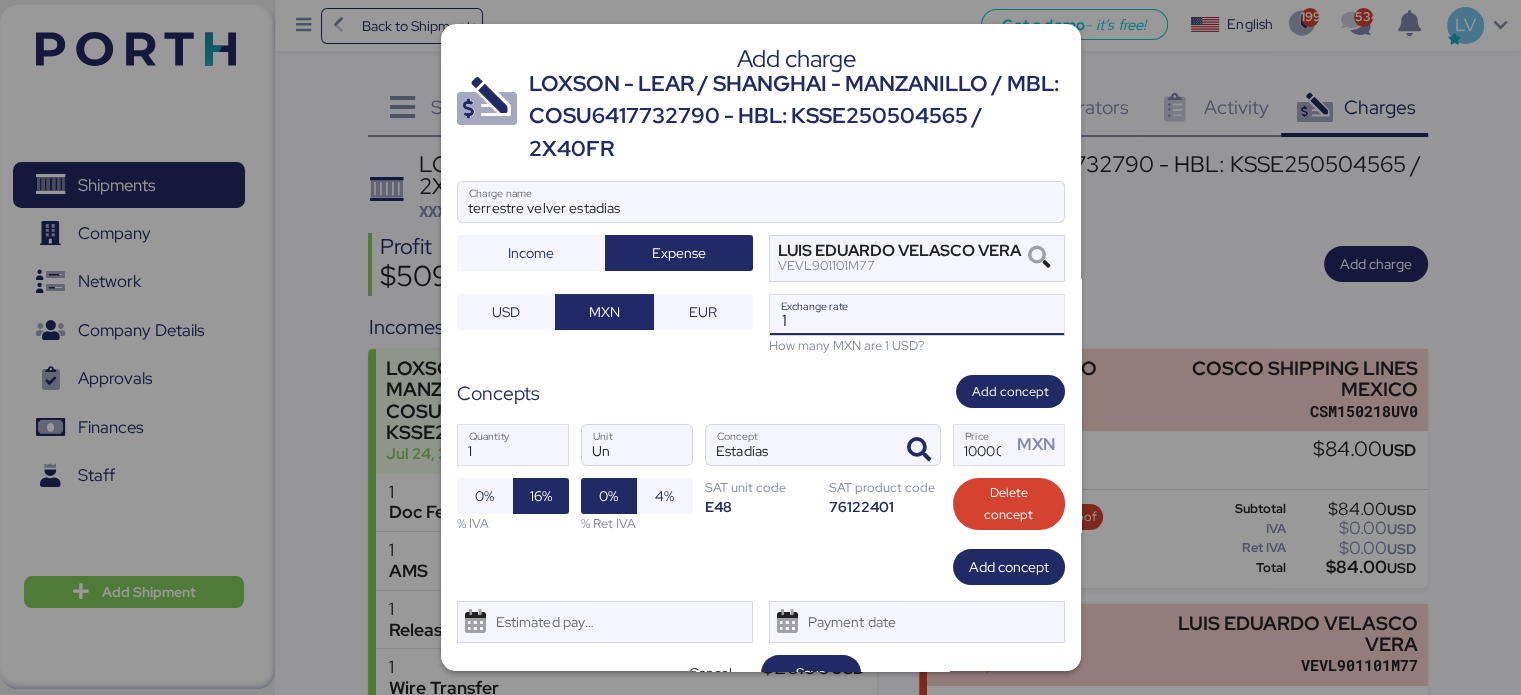 click on "1" at bounding box center [917, 315] 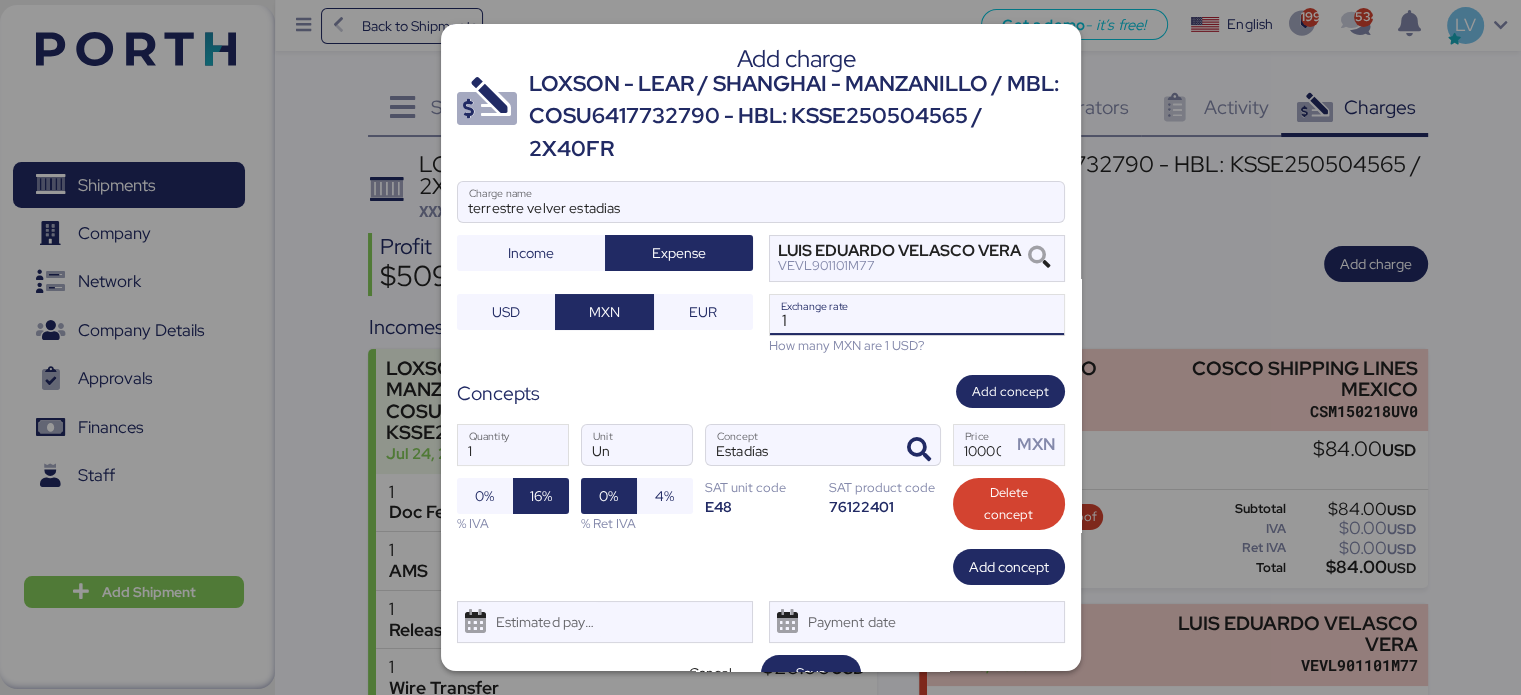 click on "1" at bounding box center [917, 315] 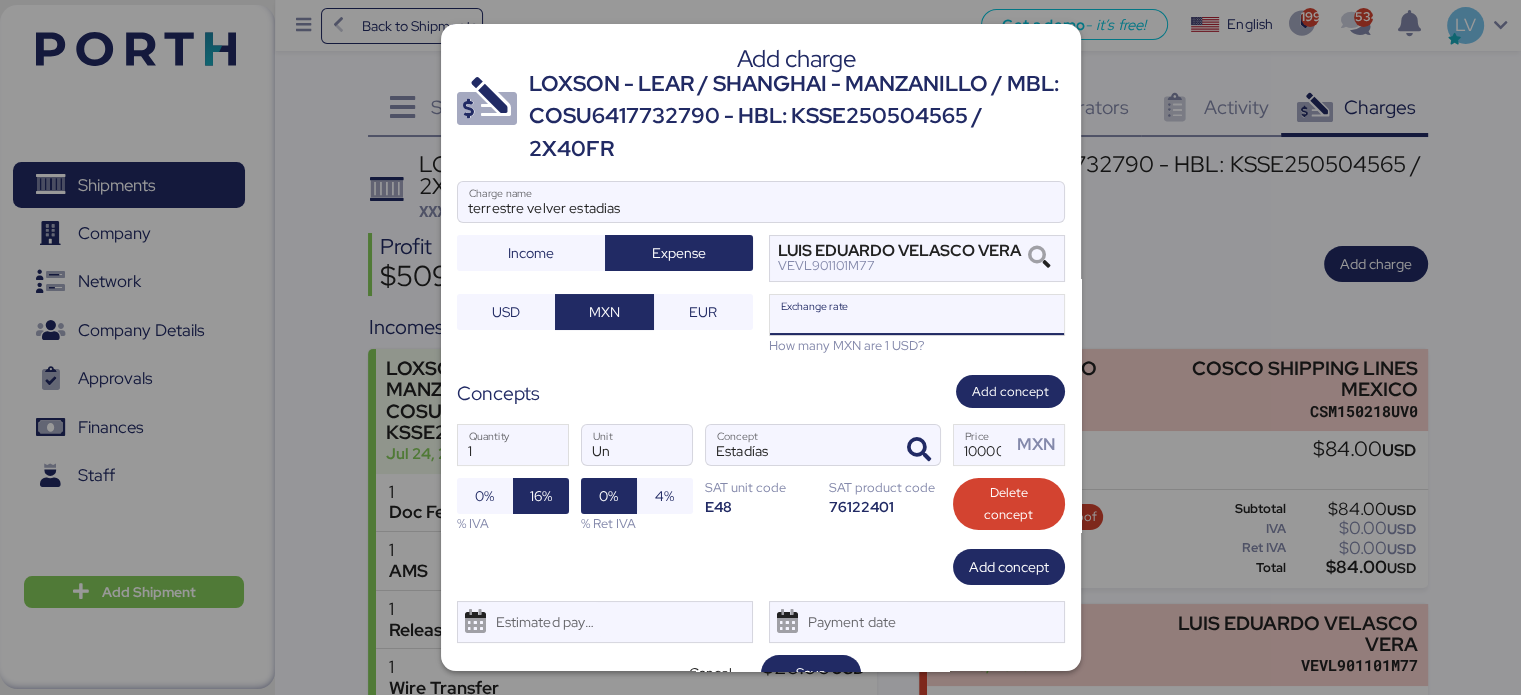 paste on "18.8886" 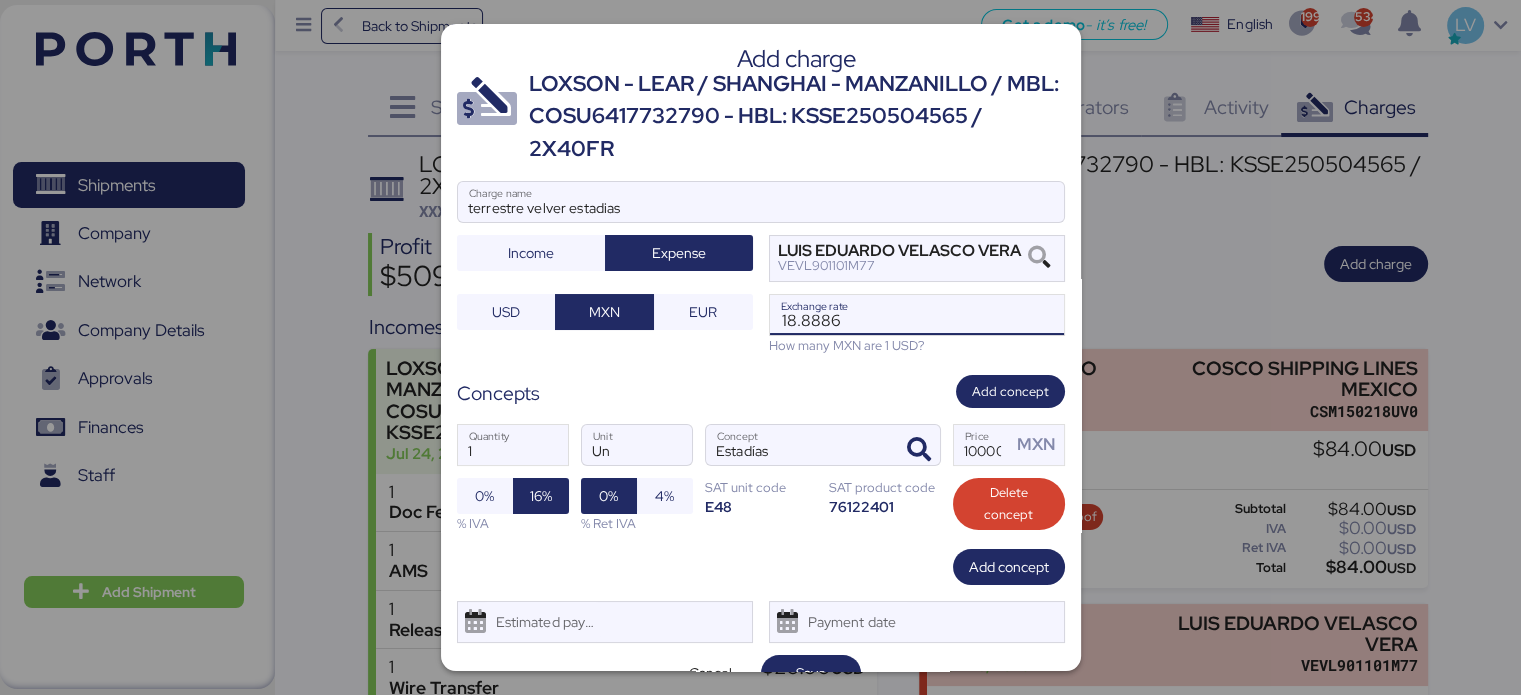 type on "18.8886" 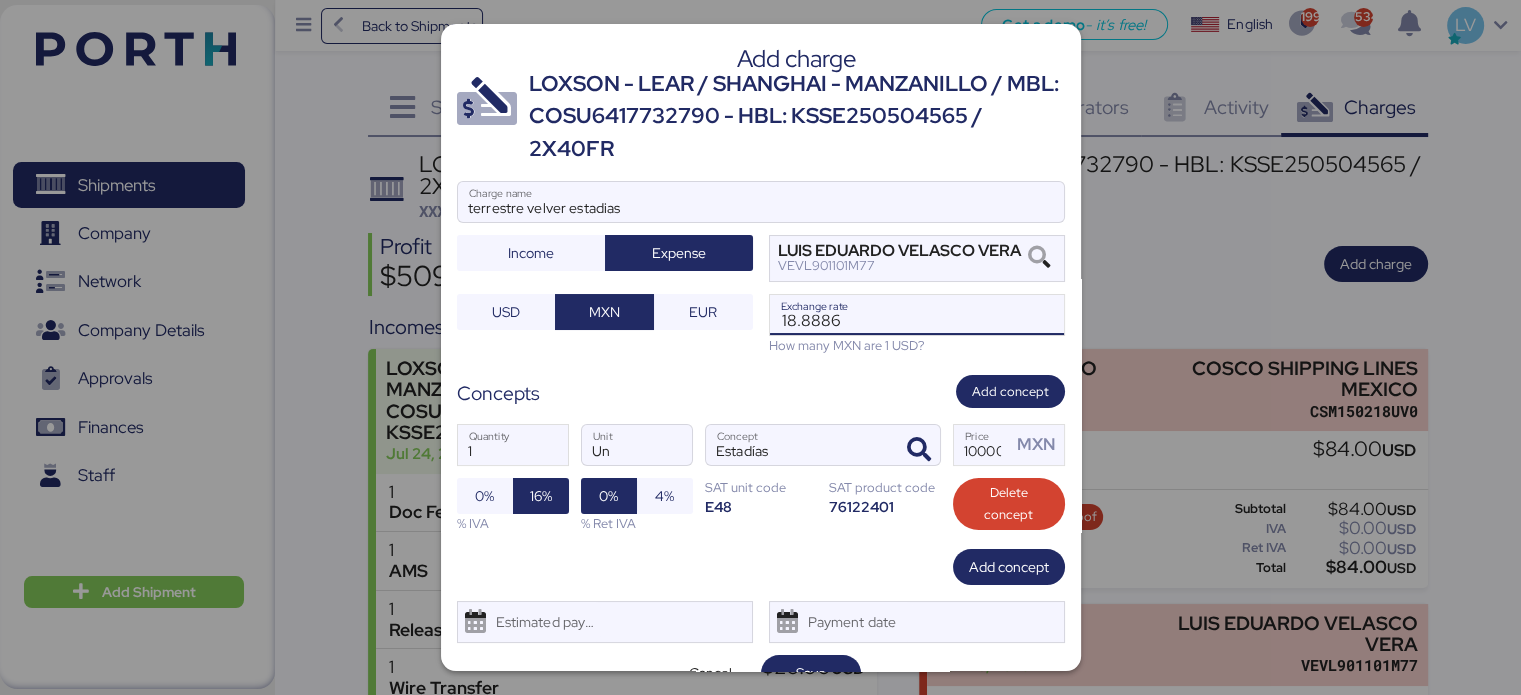 click on "Add concept" at bounding box center (761, 567) 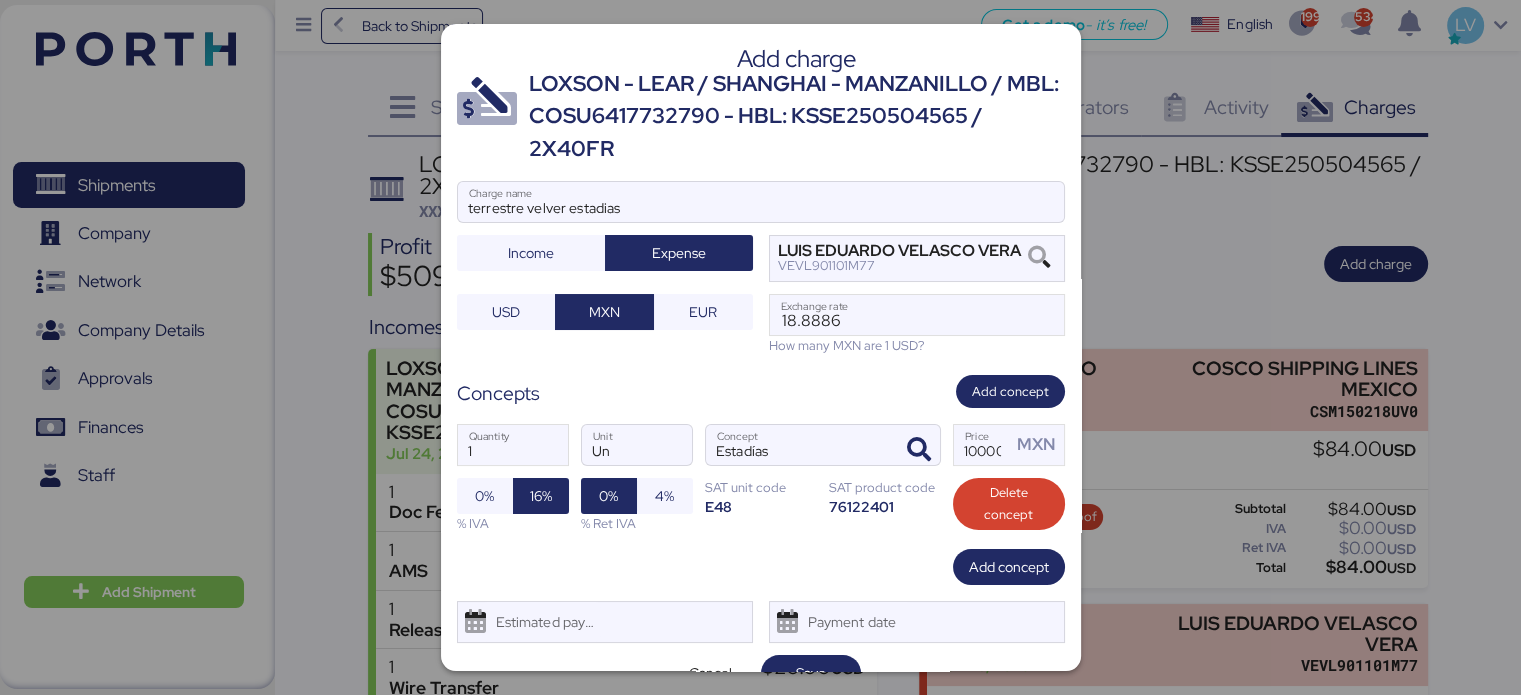 scroll, scrollTop: 48, scrollLeft: 0, axis: vertical 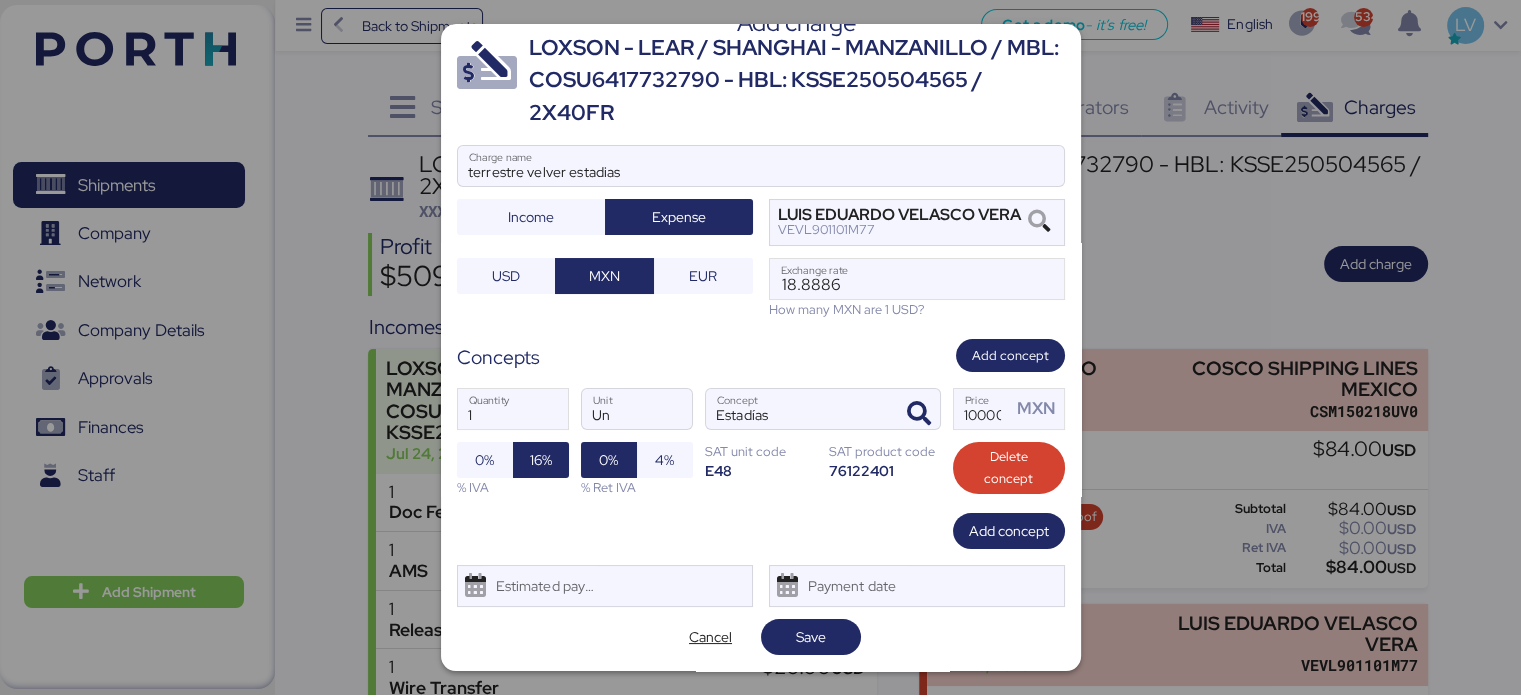 click on "Add charge LOXSON - LEAR / SHANGHAI - MANZANILLO / MBL: COSU6417732790 - HBL: KSSE250504565 / 2X40FR terrestre velver estadias Charge name Income Expense [FIRST] [LAST] [RFC]   USD MXN EUR 18.8886 Exchange rate
How many
MXN
are 1 USD?
Concepts Add concept 1 Quantity Un Unit Estadías Concept   10000 Price MXN 0% 16% % IVA 0% 4% % Ret IVA SAT unit code E48 SAT product code 76122401 Delete concept Add concept   Estimated payment date   Payment date Cancel Save" at bounding box center (761, 347) 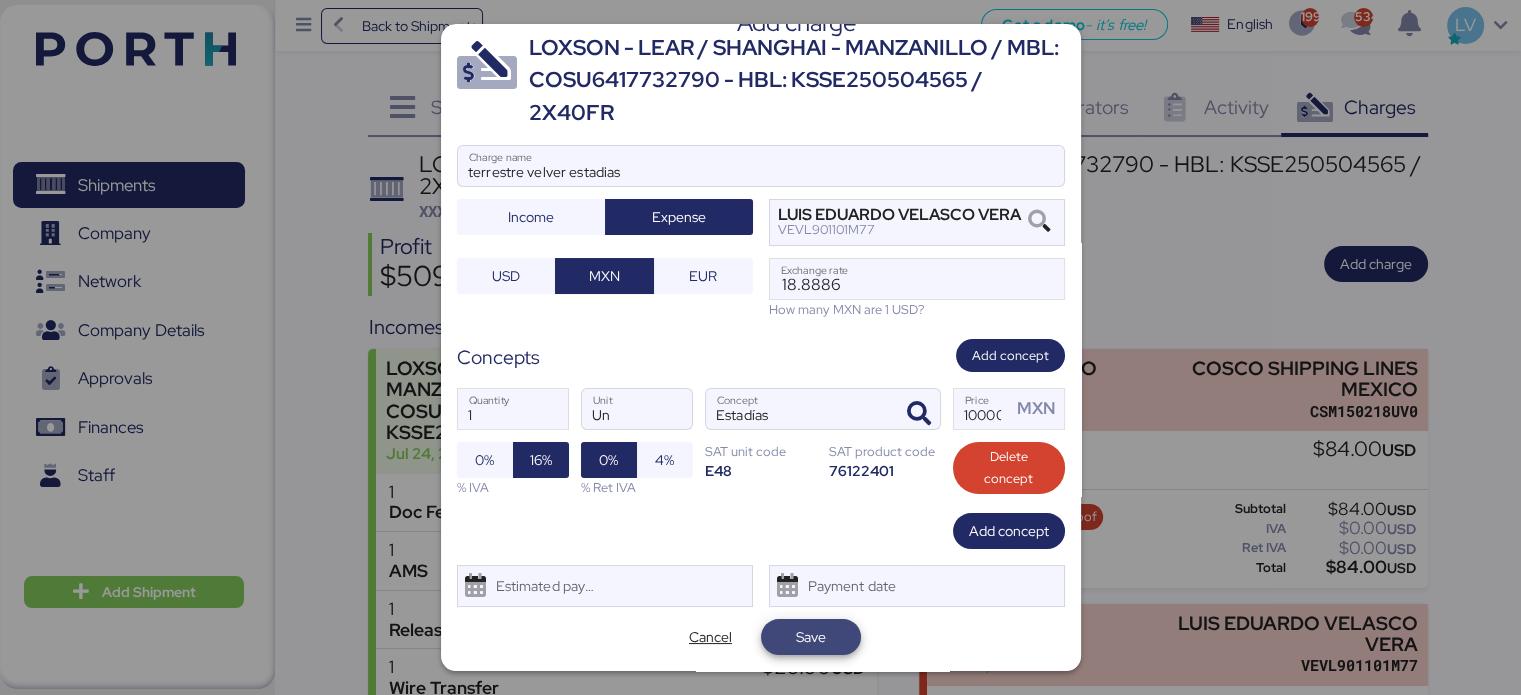 click on "Save" at bounding box center (811, 637) 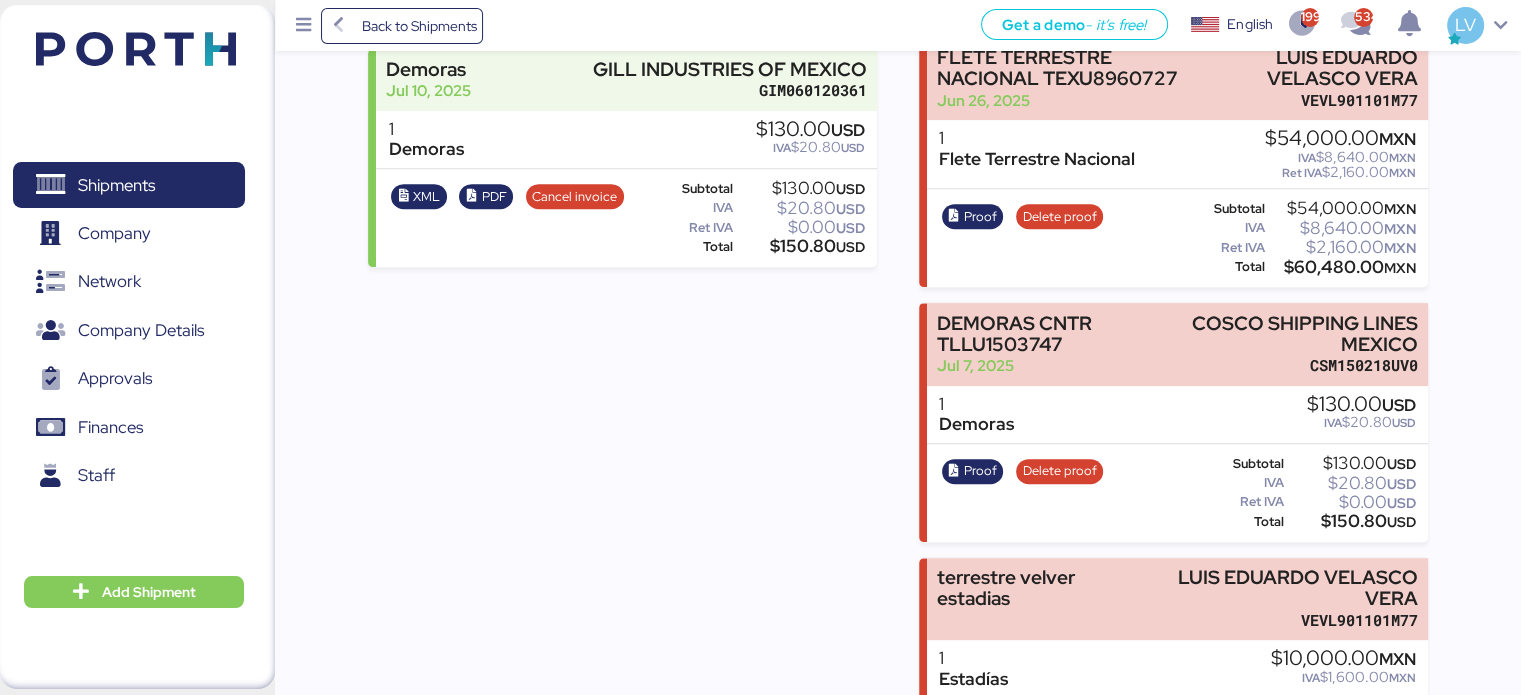 scroll, scrollTop: 940, scrollLeft: 0, axis: vertical 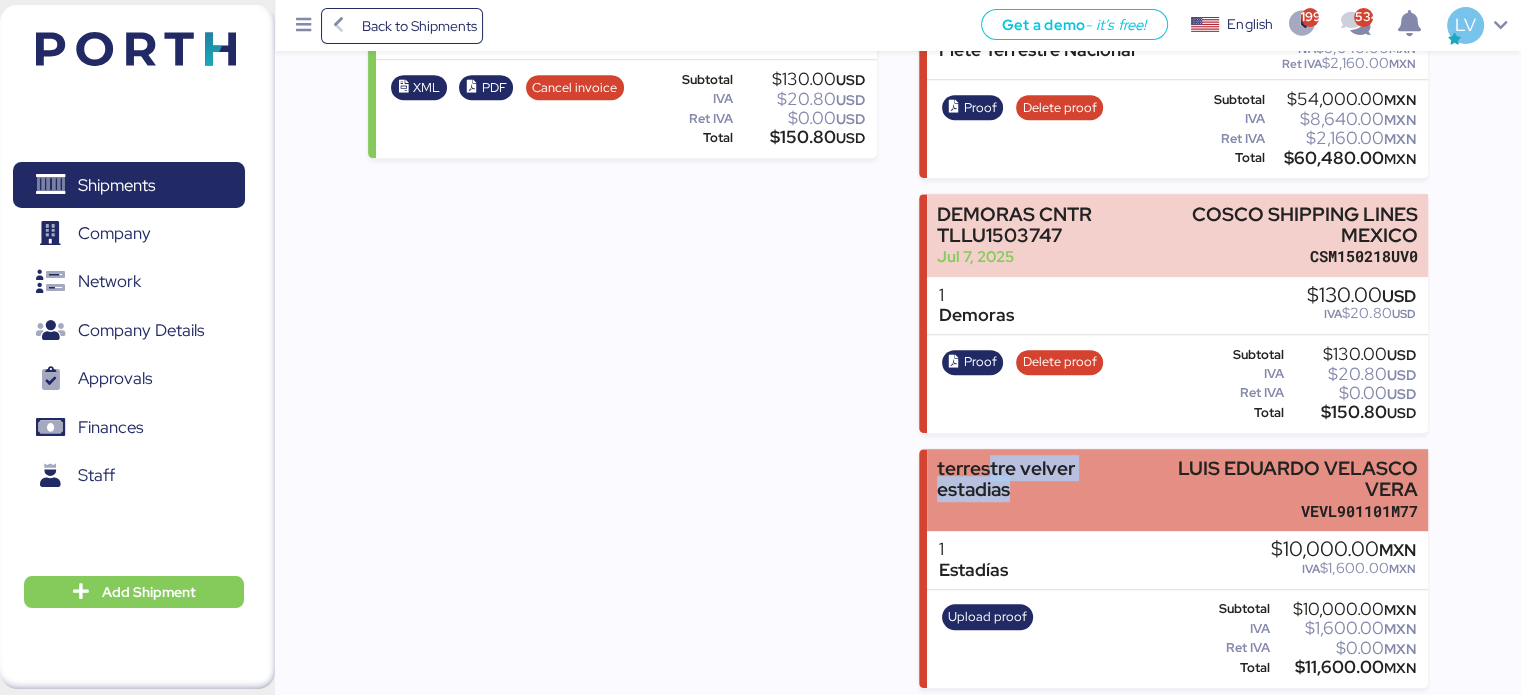 drag, startPoint x: 988, startPoint y: 466, endPoint x: 1102, endPoint y: 495, distance: 117.630775 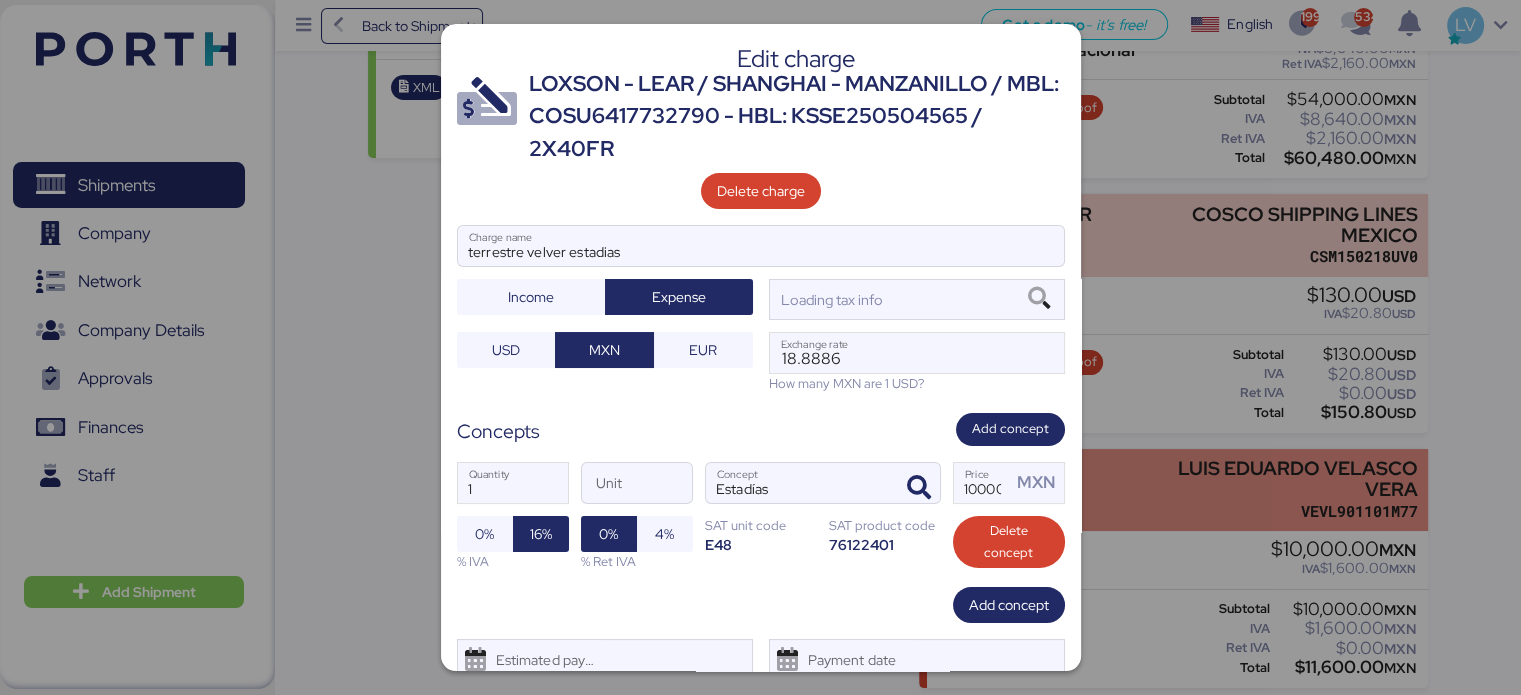 scroll, scrollTop: 0, scrollLeft: 0, axis: both 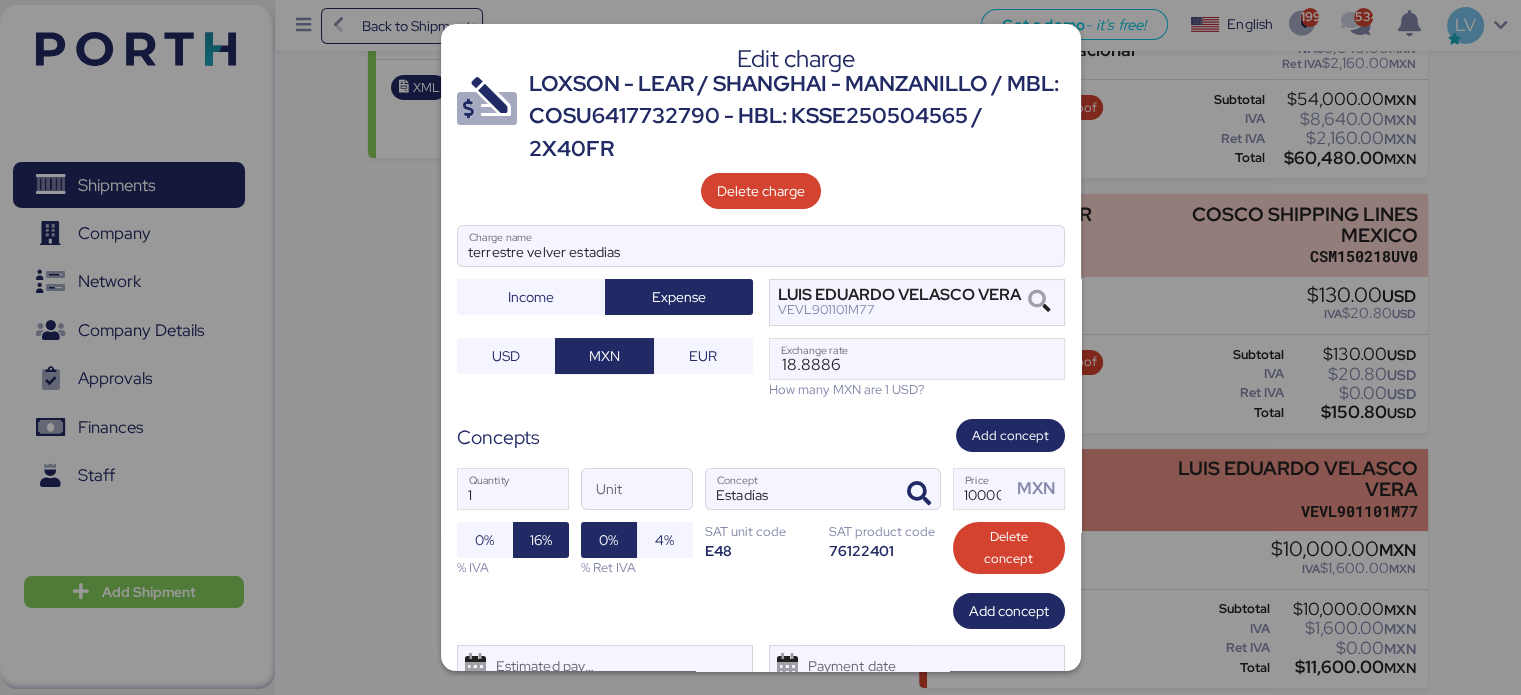 click at bounding box center [760, 347] 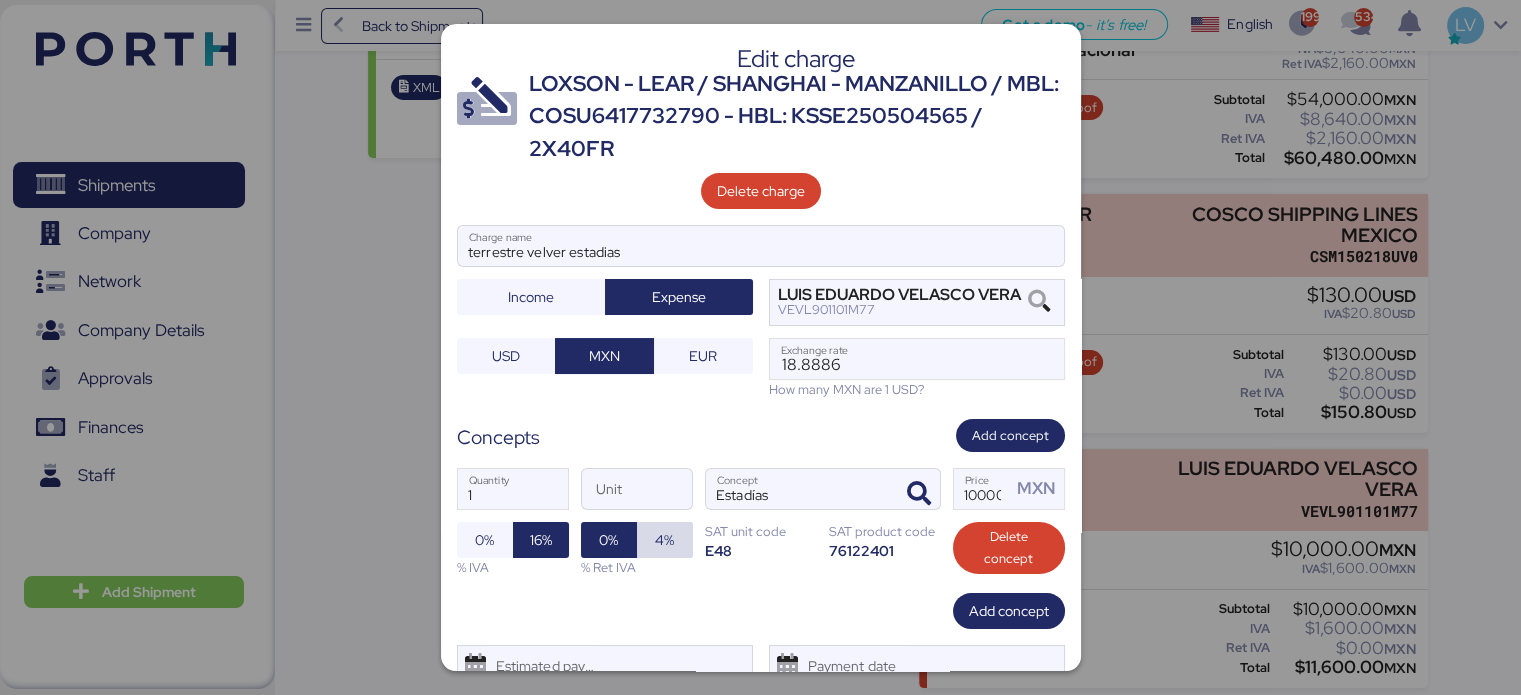 click on "4%" at bounding box center [665, 540] 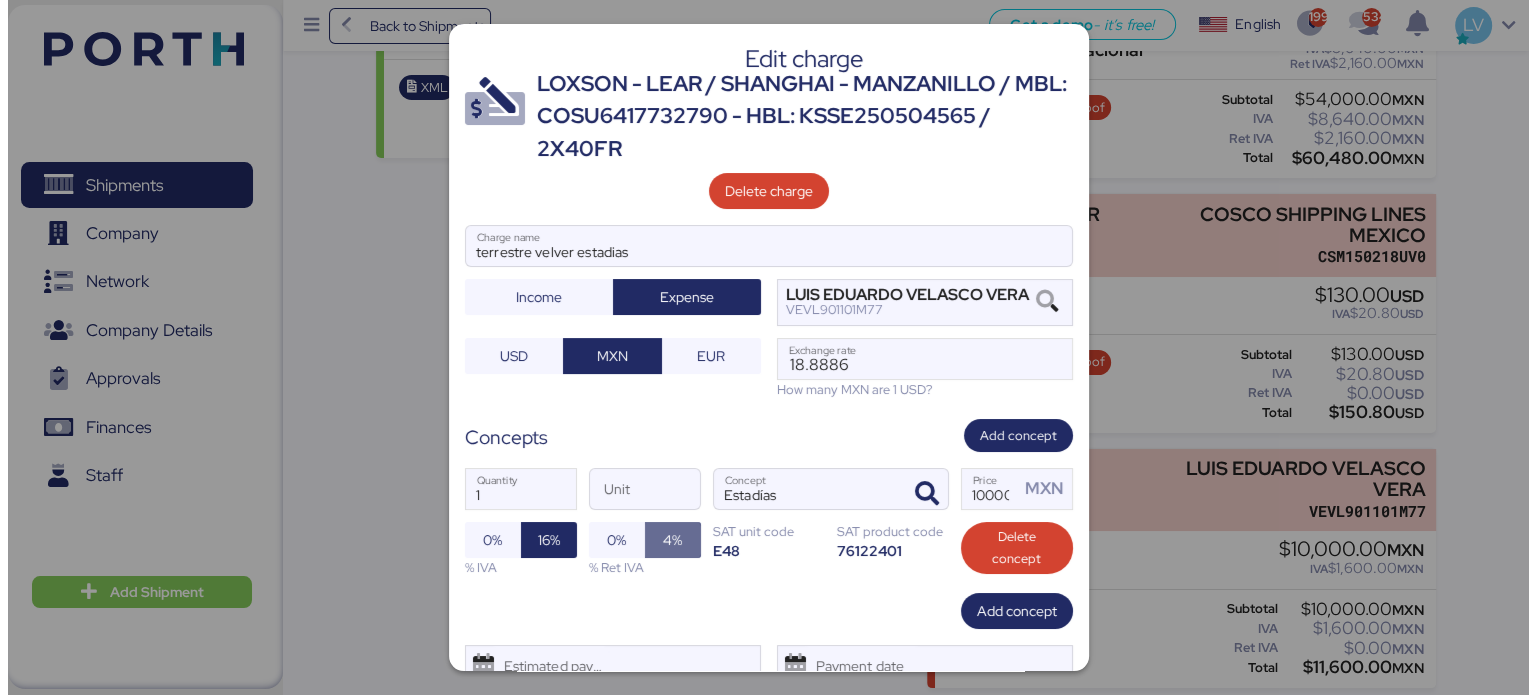 scroll, scrollTop: 92, scrollLeft: 0, axis: vertical 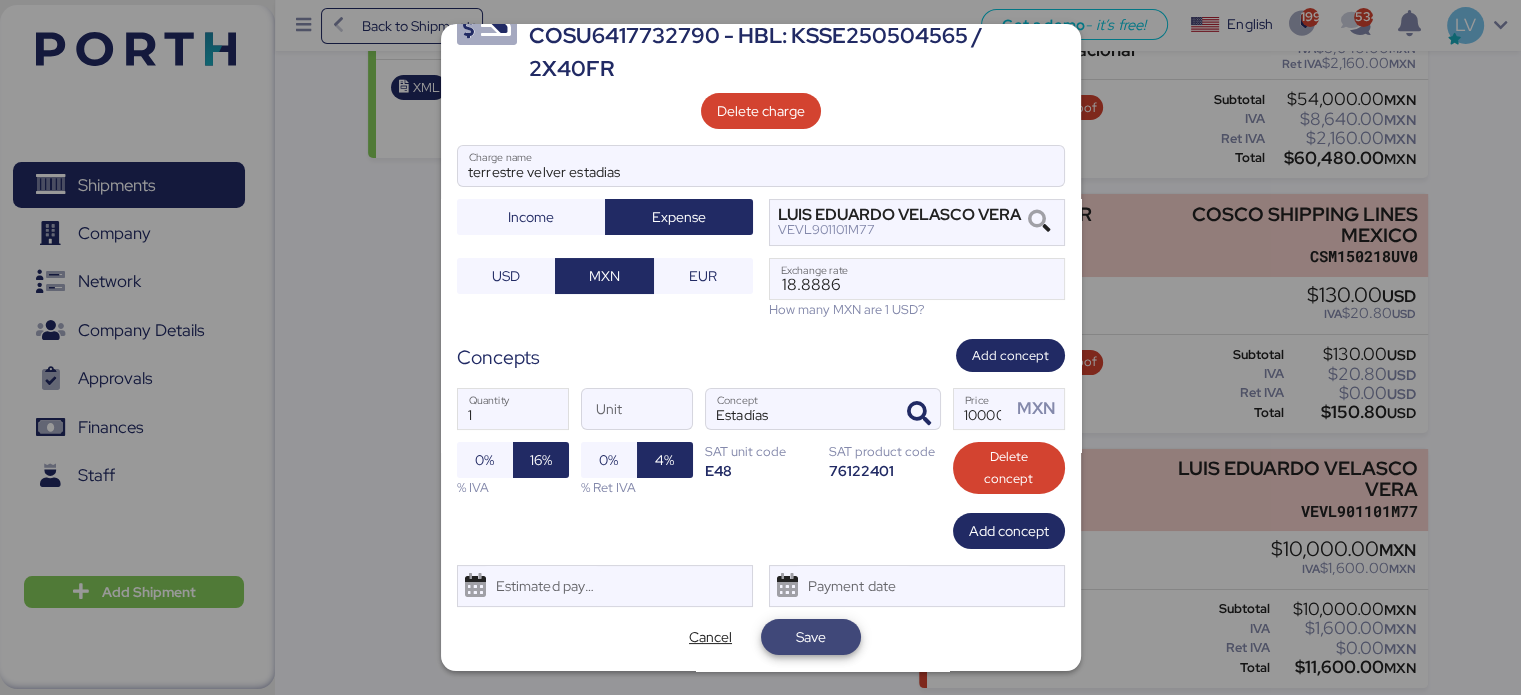 click on "Save" at bounding box center [811, 637] 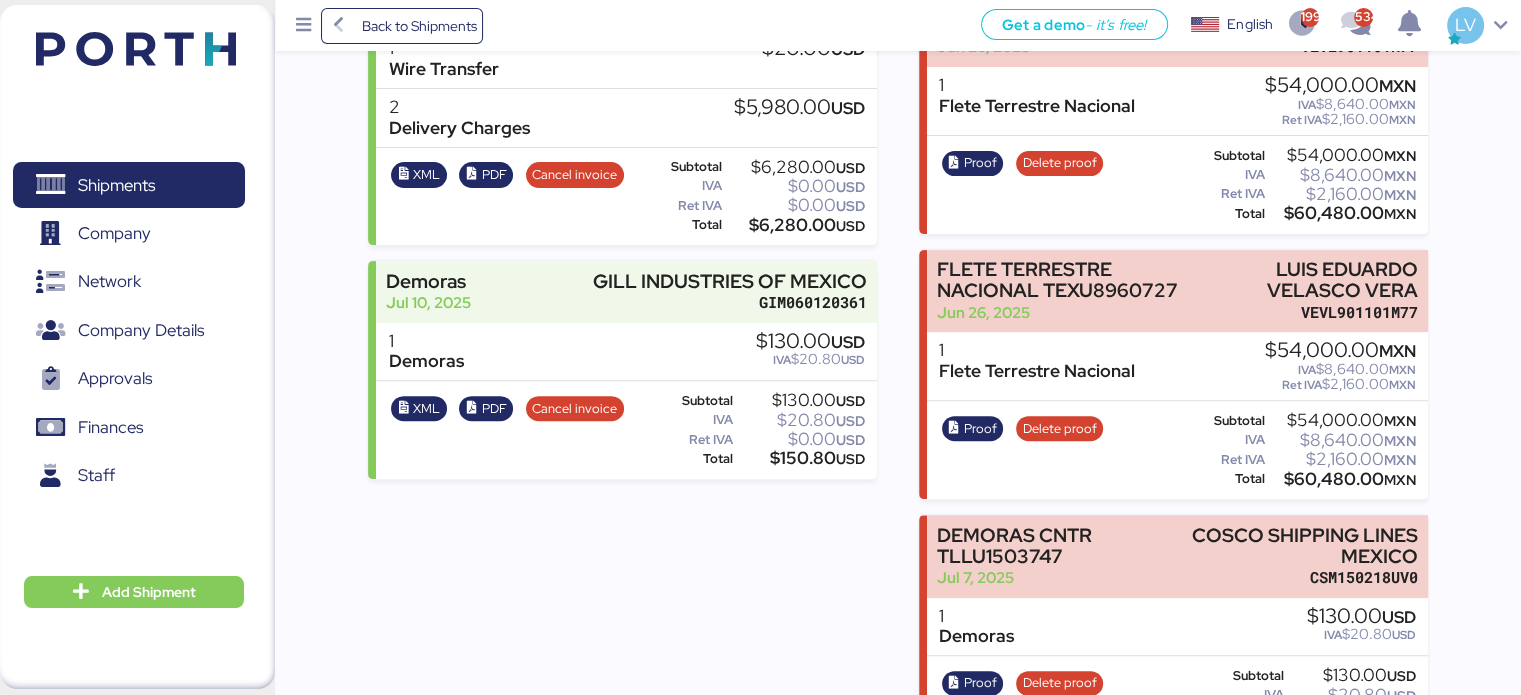 scroll, scrollTop: 948, scrollLeft: 0, axis: vertical 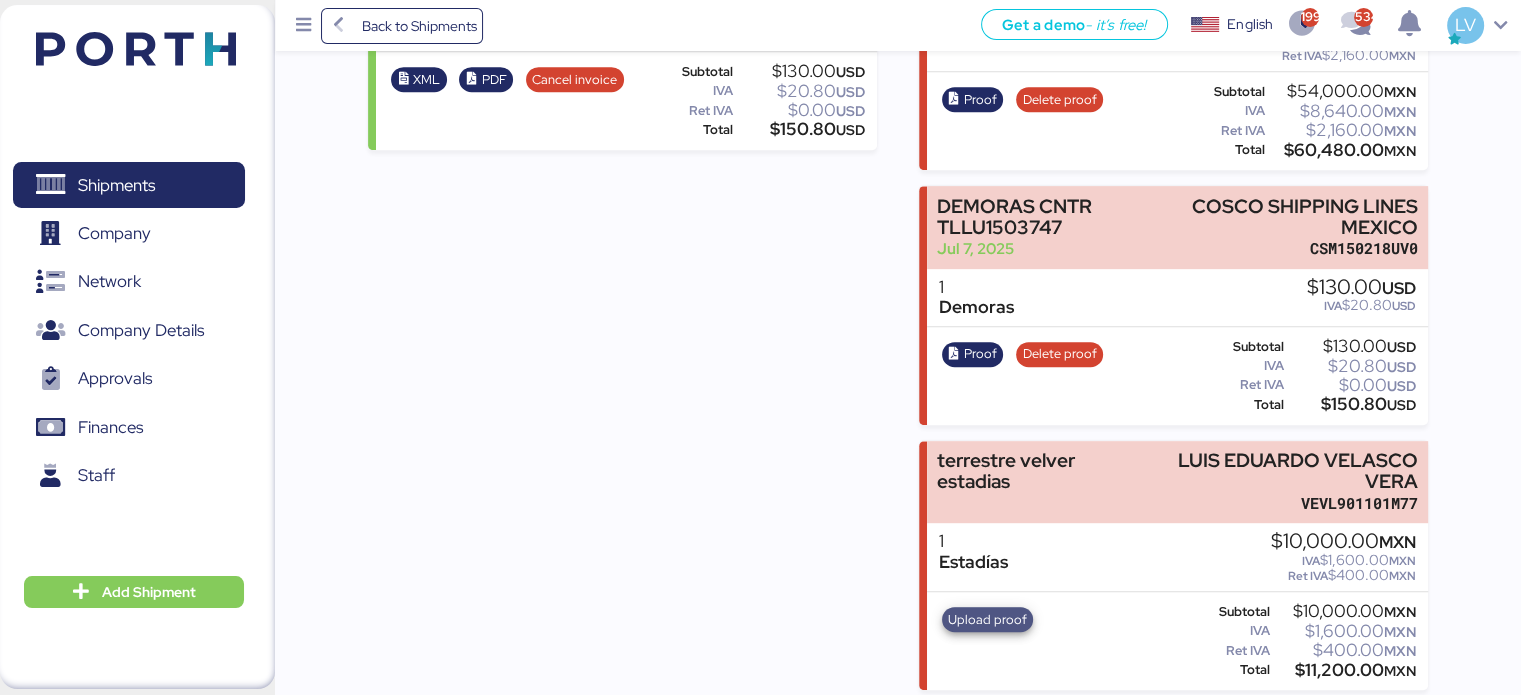 click on "Upload proof" at bounding box center [987, 620] 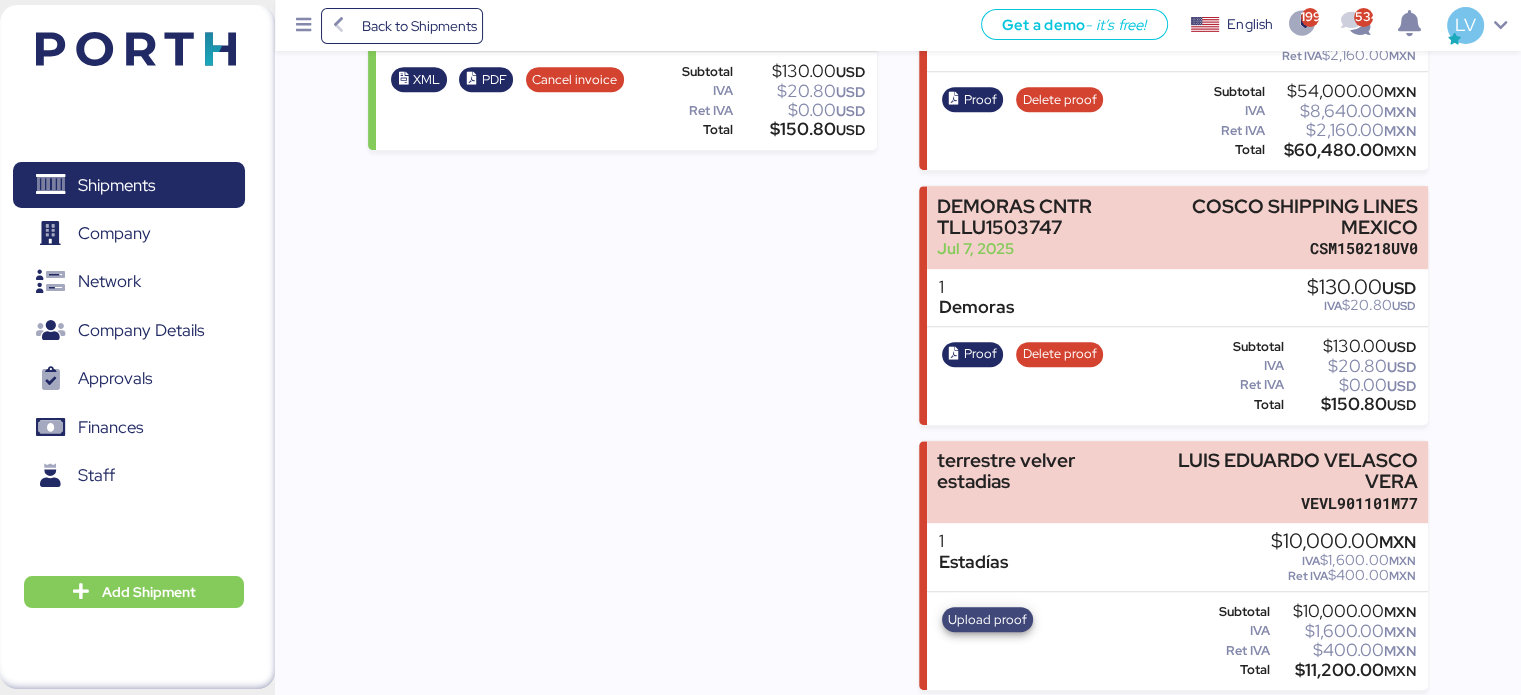 scroll, scrollTop: 0, scrollLeft: 0, axis: both 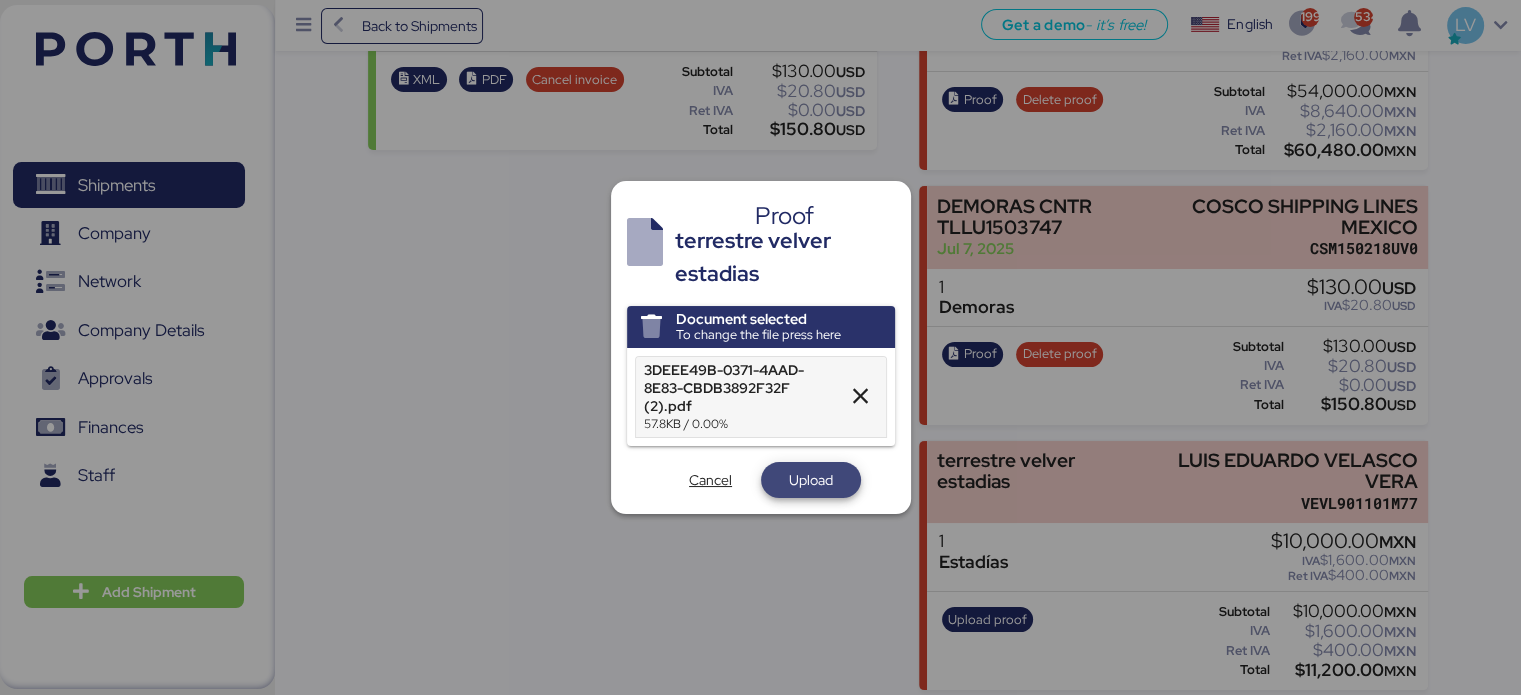 click on "Upload" at bounding box center [811, 480] 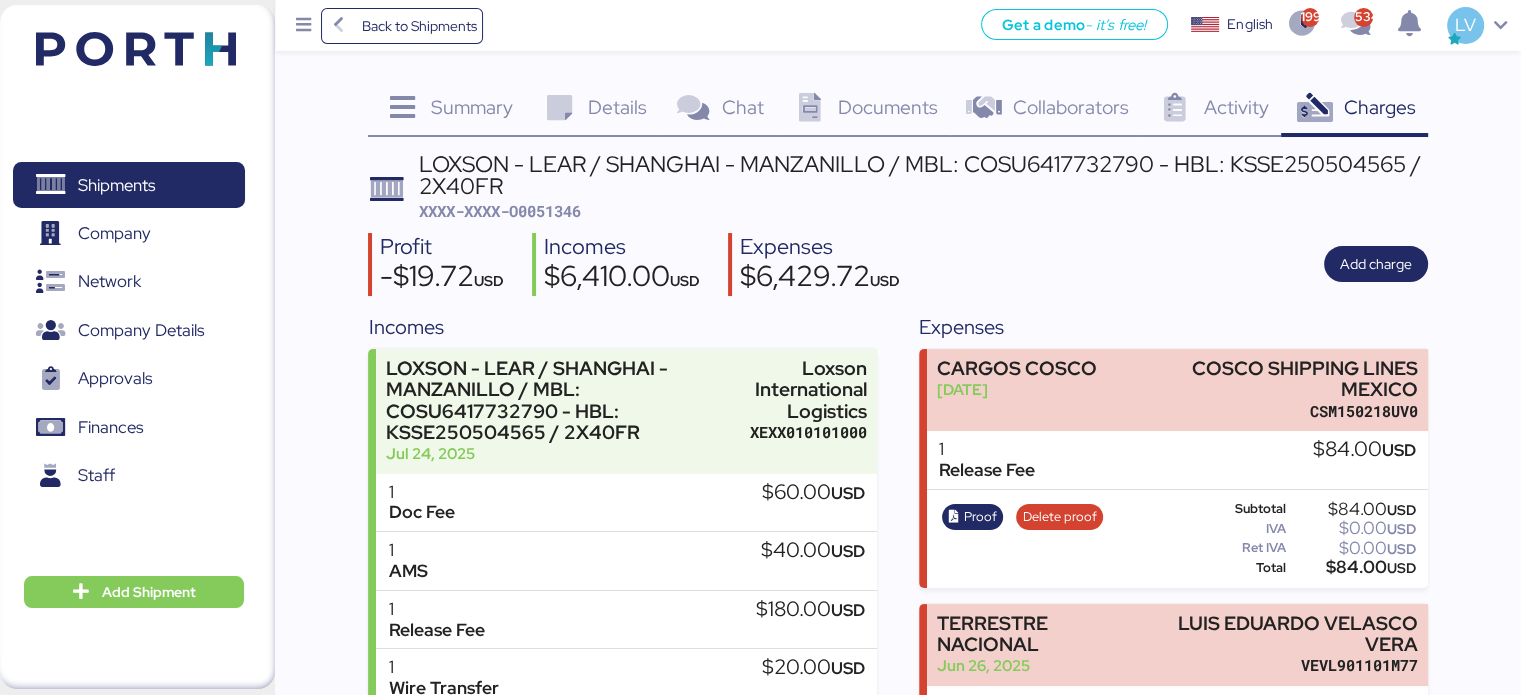 click on "Summary 0   Details 0   Chat 0   Documents 0   Collaborators 0   Activity 0   Charges 0   LOXSON - LEAR / SHANGHAI - MANZANILLO / MBL: COSU6417732790 - HBL: KSSE250504565 / 2X40FR XXXX-XXXX-O0051346 Profit -$19.72  USD Incomes $6,410.00  USD Expenses $6,429.72  USD Add charge Incomes LOXSON - LEAR / SHANGHAI - MANZANILLO / MBL: COSU6417732790 - HBL: KSSE250504565 / 2X40FR [DATE] Loxson International Logistics  [RFC] 1  Doc Fee
$60.00  USD 1  AMS
$40.00  USD 1  Release Fee
$180.00  USD 1  Wire Transfer
$20.00  USD 2  Delivery Charges
$5,980.00  USD   XML   PDF Cancel invoice Subtotal
$6,280.00  USD IVA
$0.00  USD Ret IVA
$0.00  USD Total
$6,280.00  USD Demoras [DATE] GILL INDUSTRIES OF MEXICO [RFC] 1  Demoras
$130.00  USD IVA
$20.80
USD   XML   PDF Cancel invoice Subtotal
$130.00  USD IVA
$20.80  USD Ret IVA
$0.00  USD Total
$150.80  USD 1" at bounding box center [760, 819] 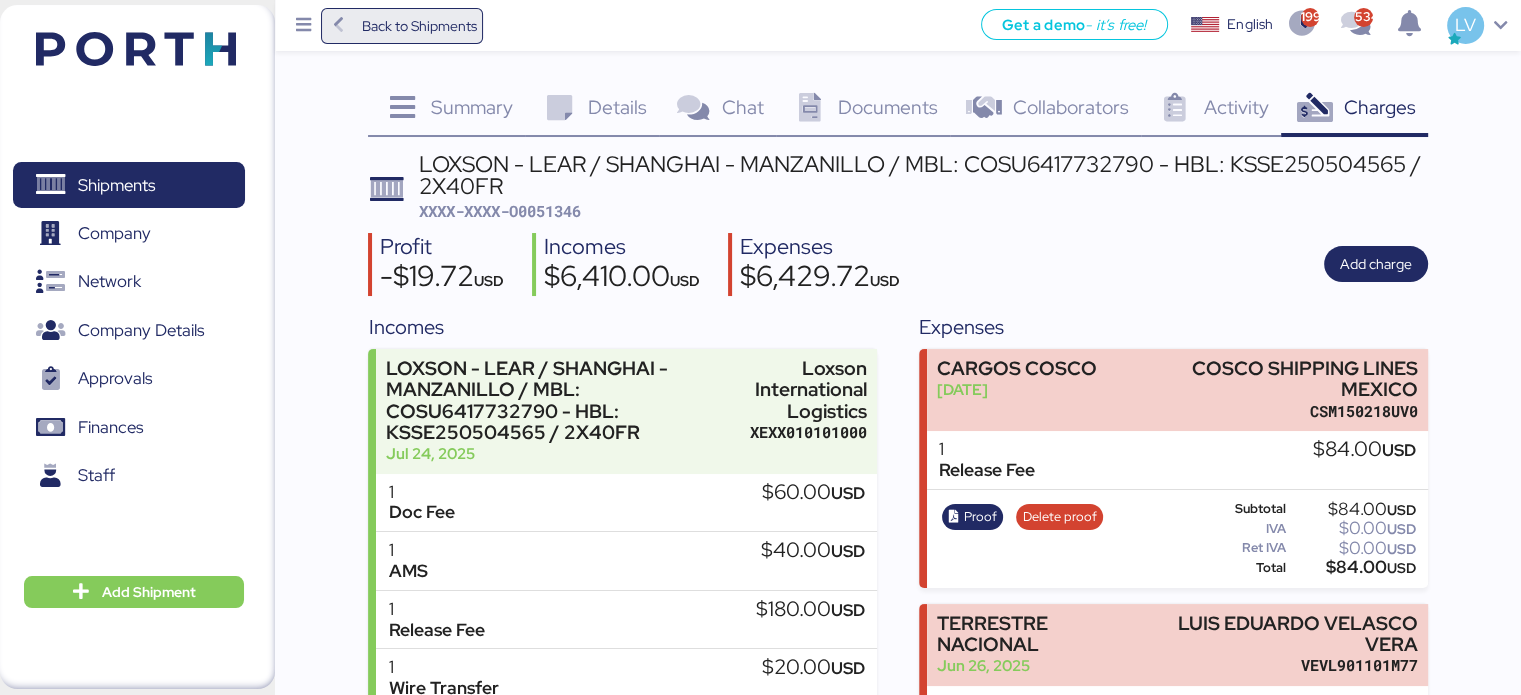 click on "Back to Shipments" at bounding box center (402, 26) 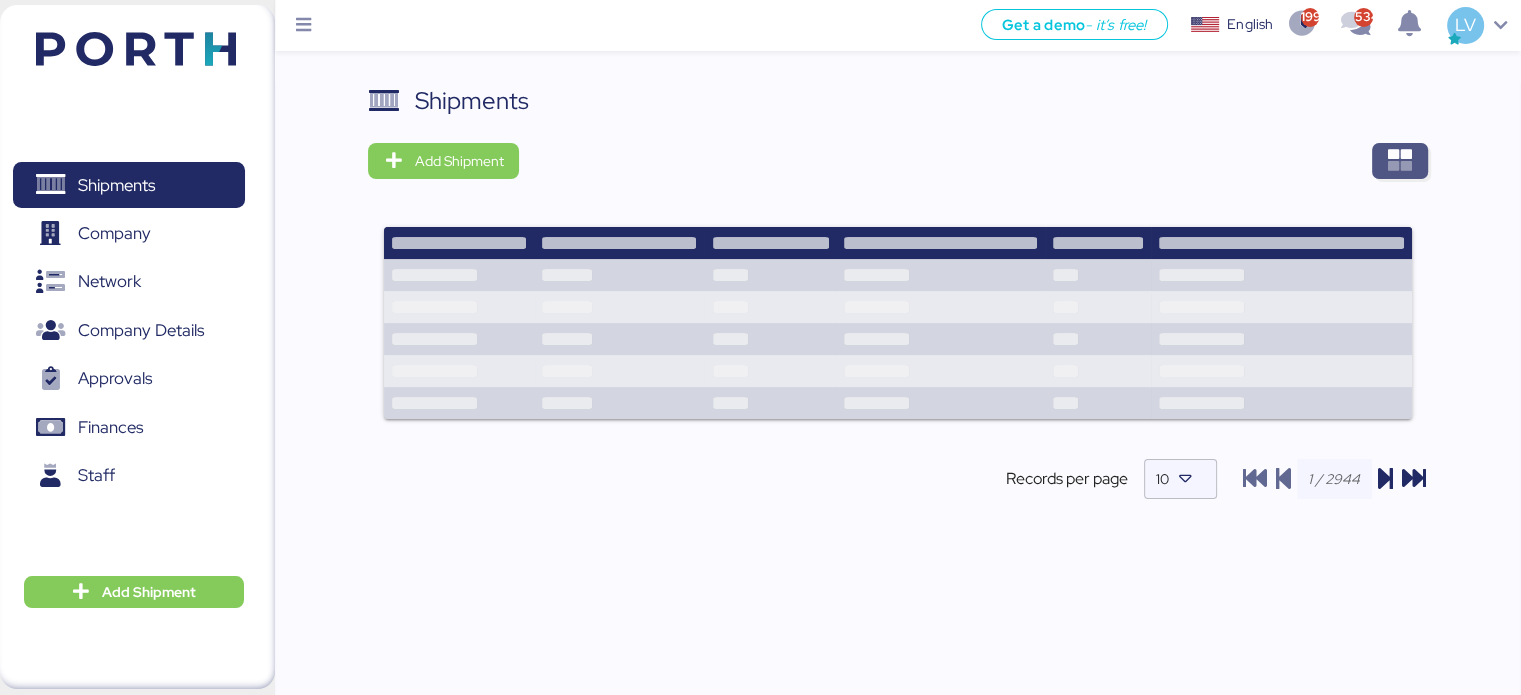 click at bounding box center [1400, 161] 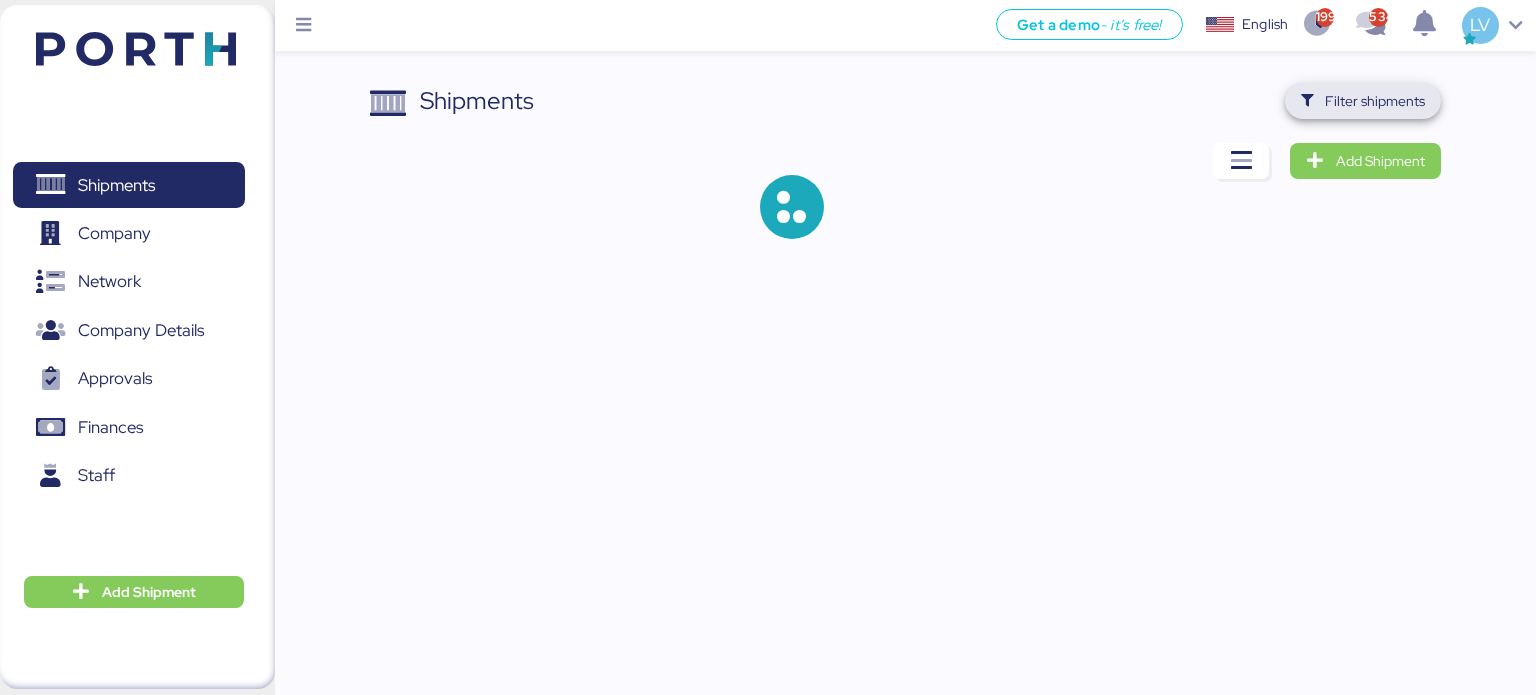 click on "Filter shipments" at bounding box center (1375, 101) 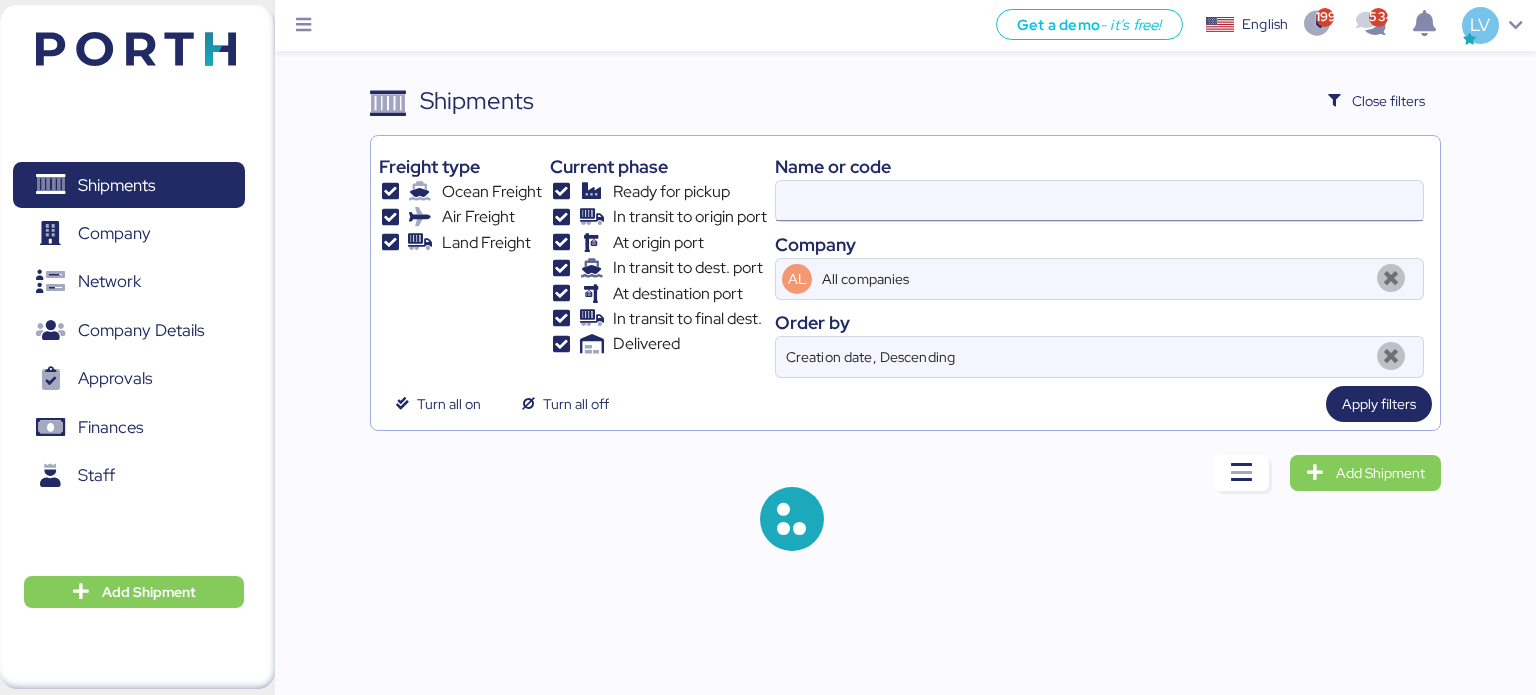 click at bounding box center [1099, 201] 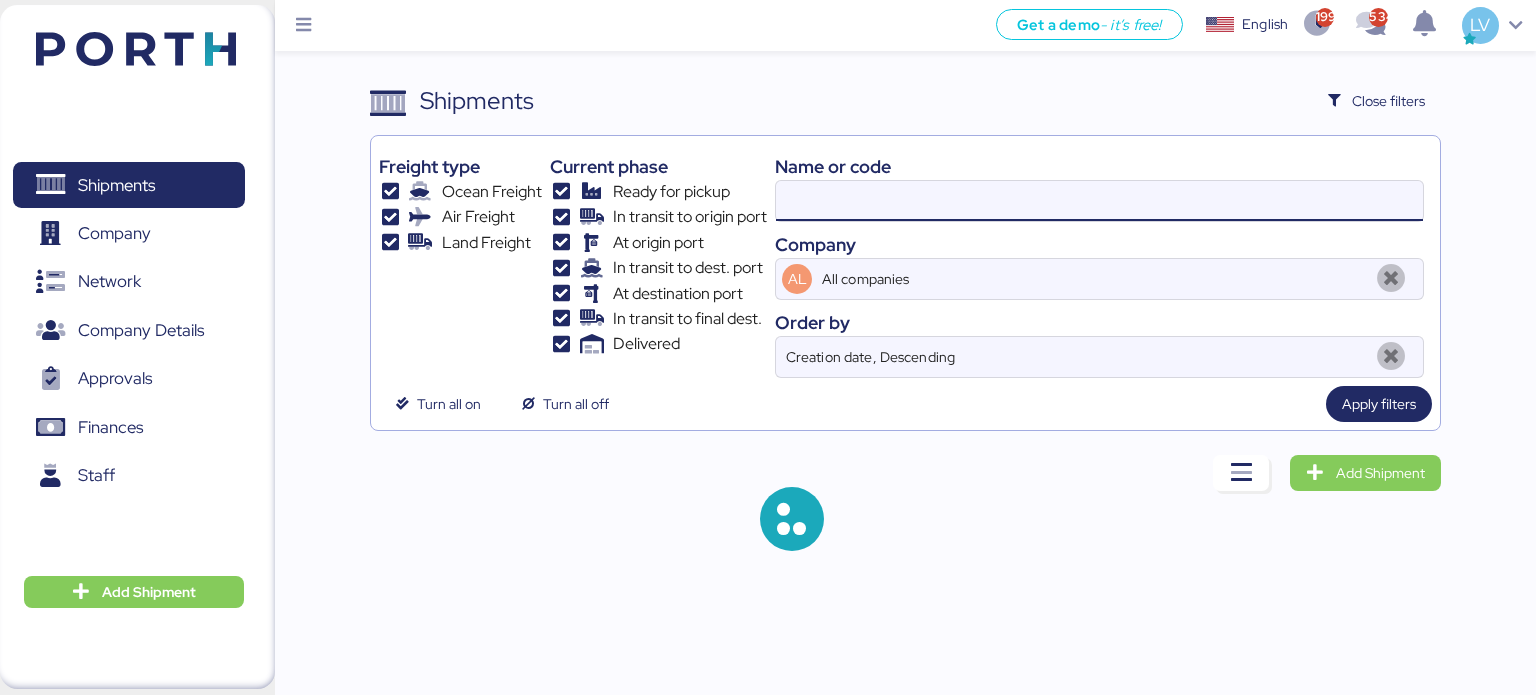 click at bounding box center [1099, 201] 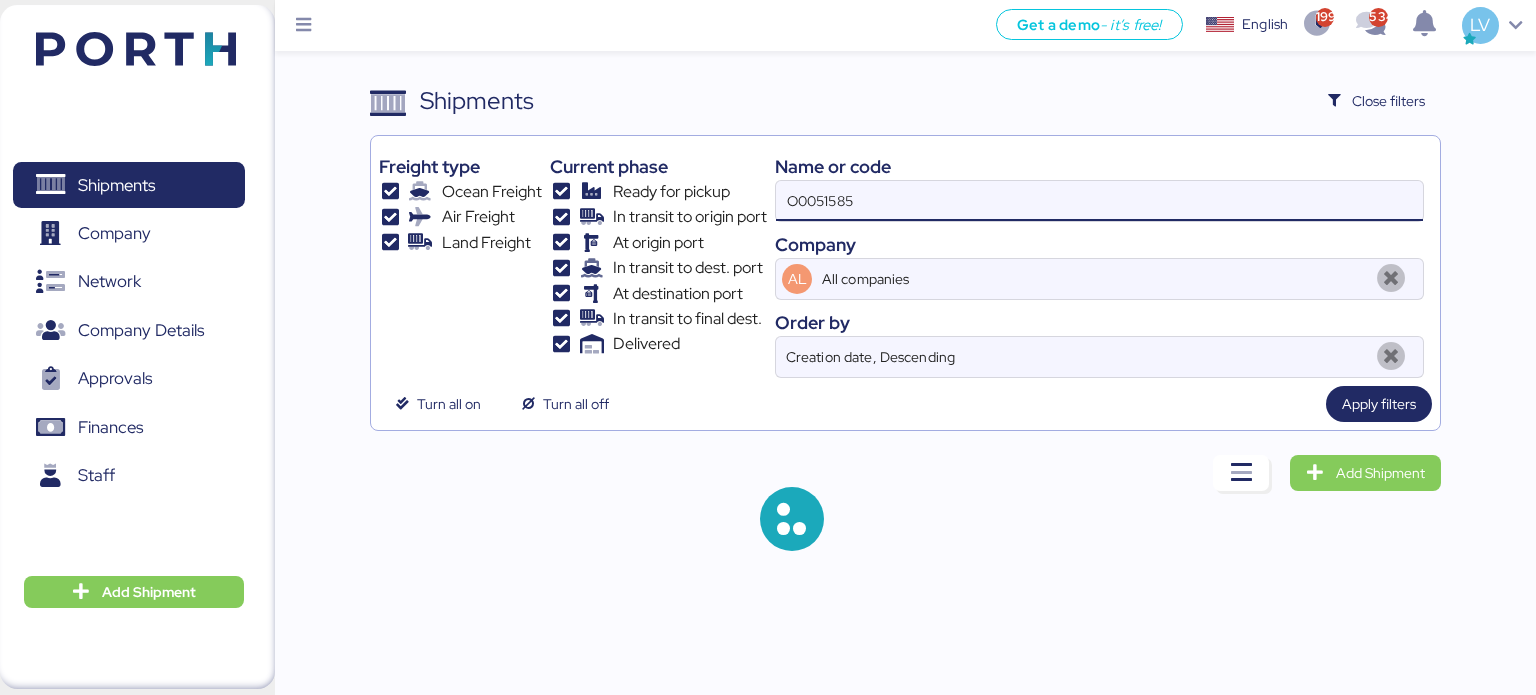 type on "O0051585" 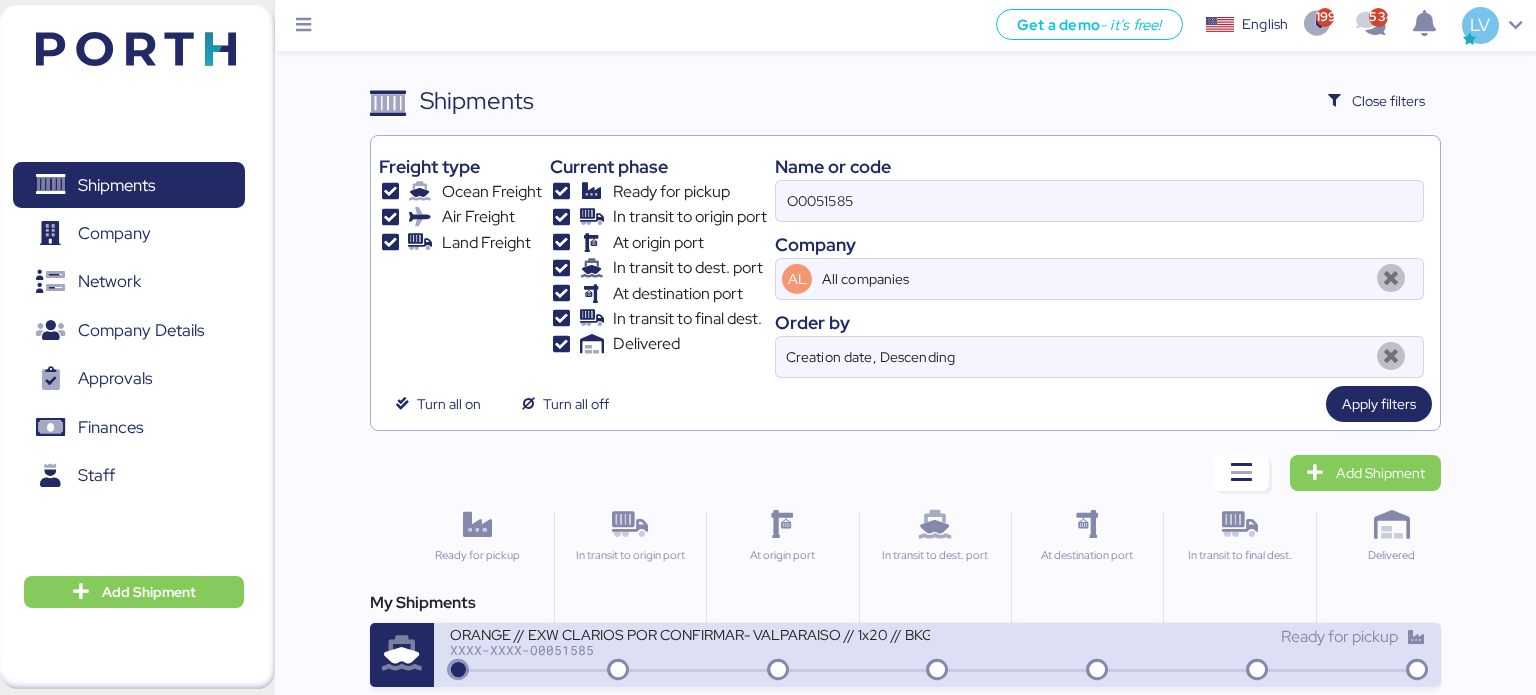 click on "XXXX-XXXX-O0051585" at bounding box center (690, 650) 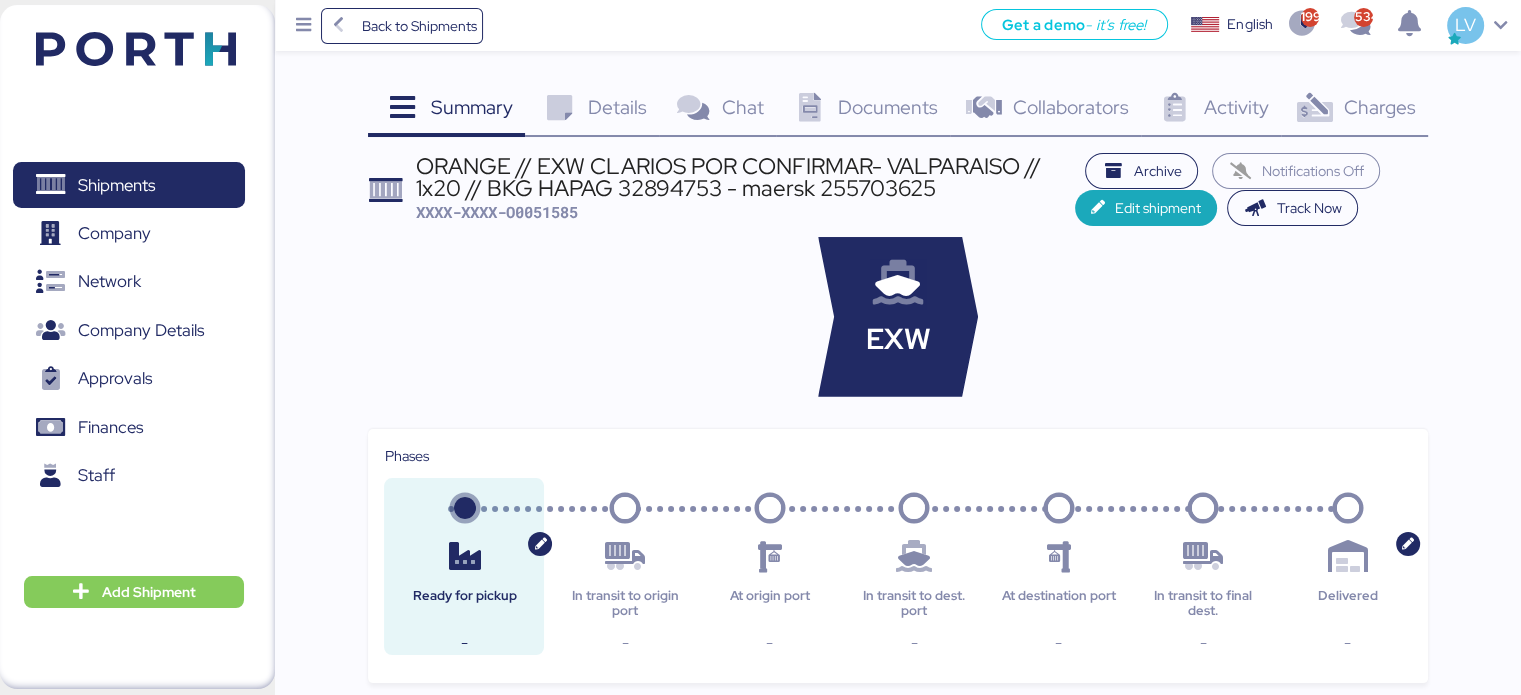click on "Charges 0" at bounding box center (1354, 110) 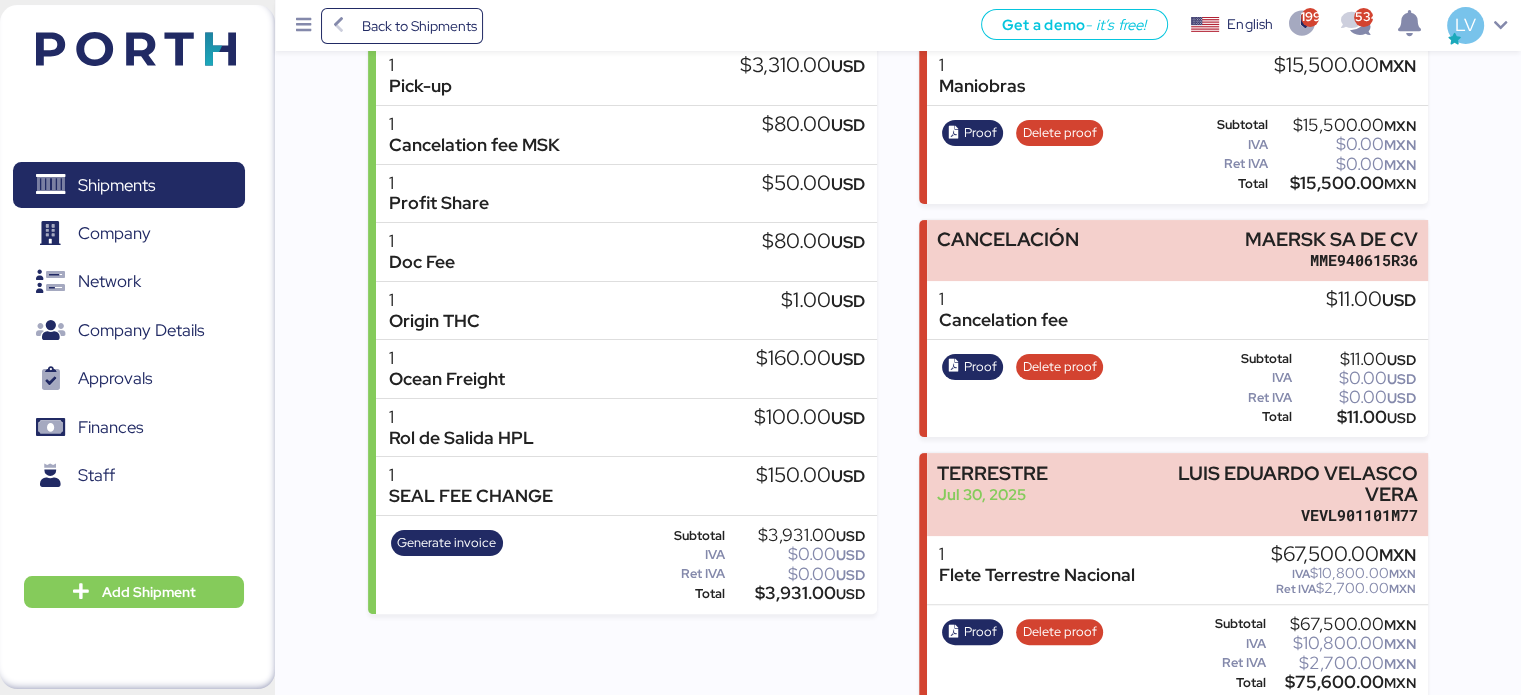 scroll, scrollTop: 0, scrollLeft: 0, axis: both 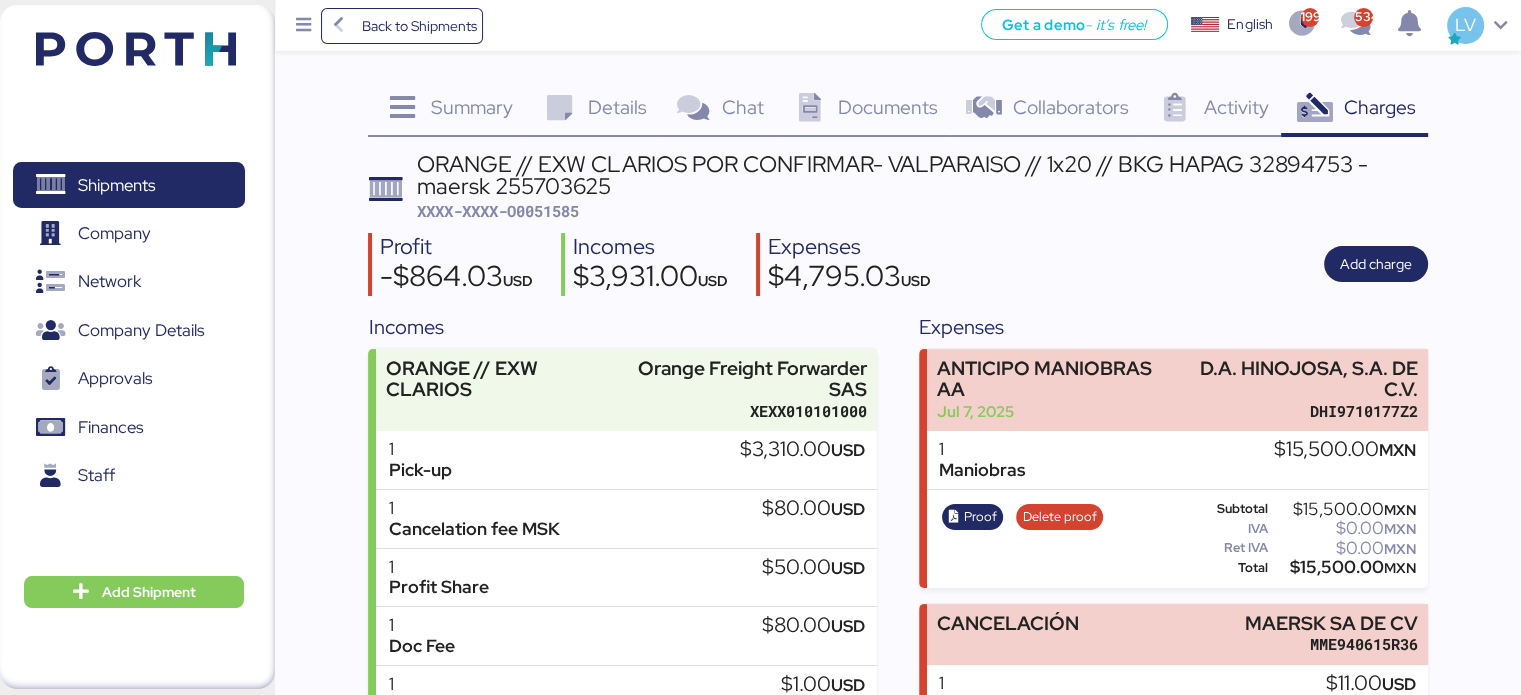 click on "XXXX-XXXX-O0051585" at bounding box center (498, 211) 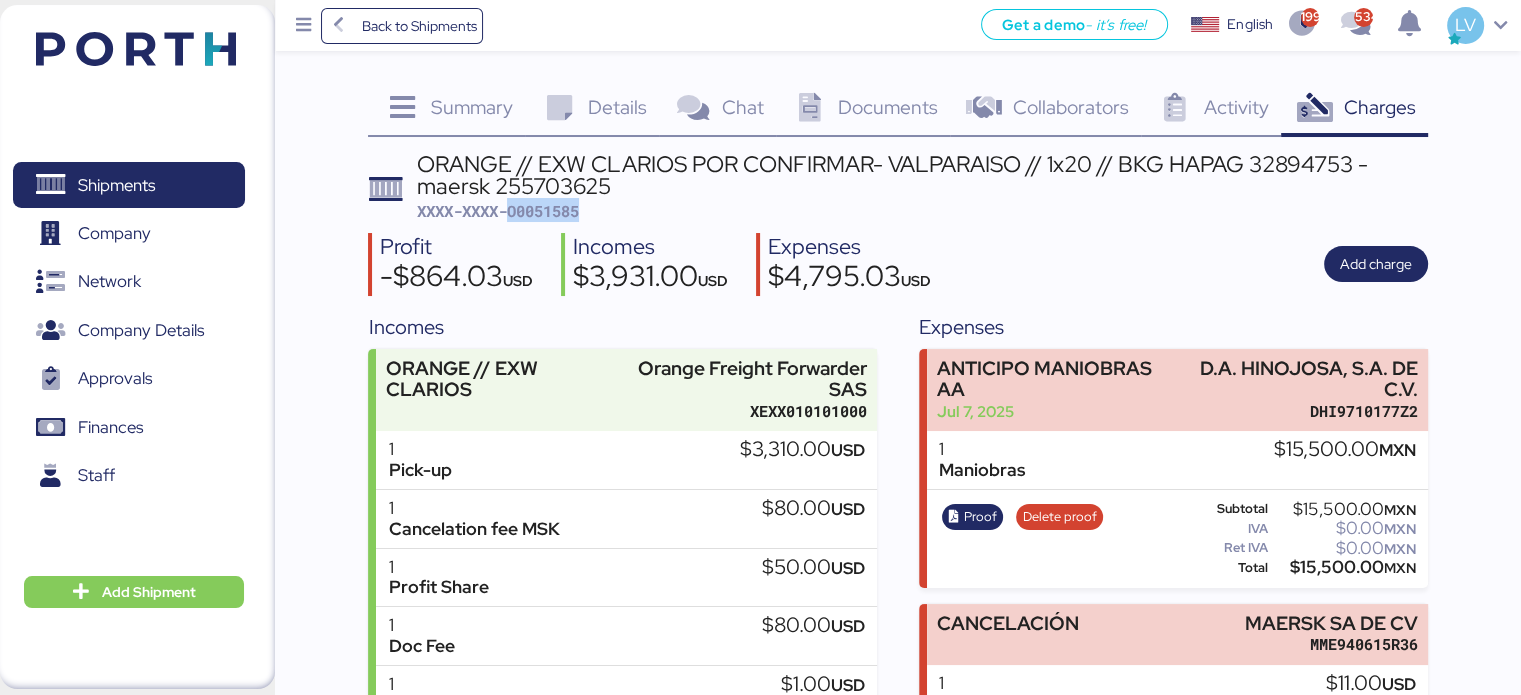 click on "XXXX-XXXX-O0051585" at bounding box center (498, 211) 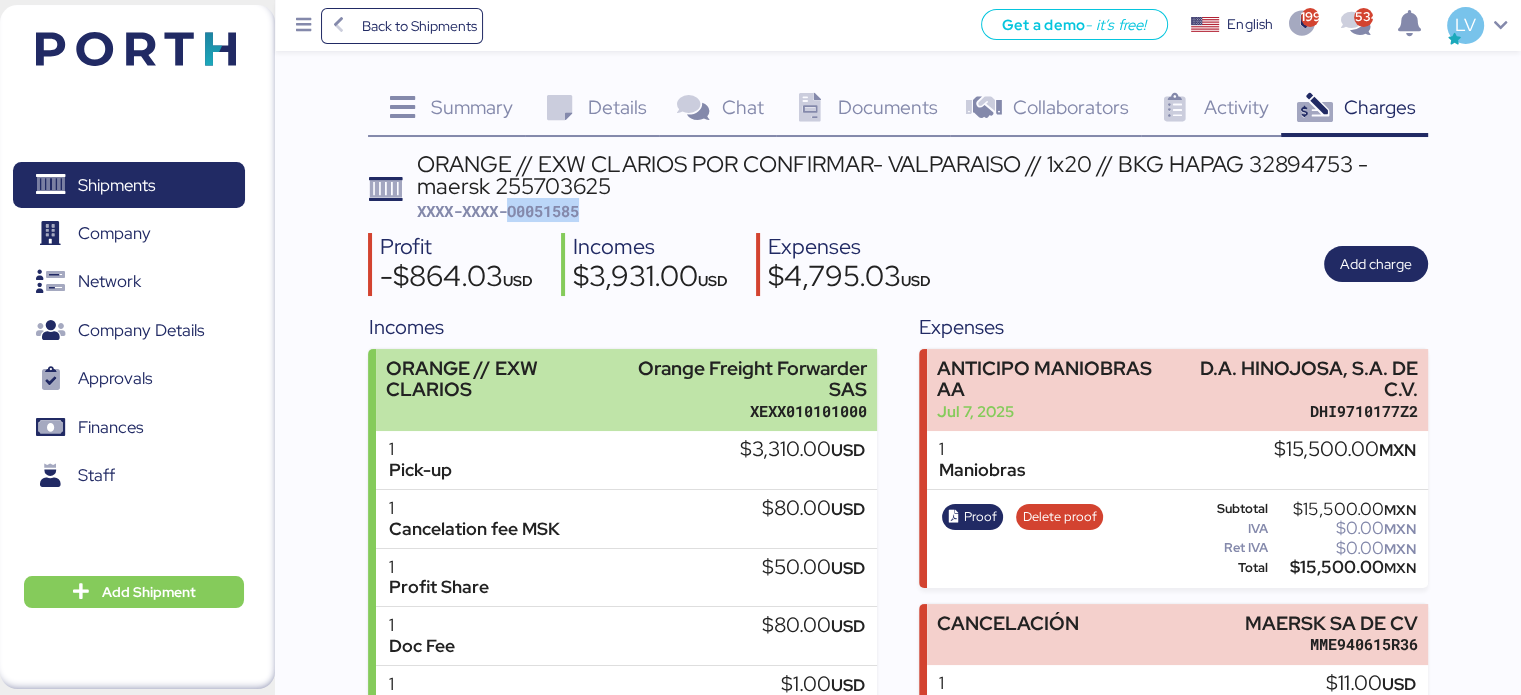 scroll, scrollTop: 402, scrollLeft: 0, axis: vertical 